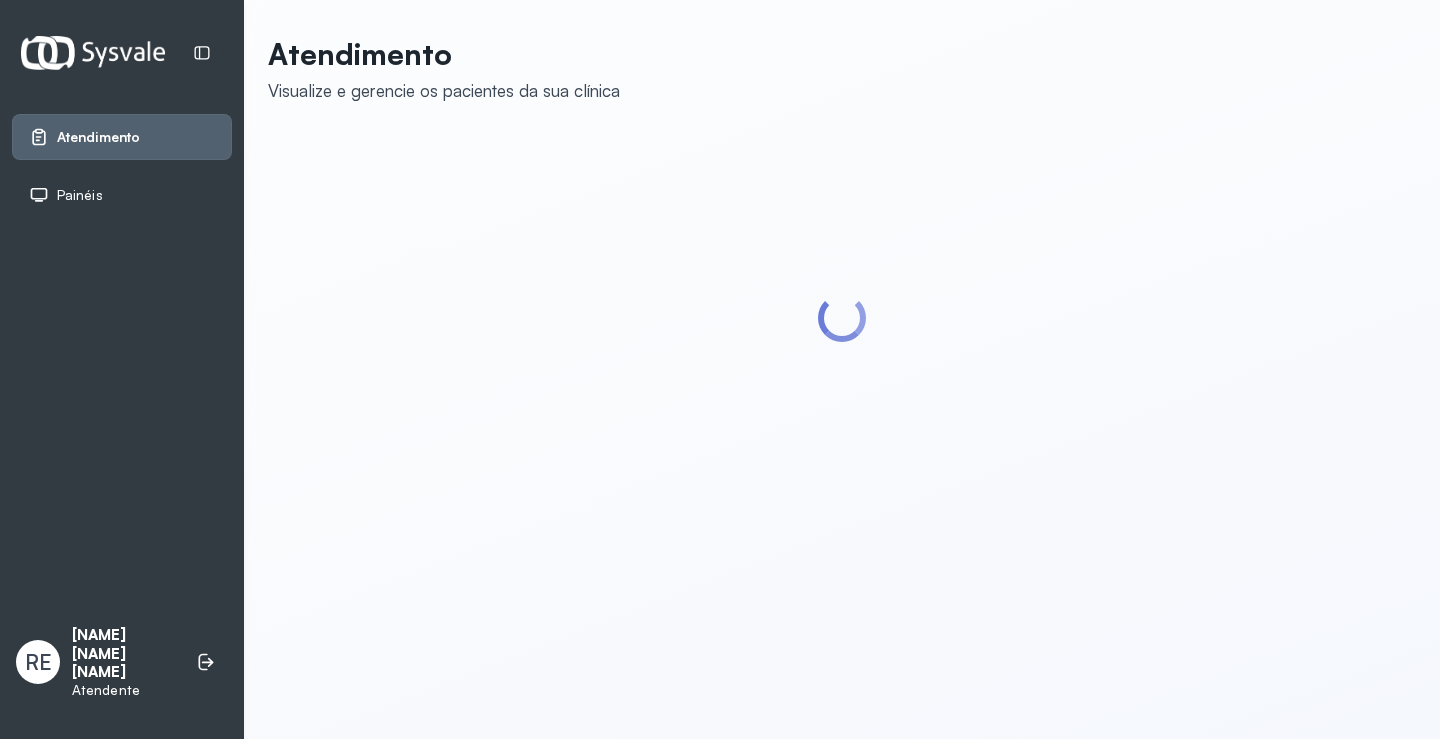 scroll, scrollTop: 0, scrollLeft: 0, axis: both 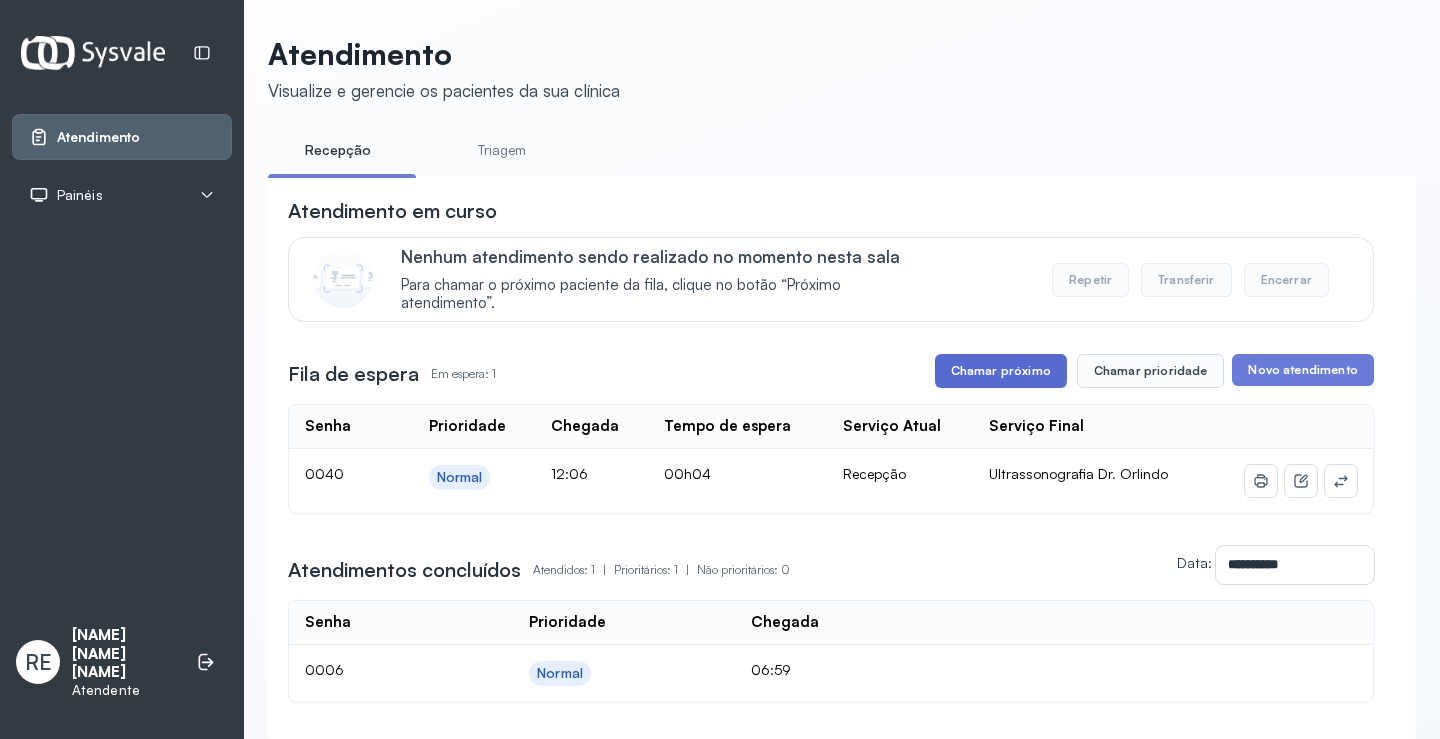 click on "Chamar próximo" at bounding box center (1001, 371) 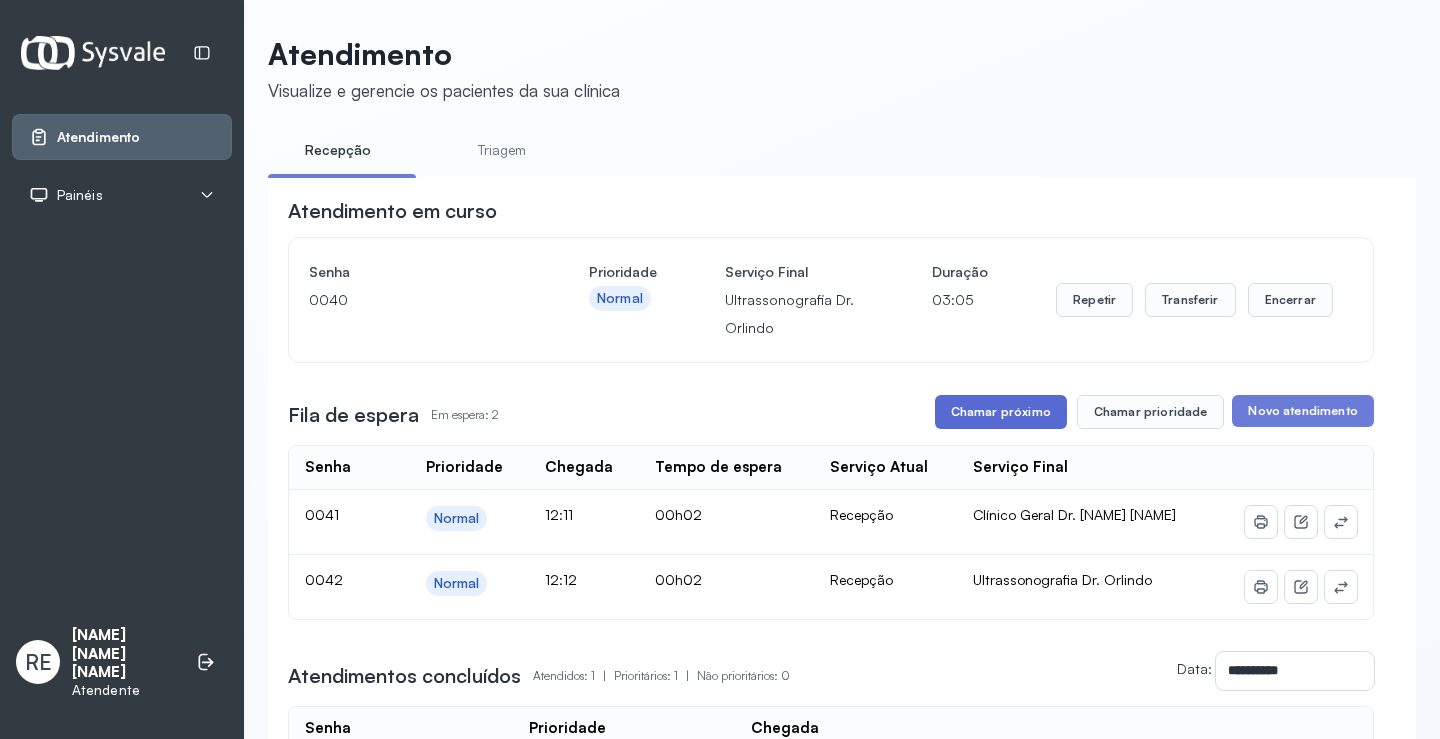 click on "Chamar próximo" at bounding box center [1001, 412] 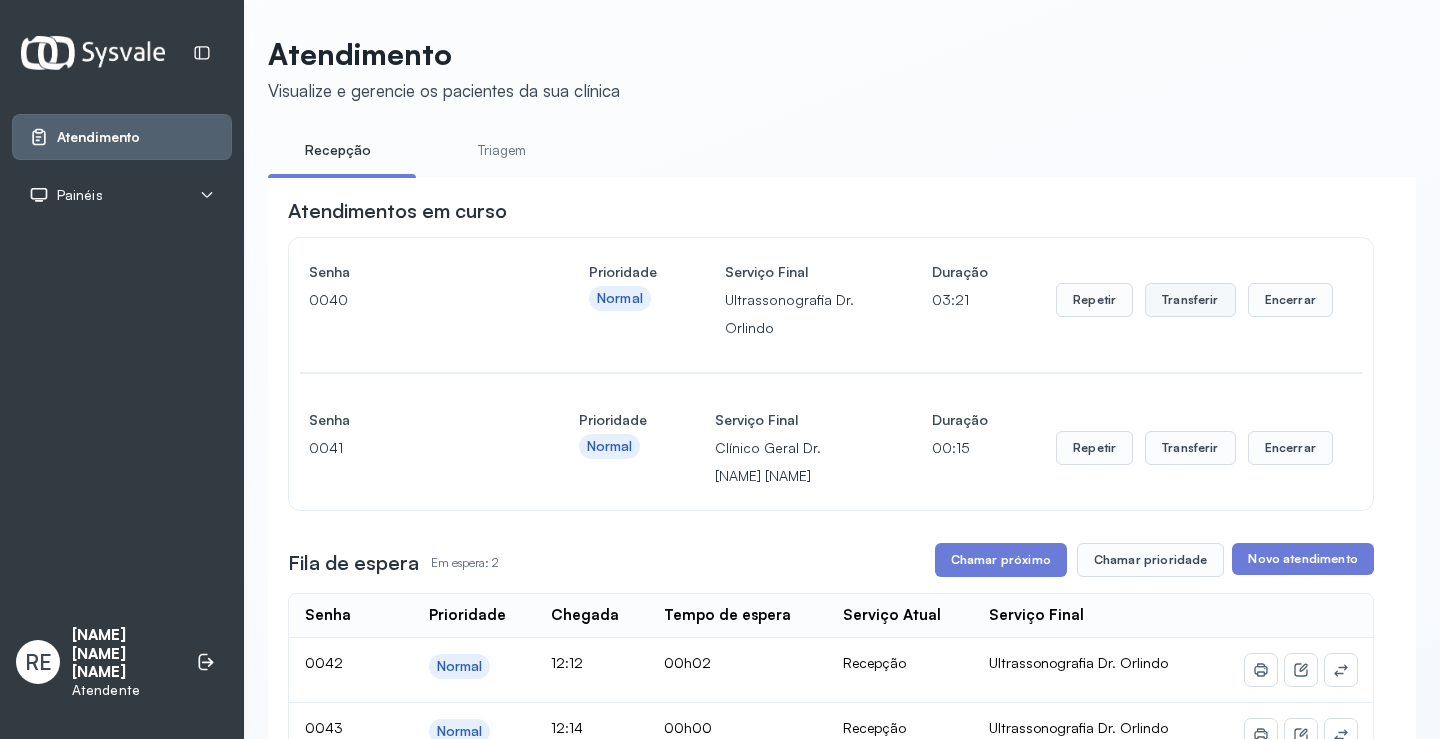 click on "Transferir" at bounding box center (1190, 300) 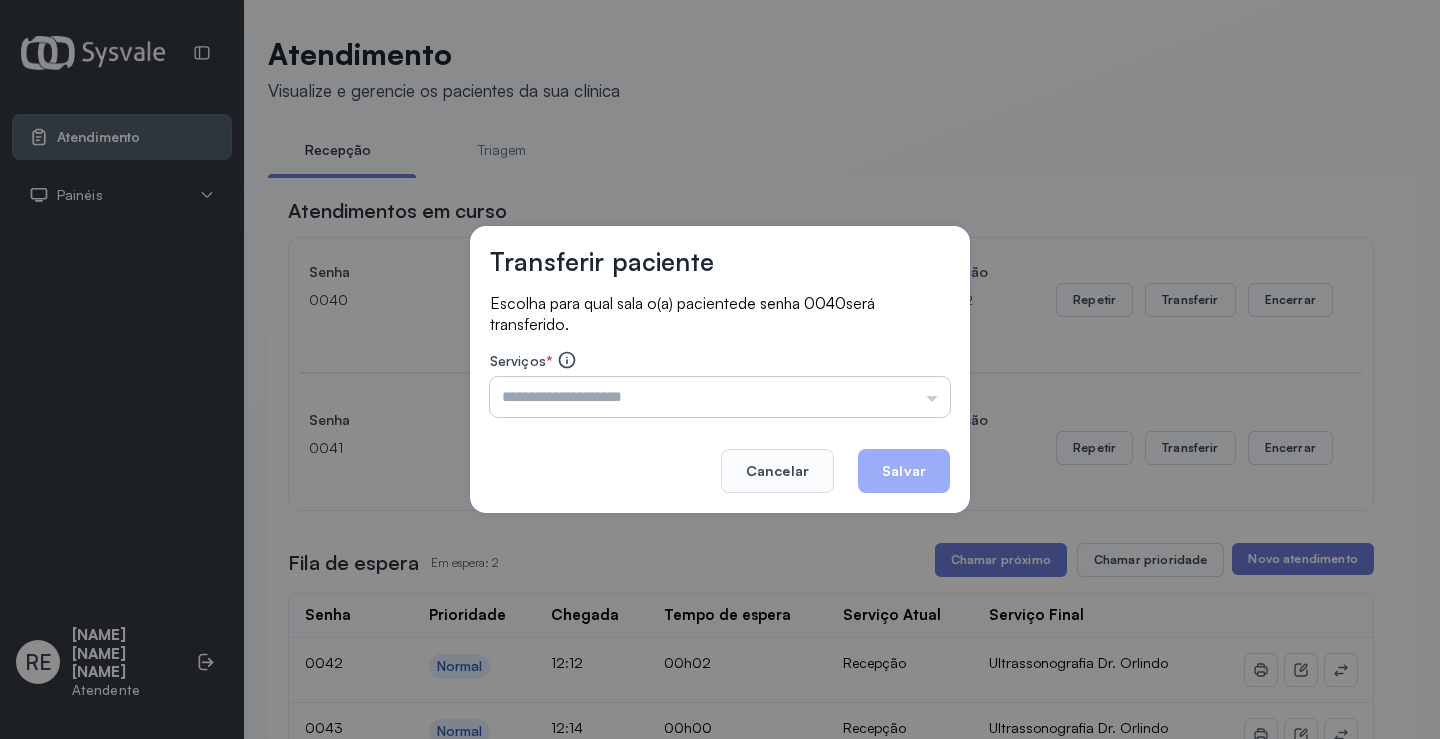 click at bounding box center (720, 397) 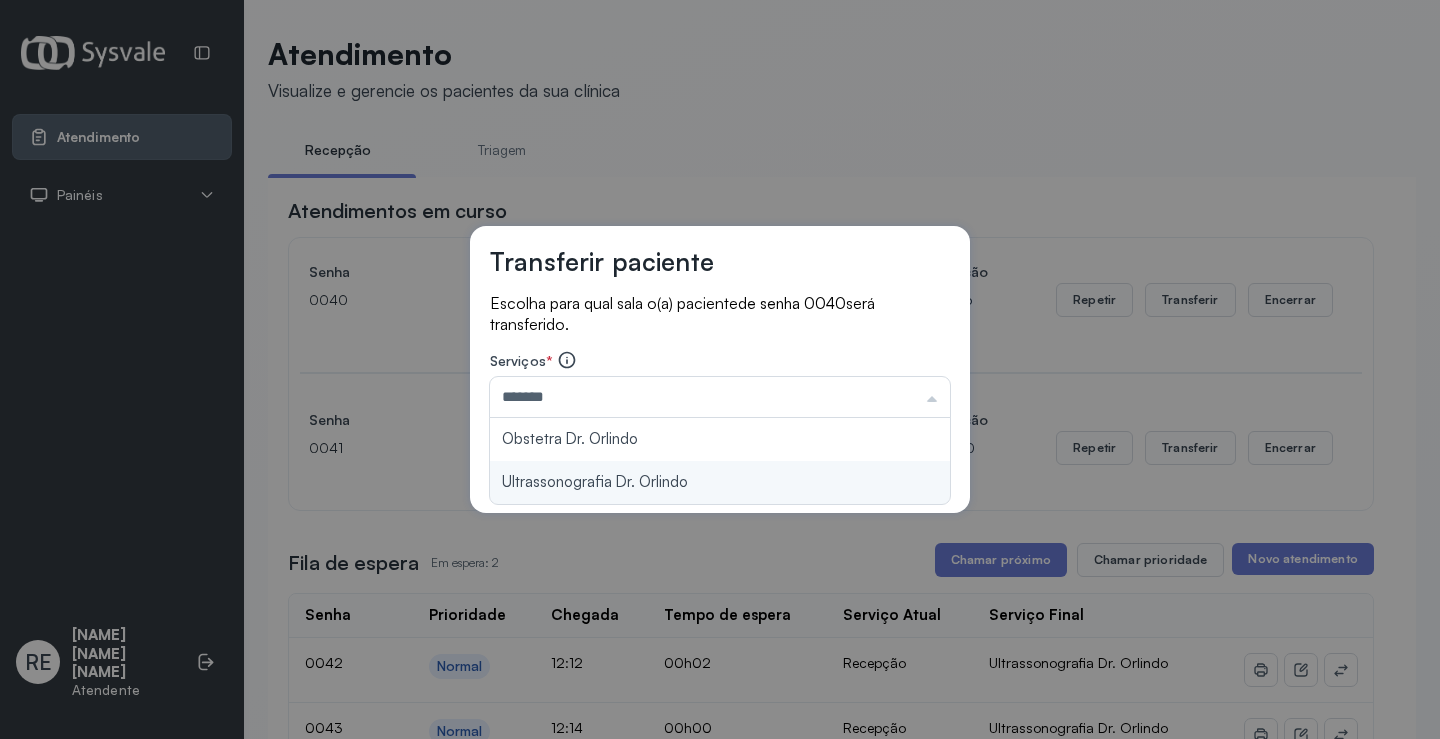 type on "**********" 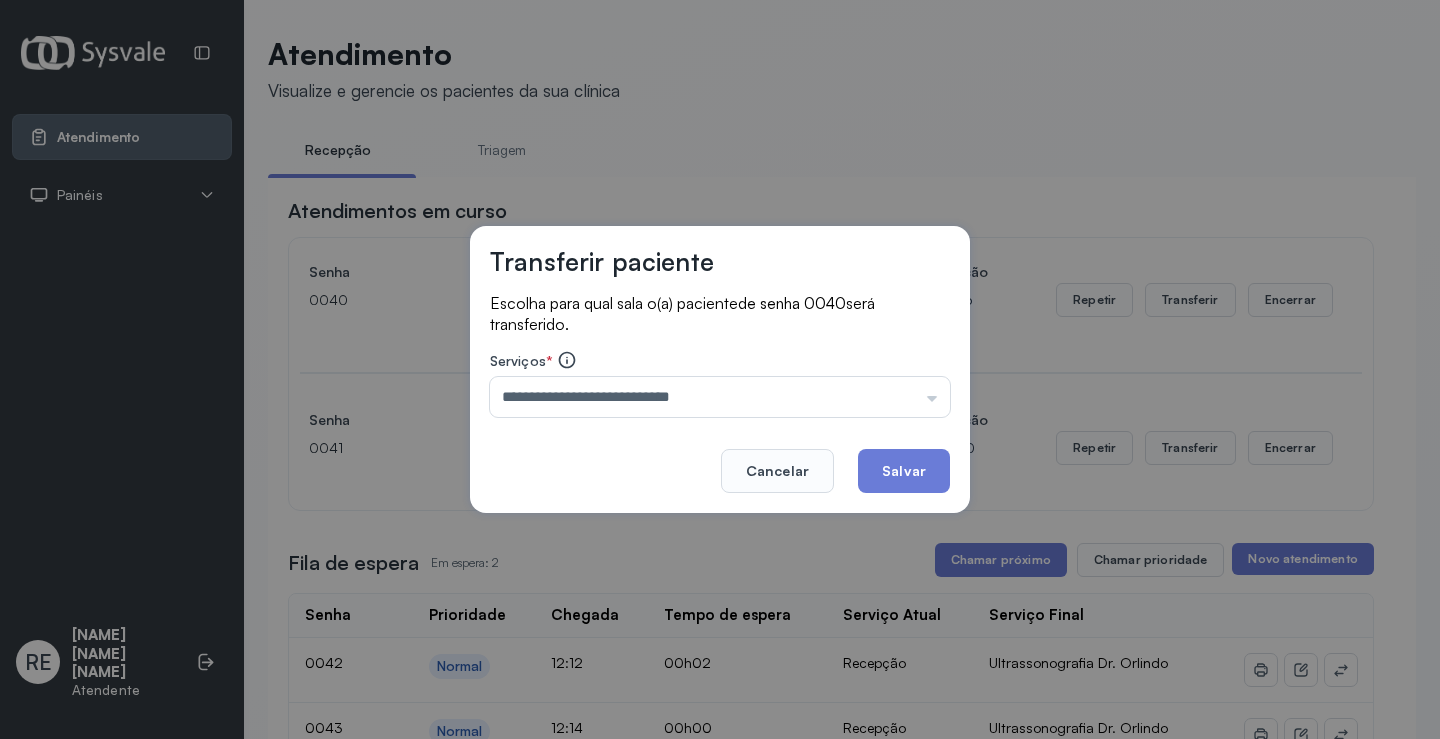 click on "**********" at bounding box center [720, 370] 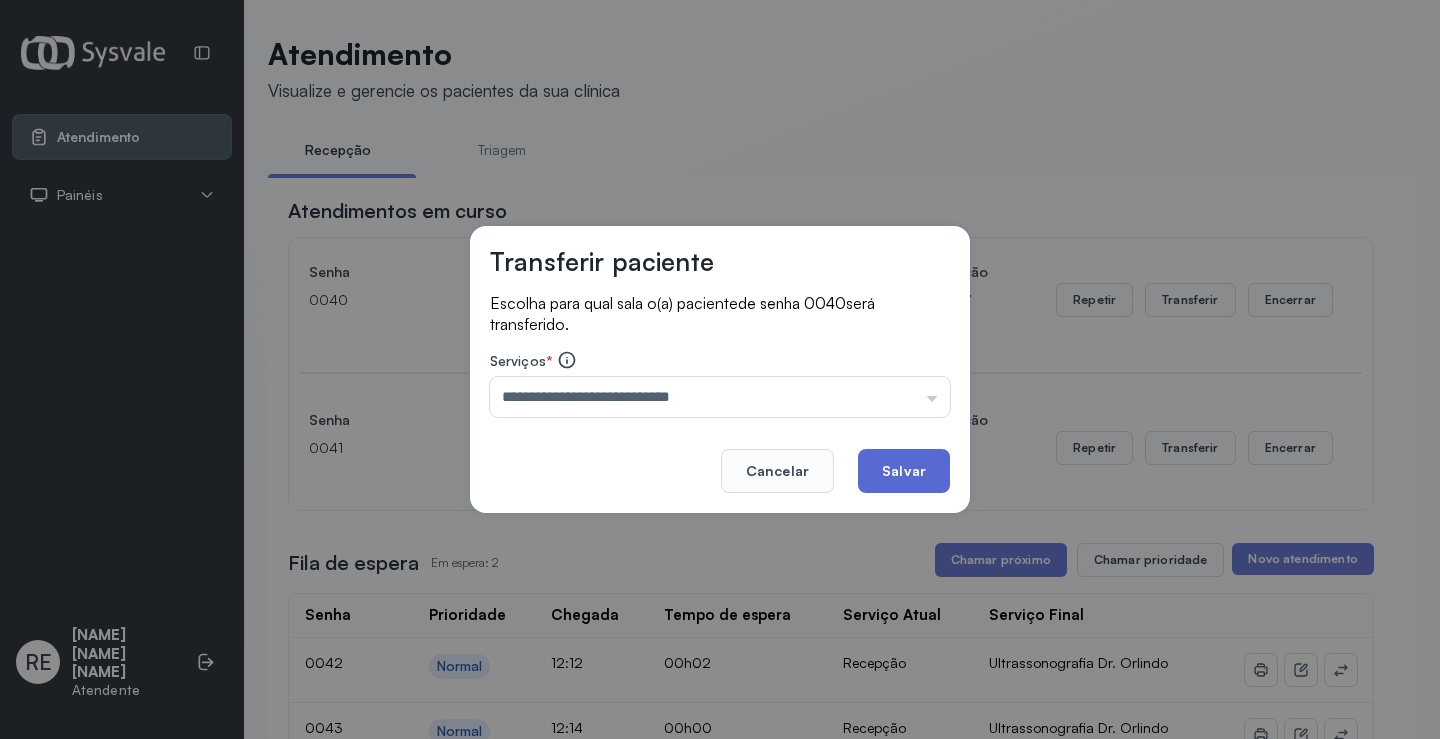 click on "Salvar" 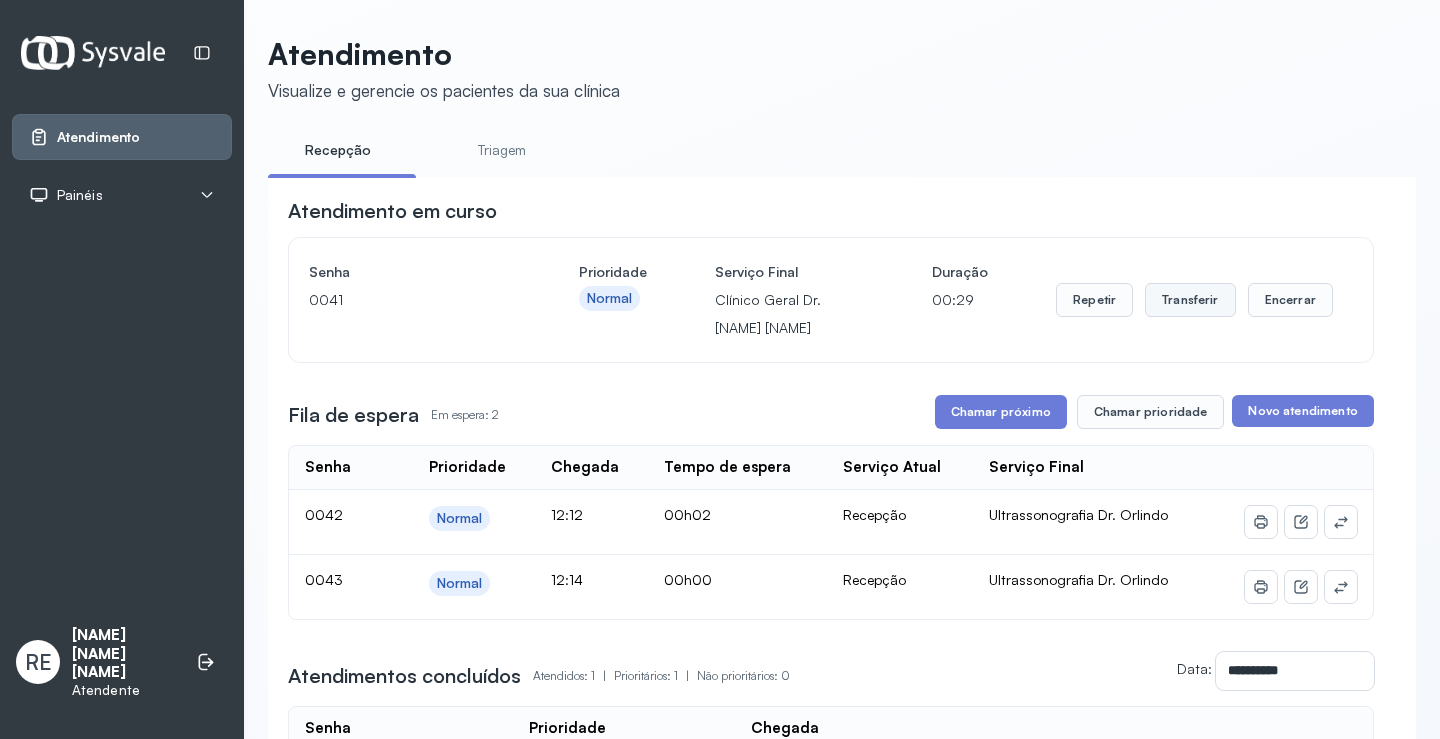 click on "Transferir" at bounding box center (1190, 300) 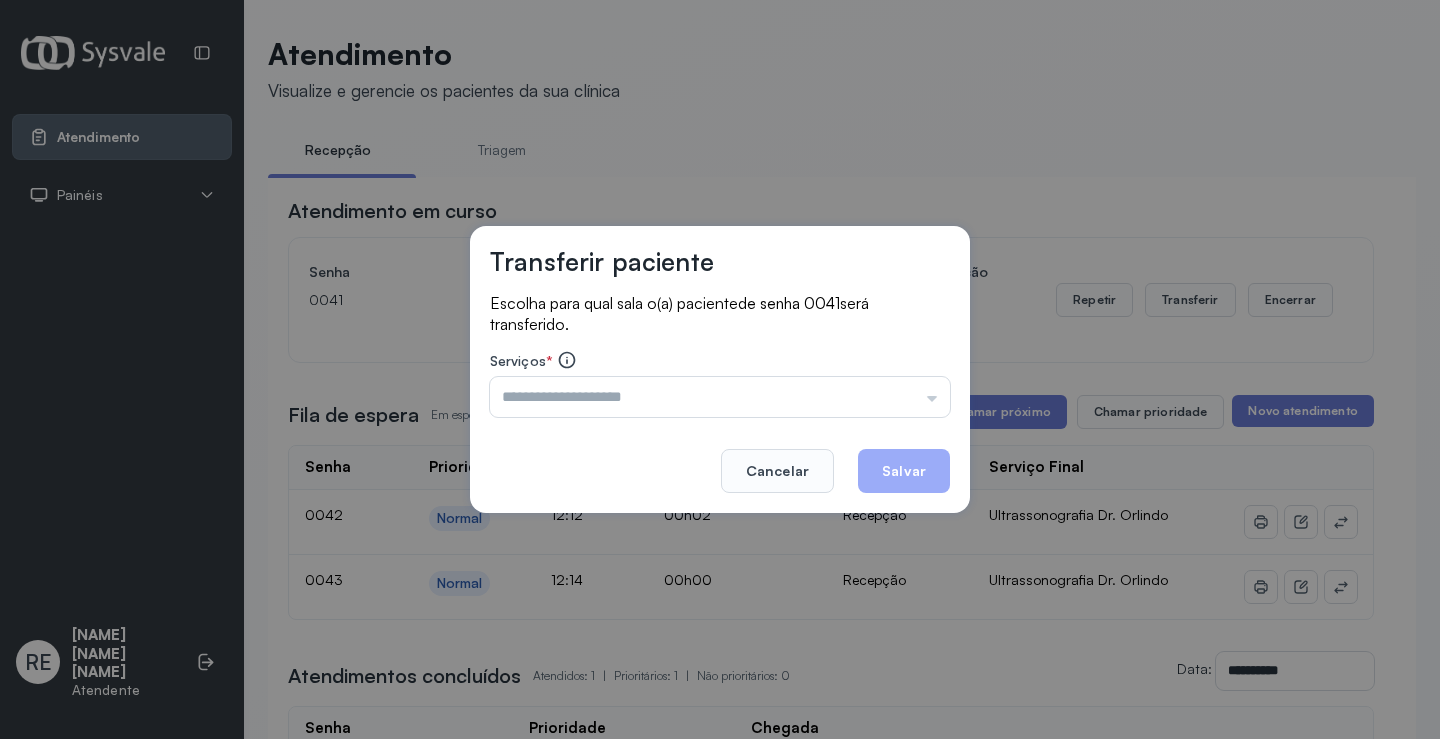 click on "Transferir paciente Escolha para qual sala o(a) paciente  de senha 0041  será transferido.  Serviços  *  Triagem Ortopedista Dr. Mauricio Ortopedista Dr. Ramon Ginecologista Dr. Amilton Ginecologista Dra. Luana Obstetra Dr. Orlindo Obstetra Dra. Vera Ultrassonografia Dr. Orlindo Ultrassonografia Dr. Amilton Consulta com Neurologista Dr. Ezir Reumatologista Dr. Juvenilson Endocrinologista Washington Dermatologista Dra. Renata Nefrologista Dr. Edvaldo Geriatra Dra. Vanessa Infectologista Dra. Vanessa Oftalmologista Dra. Consulta Proctologista/Cirurgia Geral Dra. Geislane Otorrinolaringologista Dr. Pedro Pequena Cirurgia Dr. Geislane Pequena Cirurgia Dr. AMILTON ECG Espirometria com Broncodilatador Espirometria sem Broncodilatador Ecocardiograma - Dra. Vanessa Viana Exame de PPD Enf. Jane Raquel RETIRADA DE CERUME DR. PEDRO VACINAÇÃO Preventivo Enf. Luciana Preventivo Enf. Tiago Araujo Consulta de Enfermagem Enf. Tiago Consulta de Enfermagem Enf. Luciana Consulta  Cardiologista Dr. Everson Cancelar Salvar" at bounding box center [720, 369] 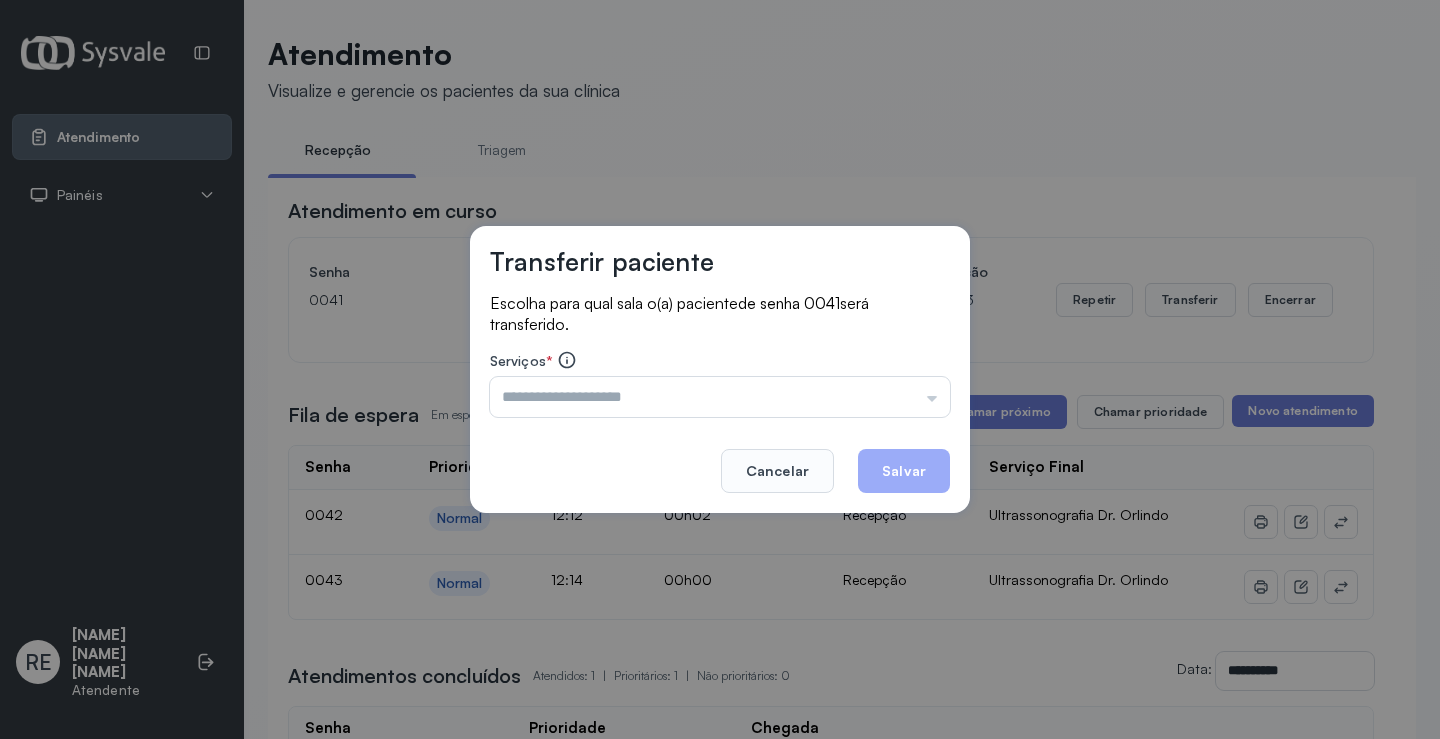 click on "Transferir paciente Escolha para qual sala o(a) paciente  de senha 0041  será transferido.  Serviços  *  Triagem Ortopedista Dr. Mauricio Ortopedista Dr. Ramon Ginecologista Dr. Amilton Ginecologista Dra. Luana Obstetra Dr. Orlindo Obstetra Dra. Vera Ultrassonografia Dr. Orlindo Ultrassonografia Dr. Amilton Consulta com Neurologista Dr. Ezir Reumatologista Dr. Juvenilson Endocrinologista Washington Dermatologista Dra. Renata Nefrologista Dr. Edvaldo Geriatra Dra. Vanessa Infectologista Dra. Vanessa Oftalmologista Dra. Consulta Proctologista/Cirurgia Geral Dra. Geislane Otorrinolaringologista Dr. Pedro Pequena Cirurgia Dr. Geislane Pequena Cirurgia Dr. AMILTON ECG Espirometria com Broncodilatador Espirometria sem Broncodilatador Ecocardiograma - Dra. Vanessa Viana Exame de PPD Enf. Jane Raquel RETIRADA DE CERUME DR. PEDRO VACINAÇÃO Preventivo Enf. Luciana Preventivo Enf. Tiago Araujo Consulta de Enfermagem Enf. Tiago Consulta de Enfermagem Enf. Luciana Consulta  Cardiologista Dr. Everson Cancelar Salvar" at bounding box center (720, 369) 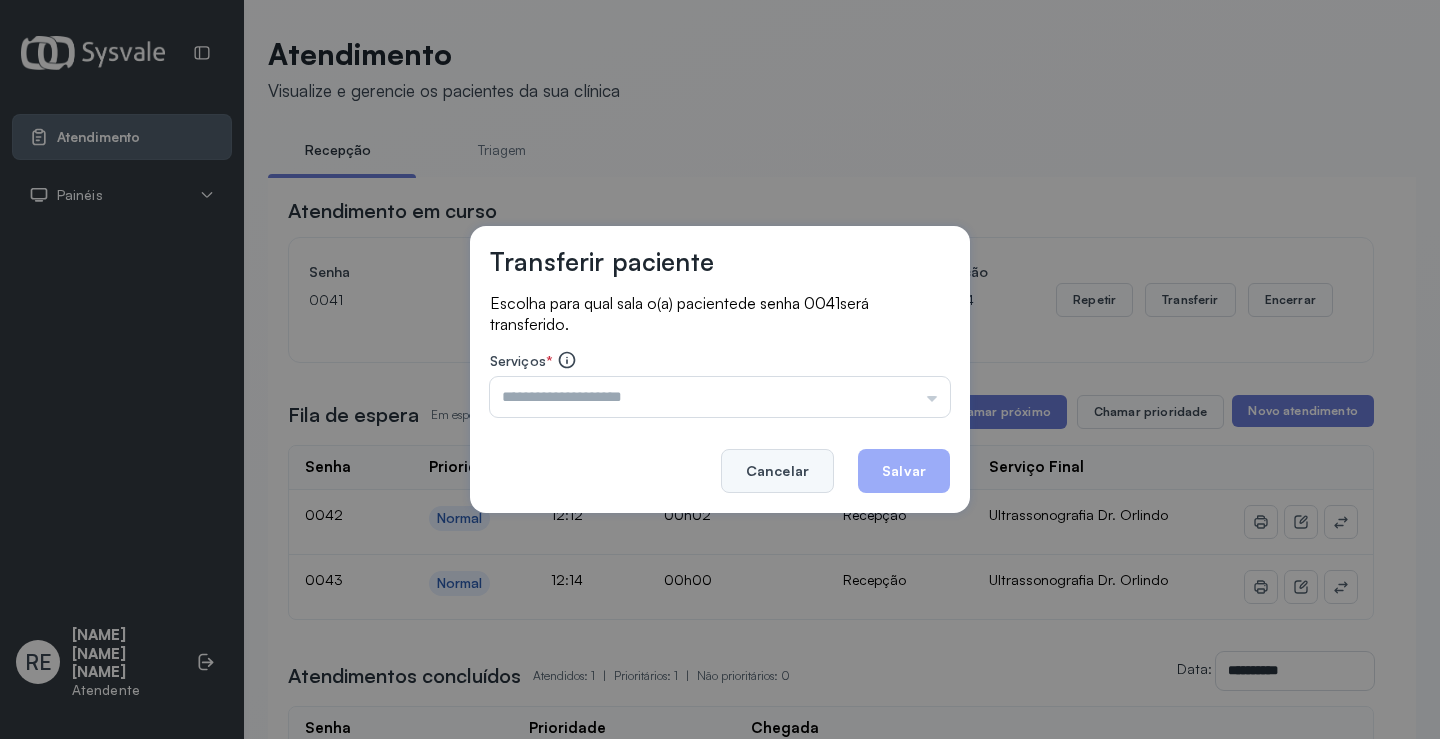 click on "Cancelar" 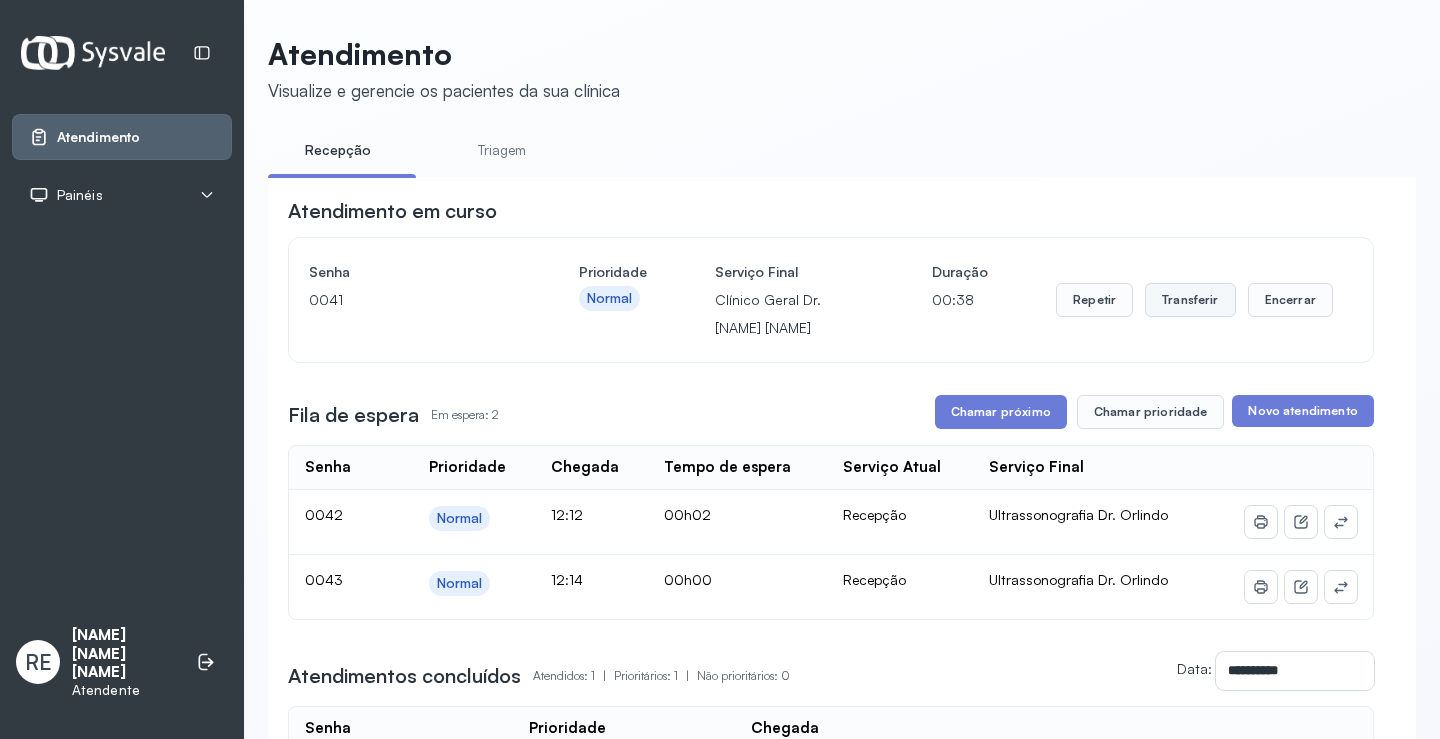 click on "Transferir" at bounding box center [1190, 300] 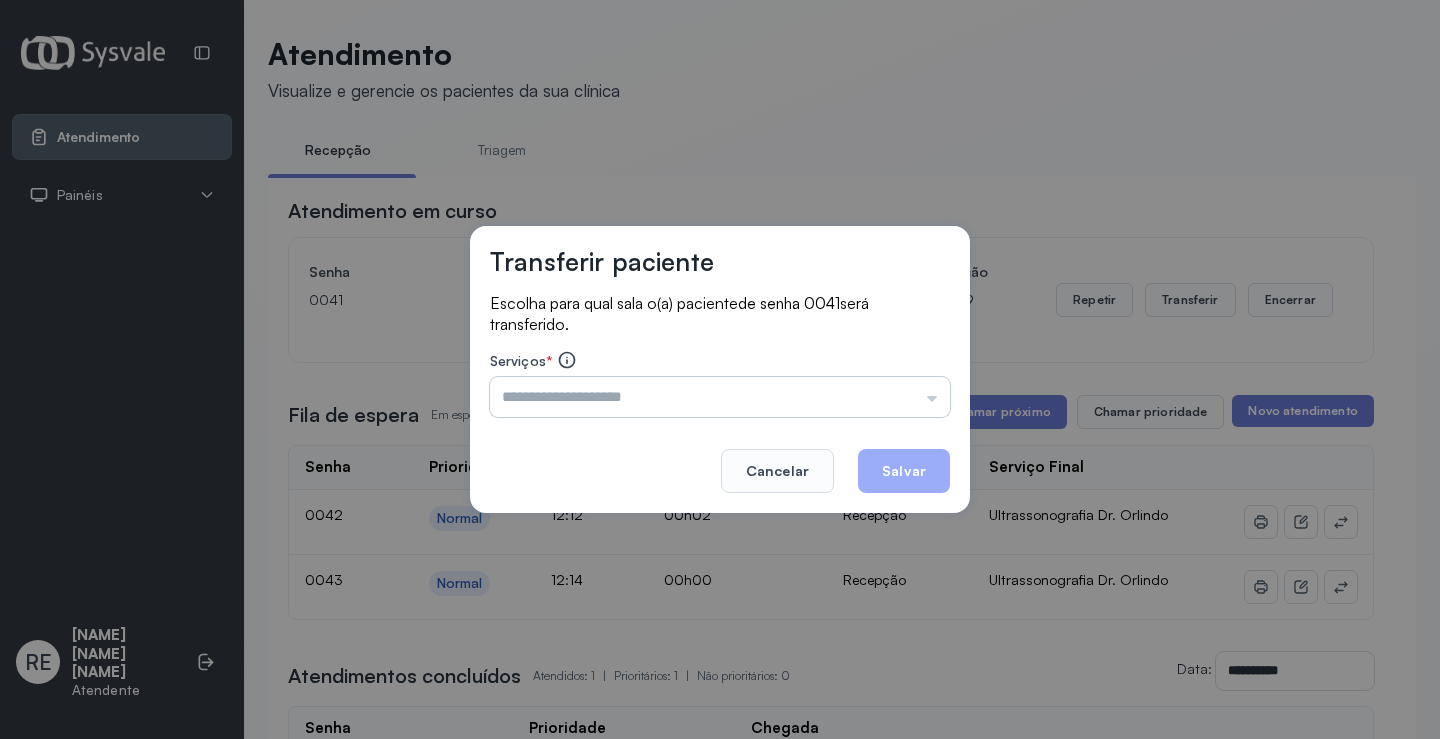 click at bounding box center (720, 397) 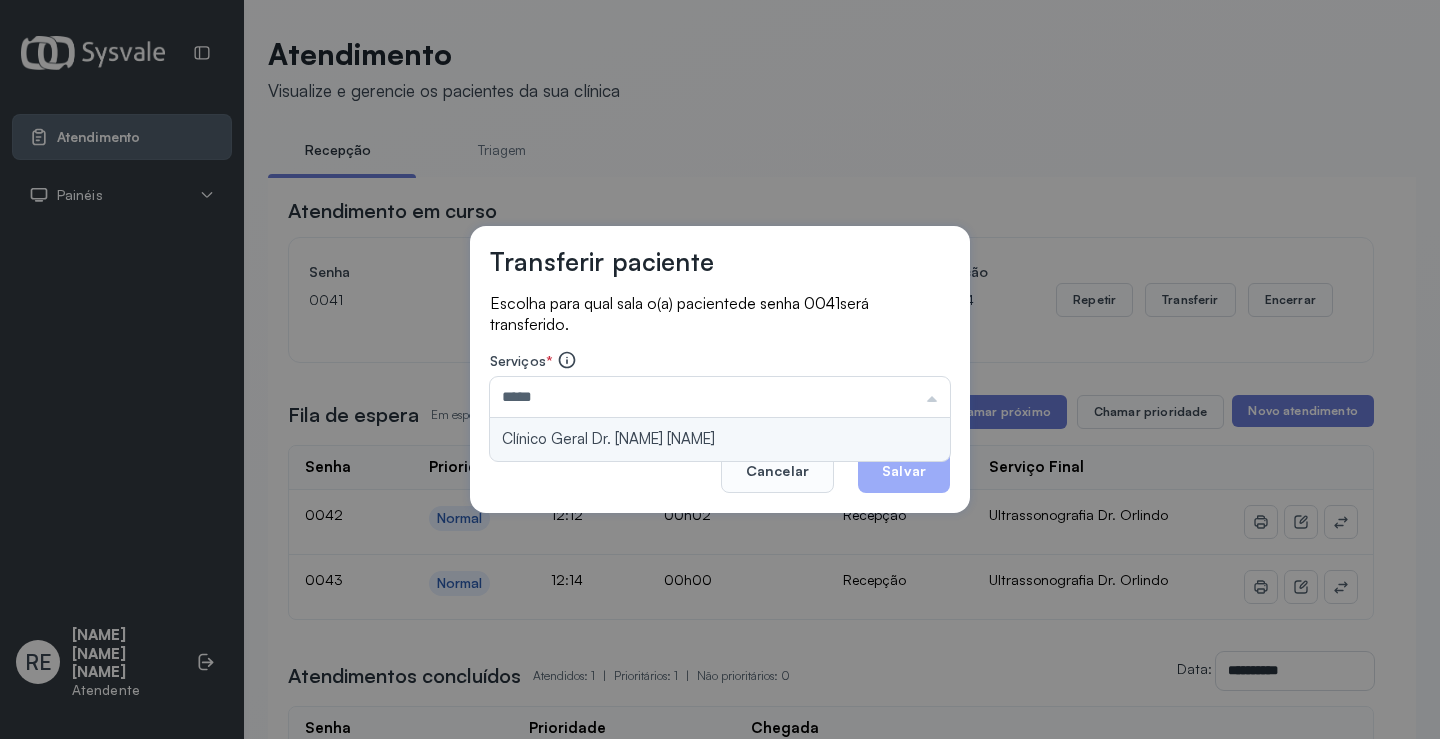 type on "**********" 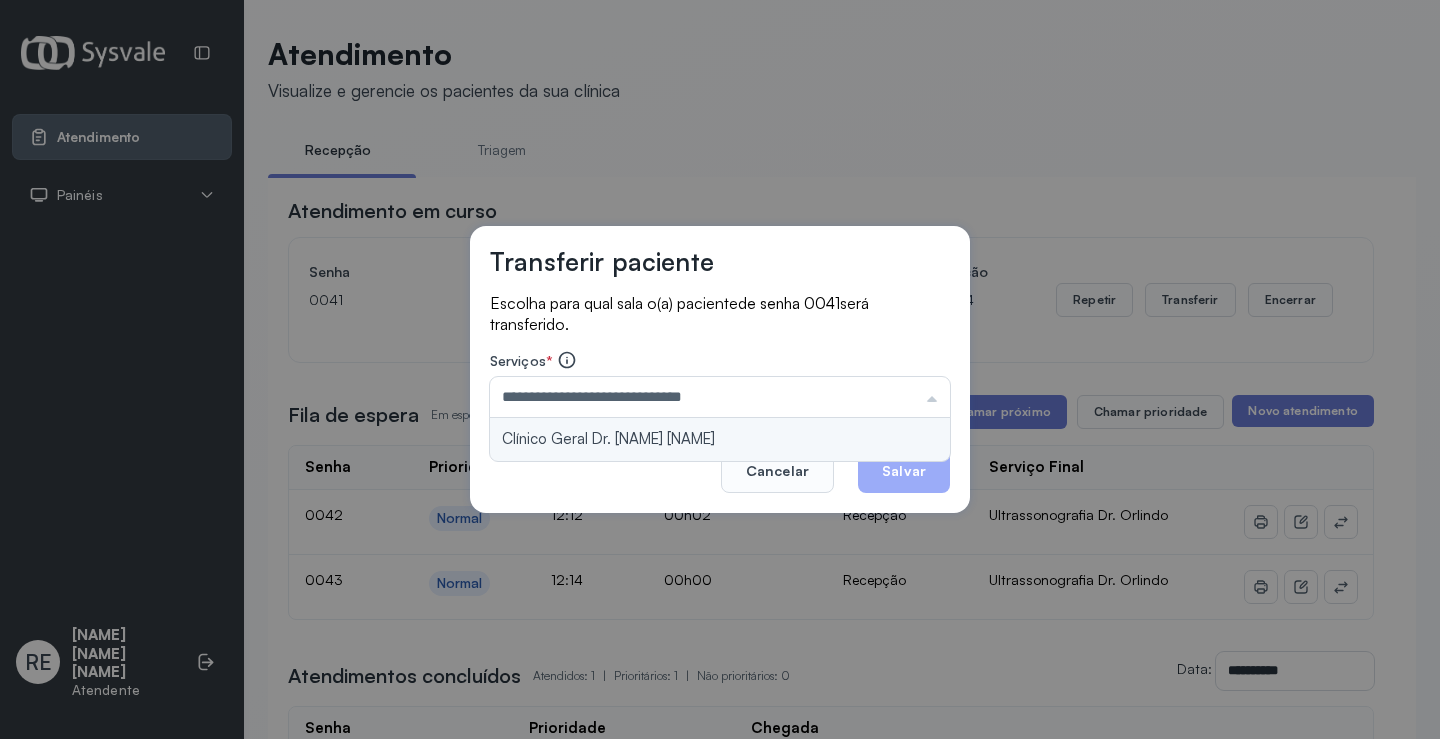 click on "**********" at bounding box center (720, 370) 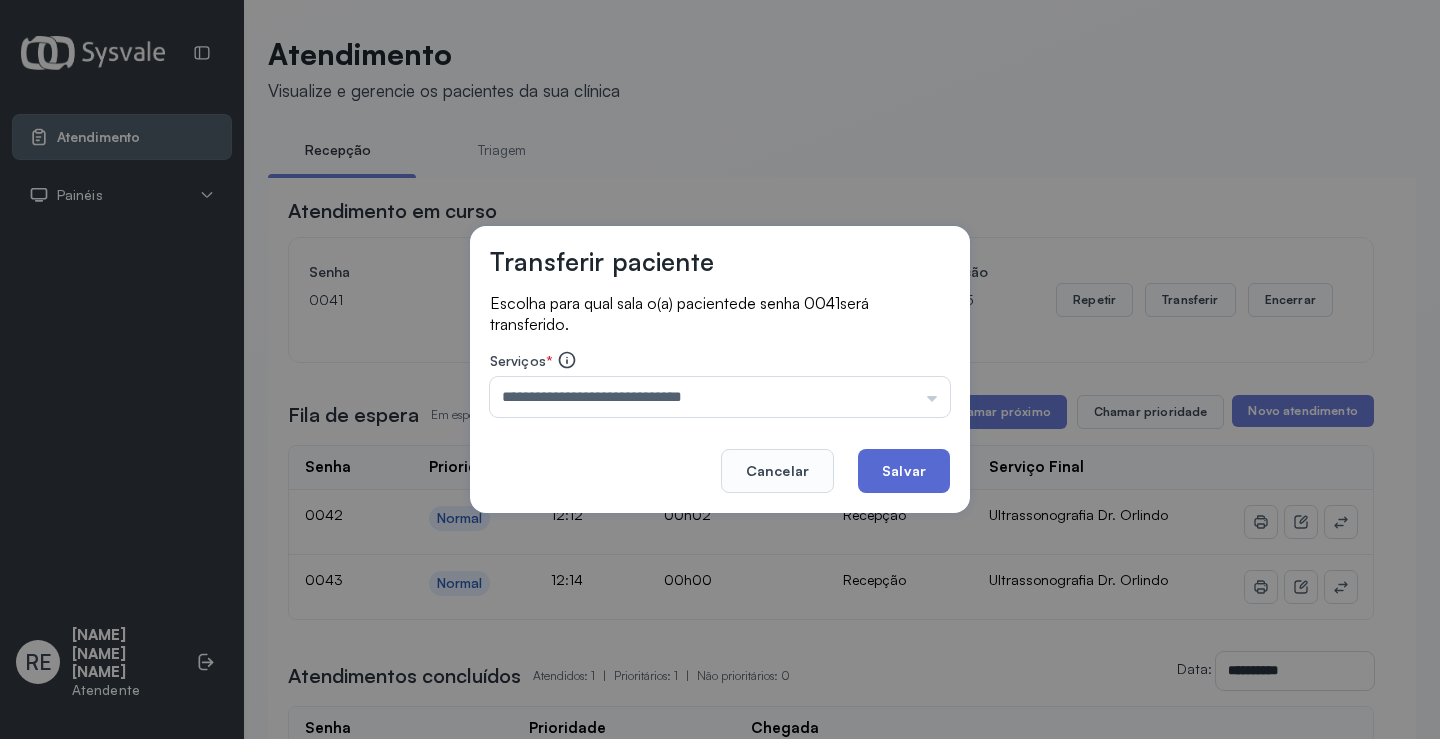 click on "Salvar" 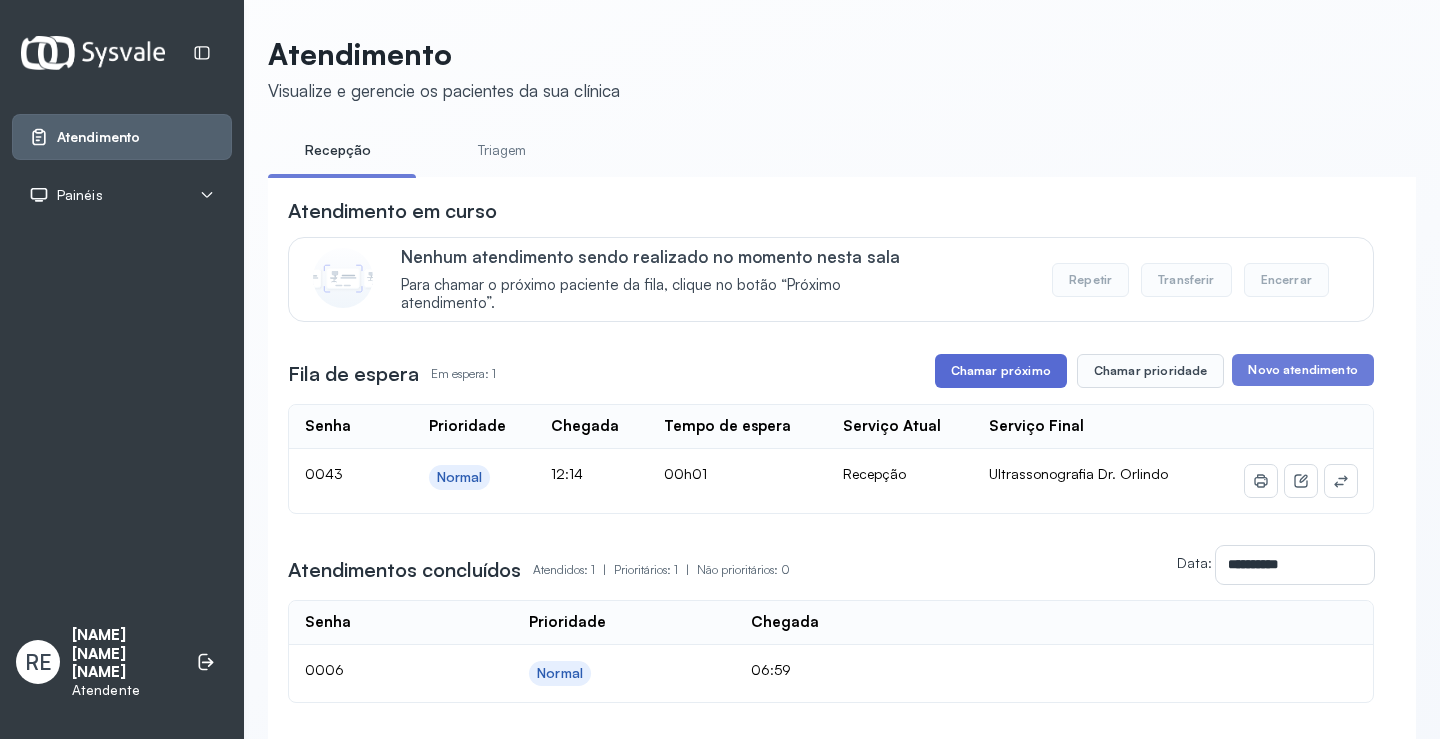 click on "Chamar próximo" at bounding box center (1001, 371) 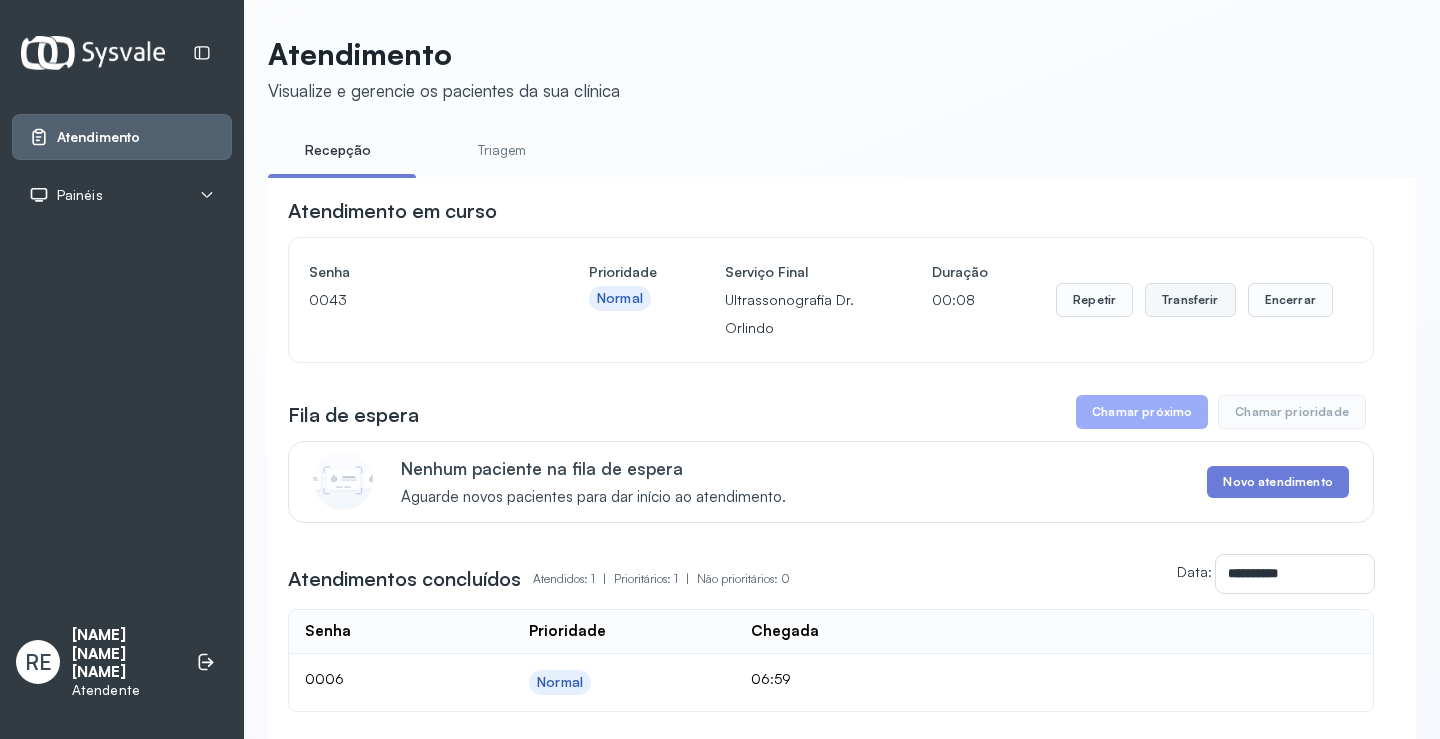click on "Transferir" at bounding box center [1190, 300] 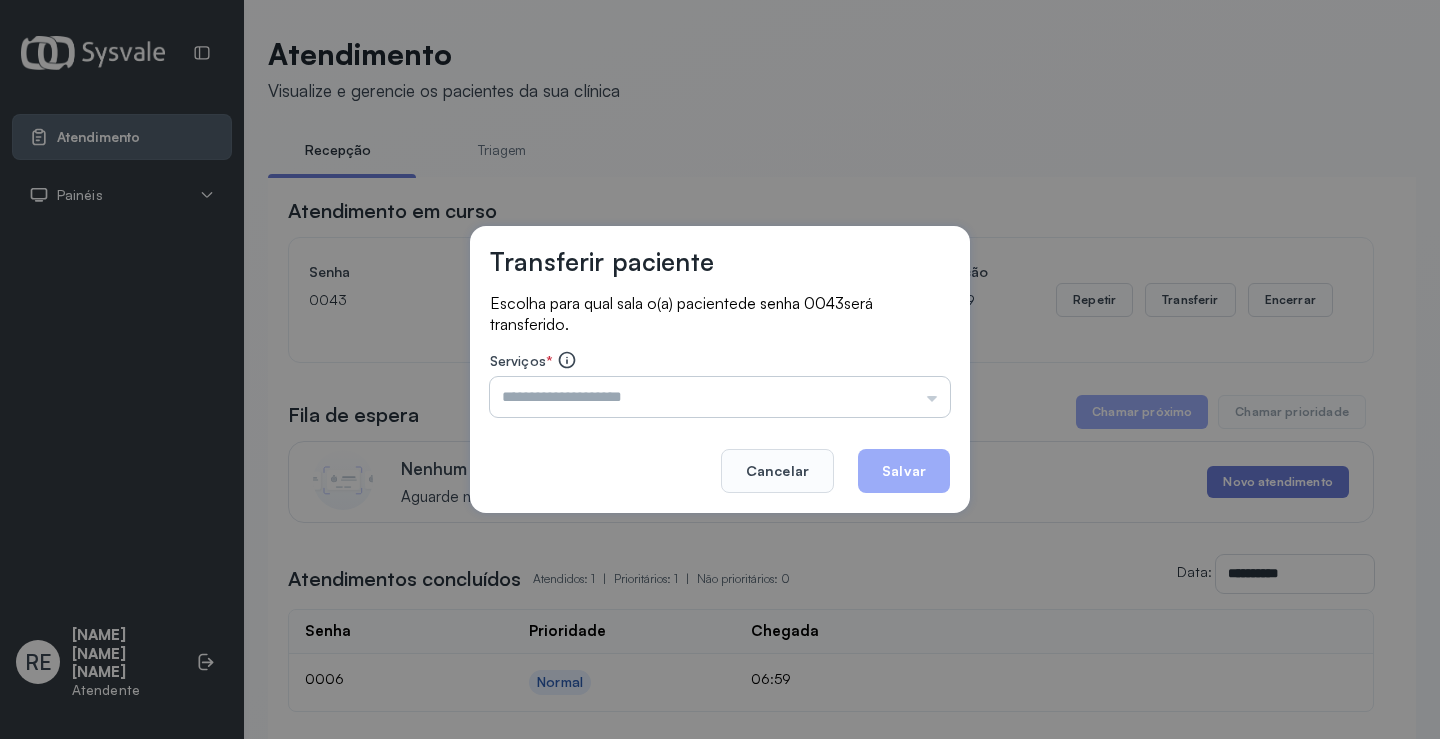 click at bounding box center (720, 397) 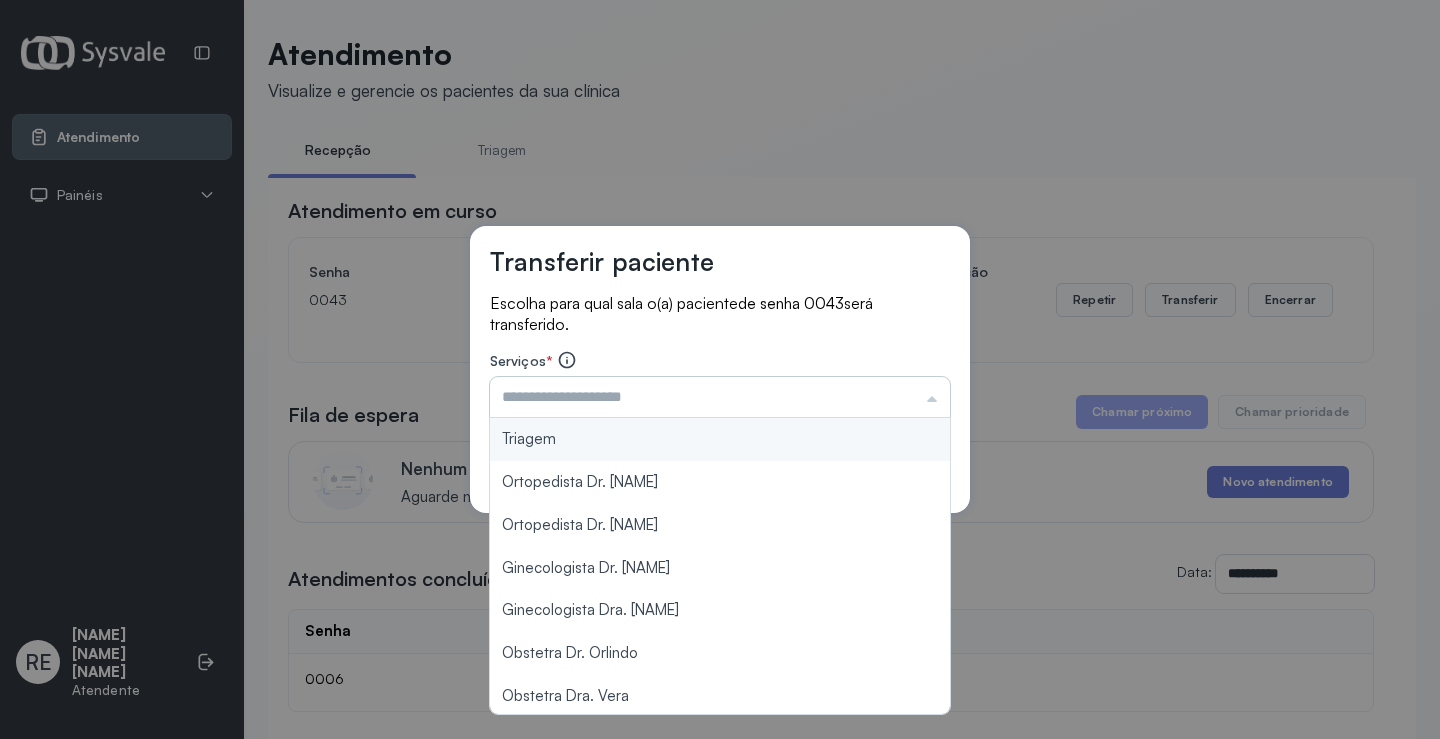 click at bounding box center (720, 397) 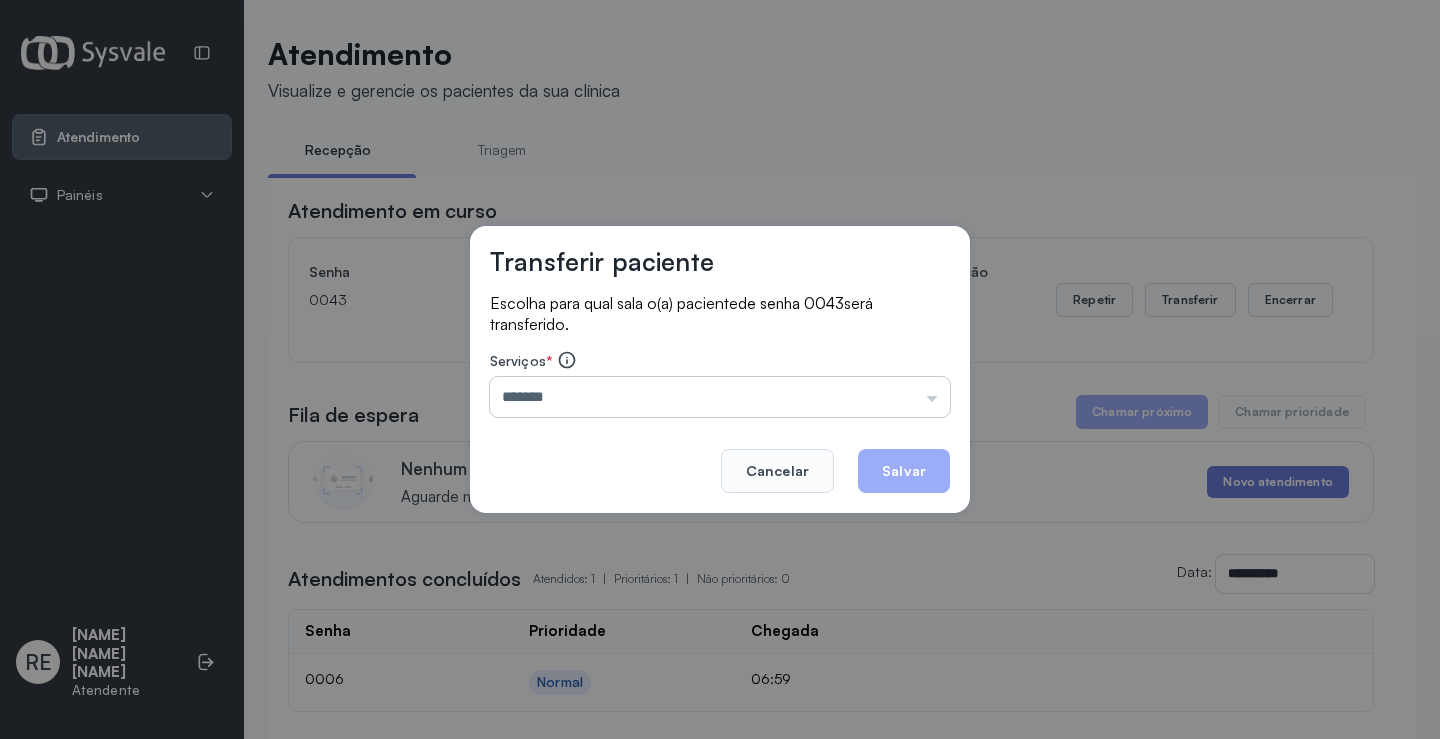 click on "*******" at bounding box center (720, 397) 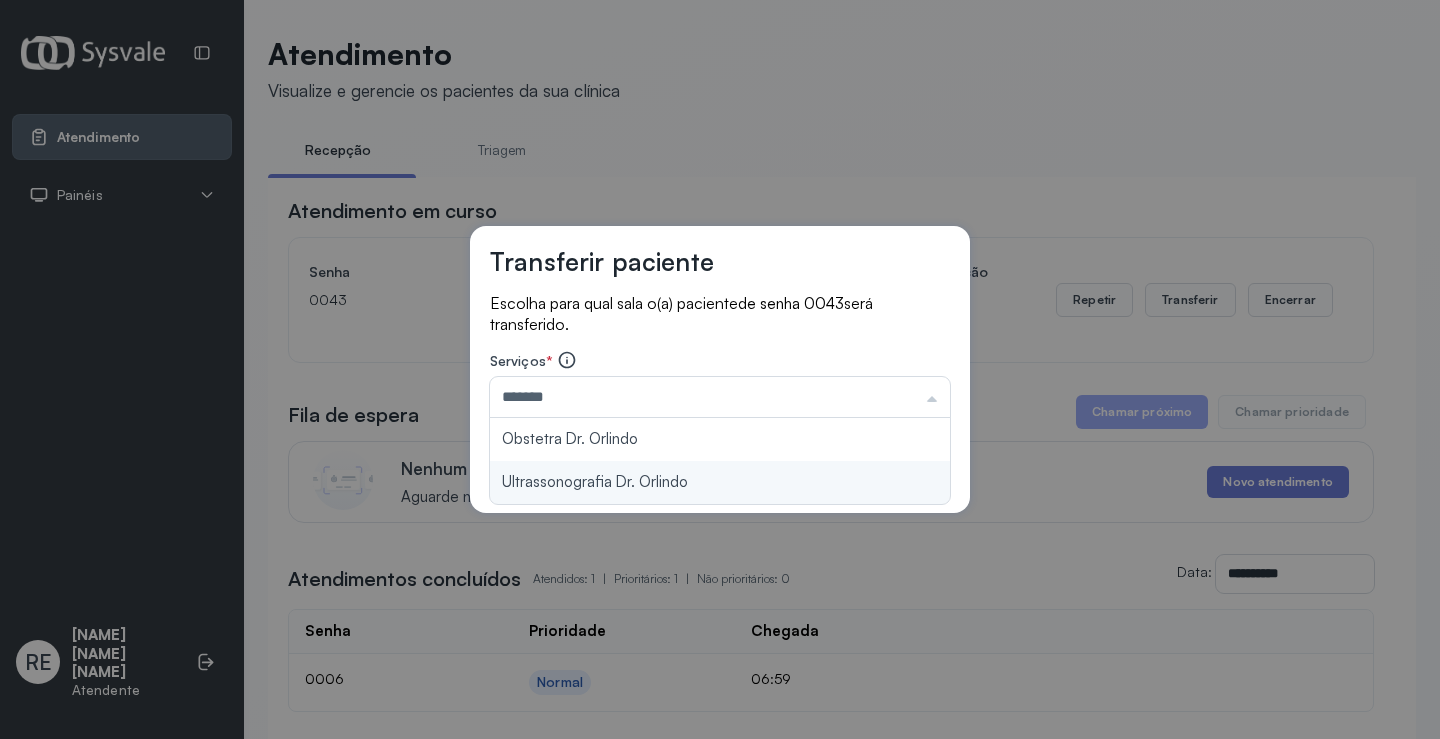 type on "**********" 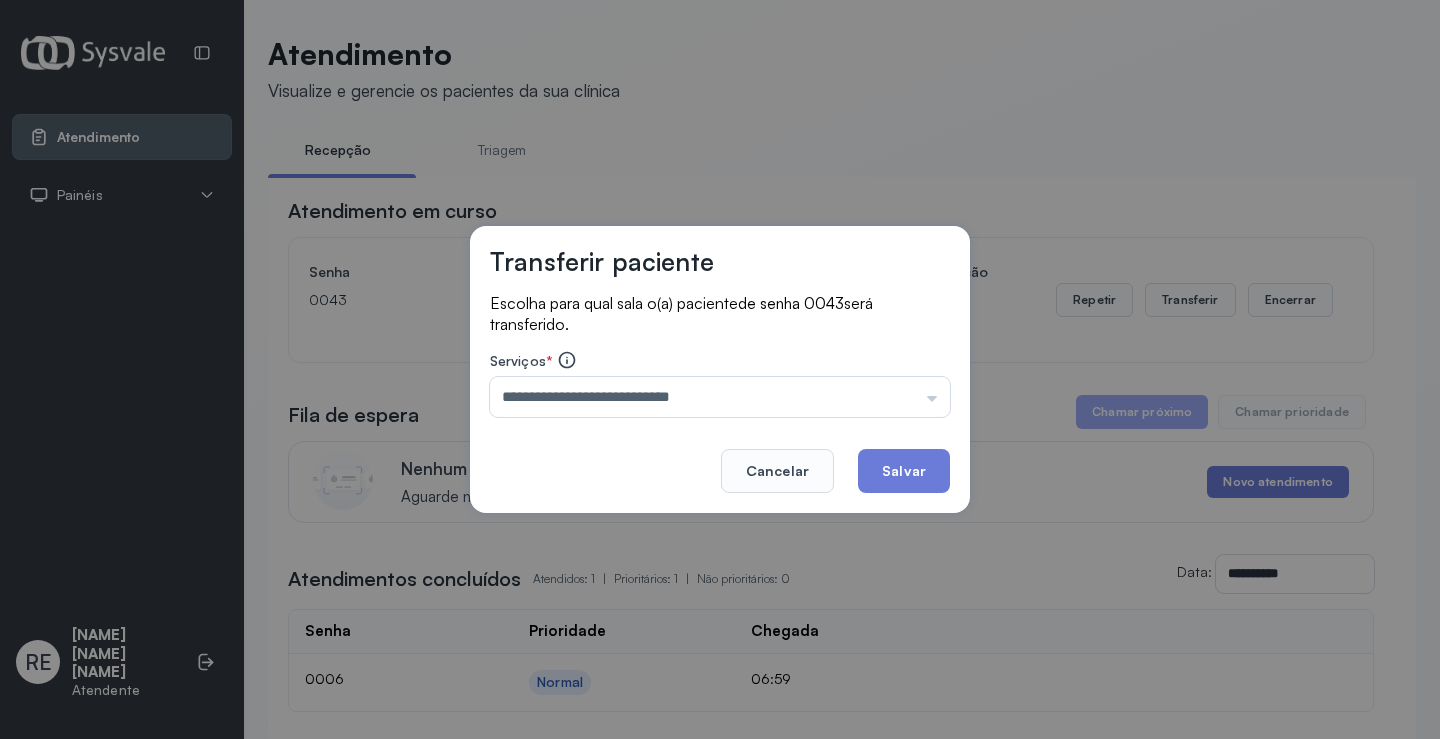click on "**********" at bounding box center (720, 370) 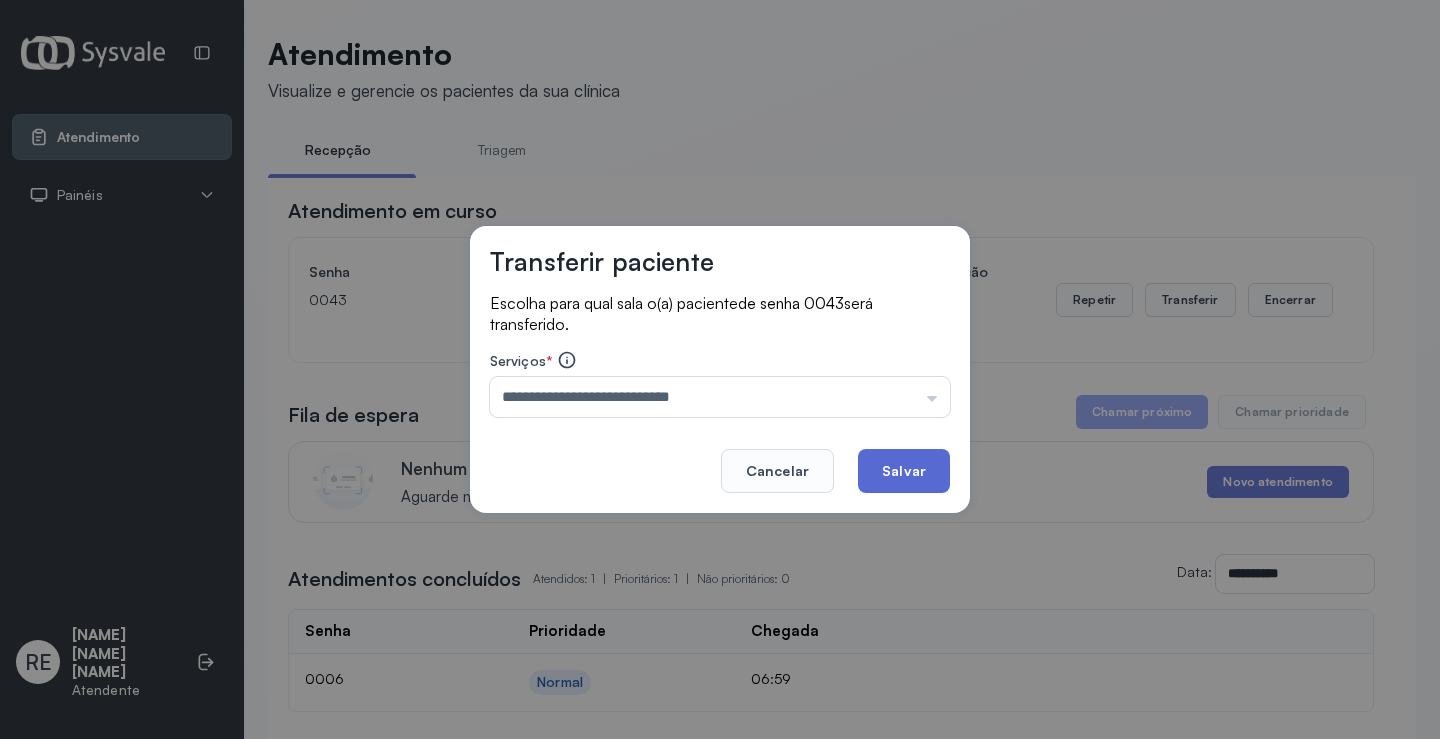 click on "Salvar" 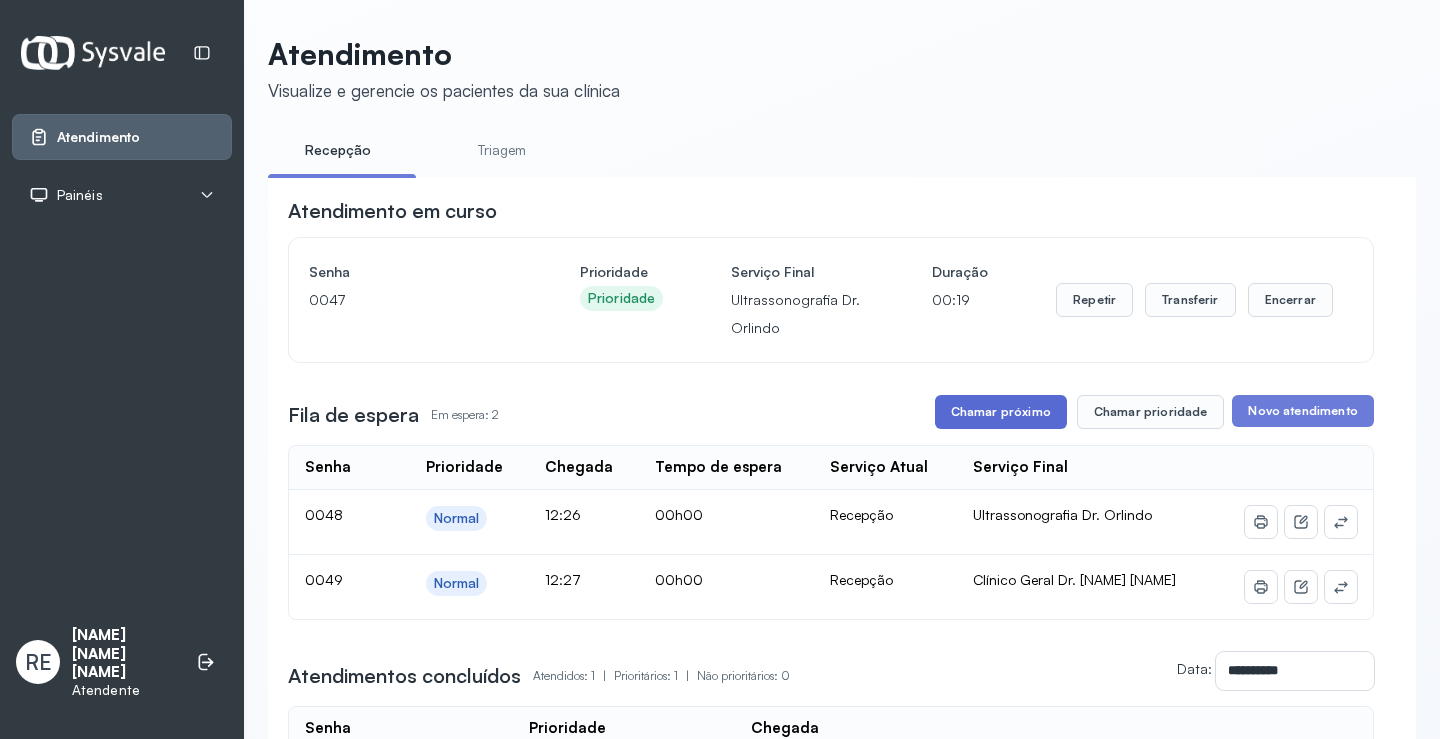 click on "Chamar próximo" at bounding box center [1001, 412] 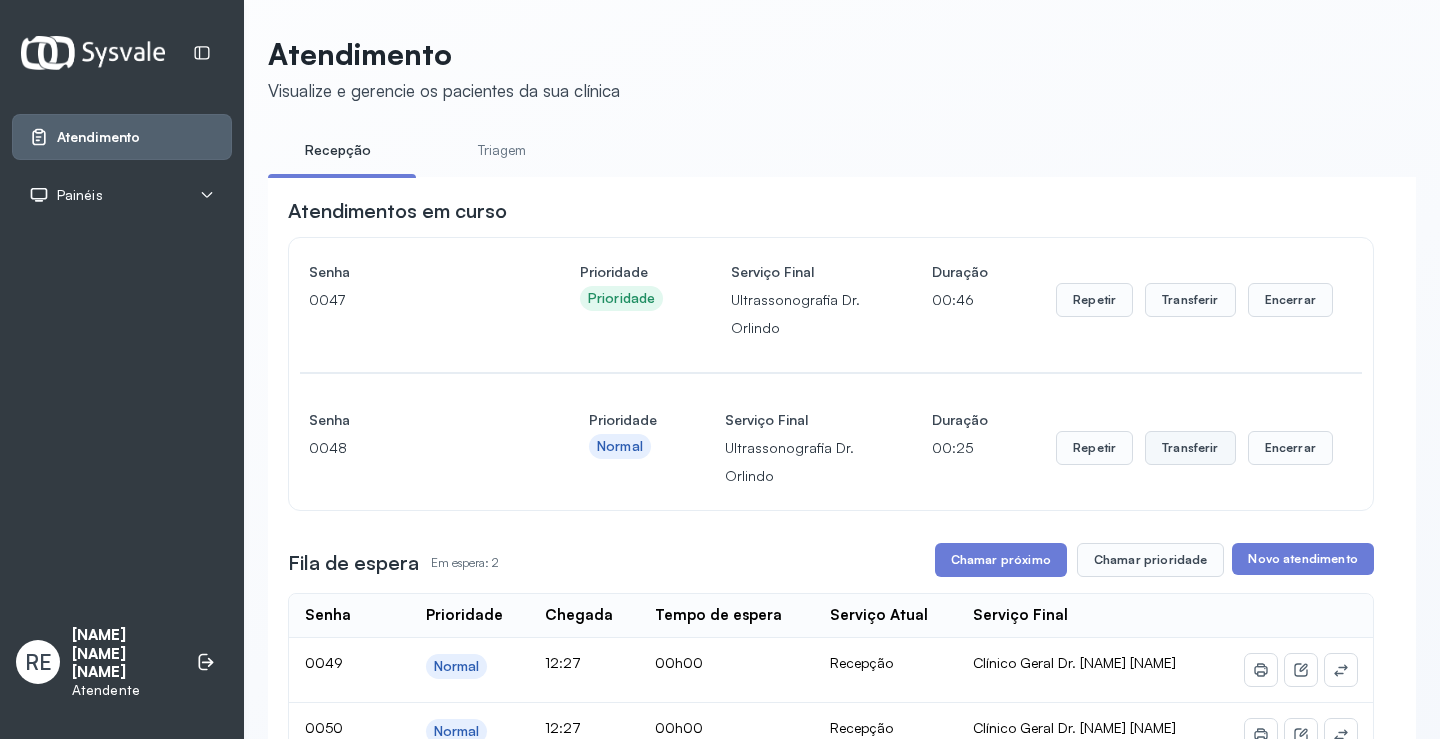 click on "Transferir" at bounding box center [1190, 300] 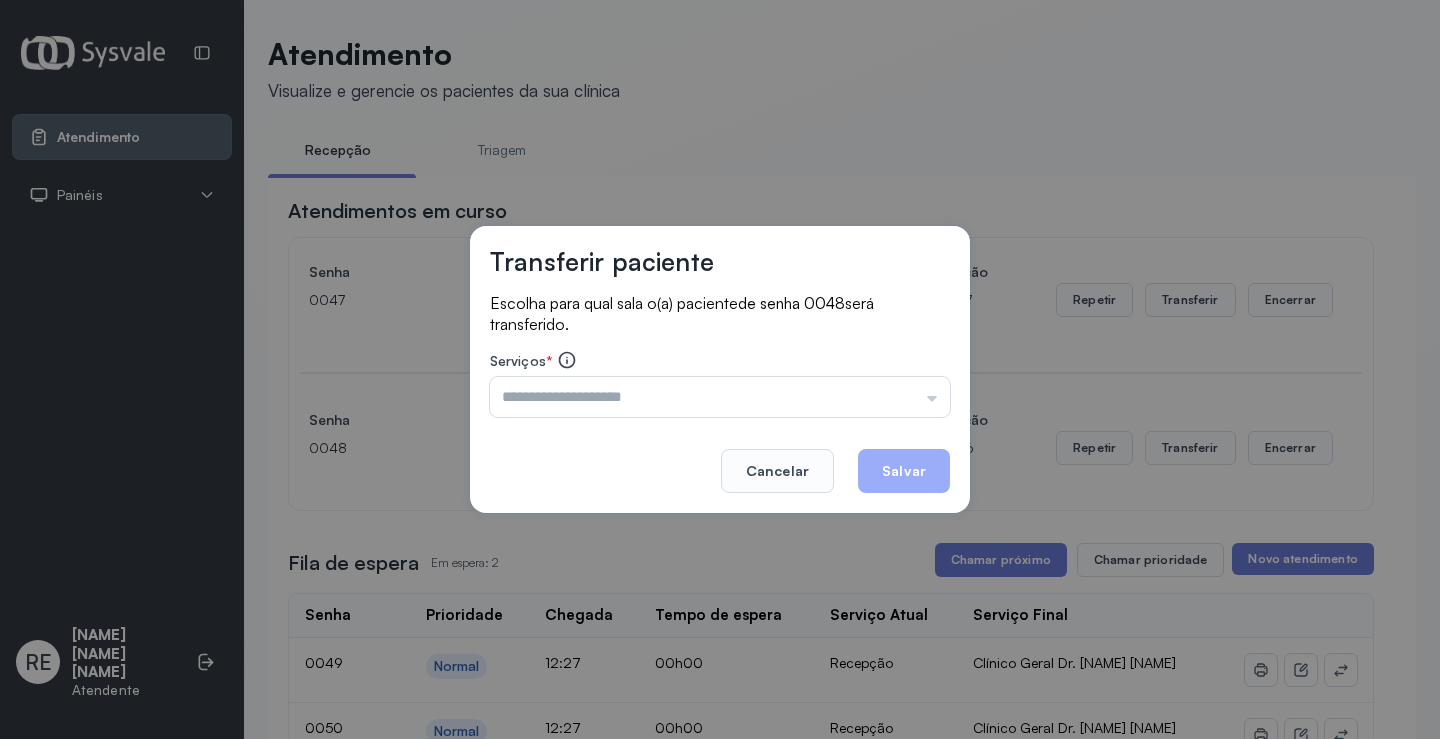 click at bounding box center [720, 397] 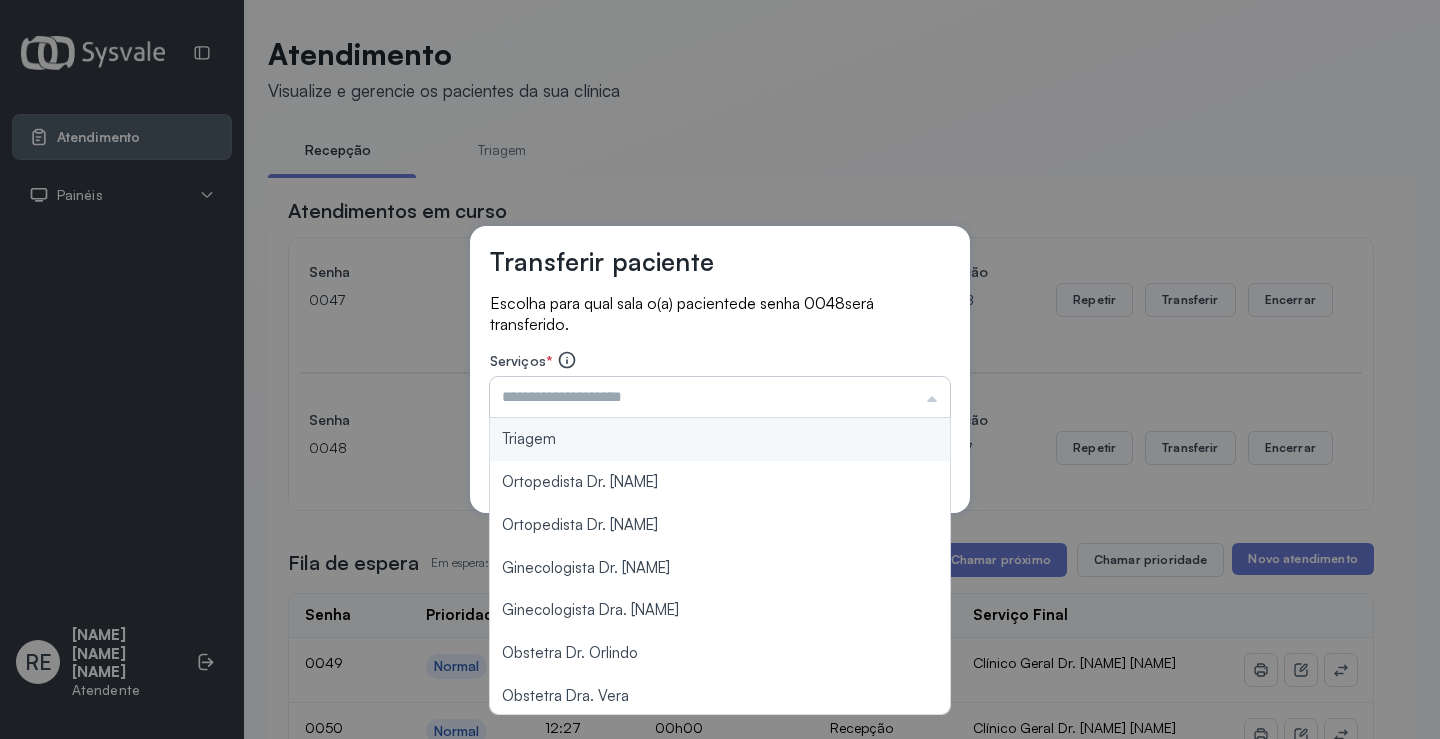 click at bounding box center [720, 397] 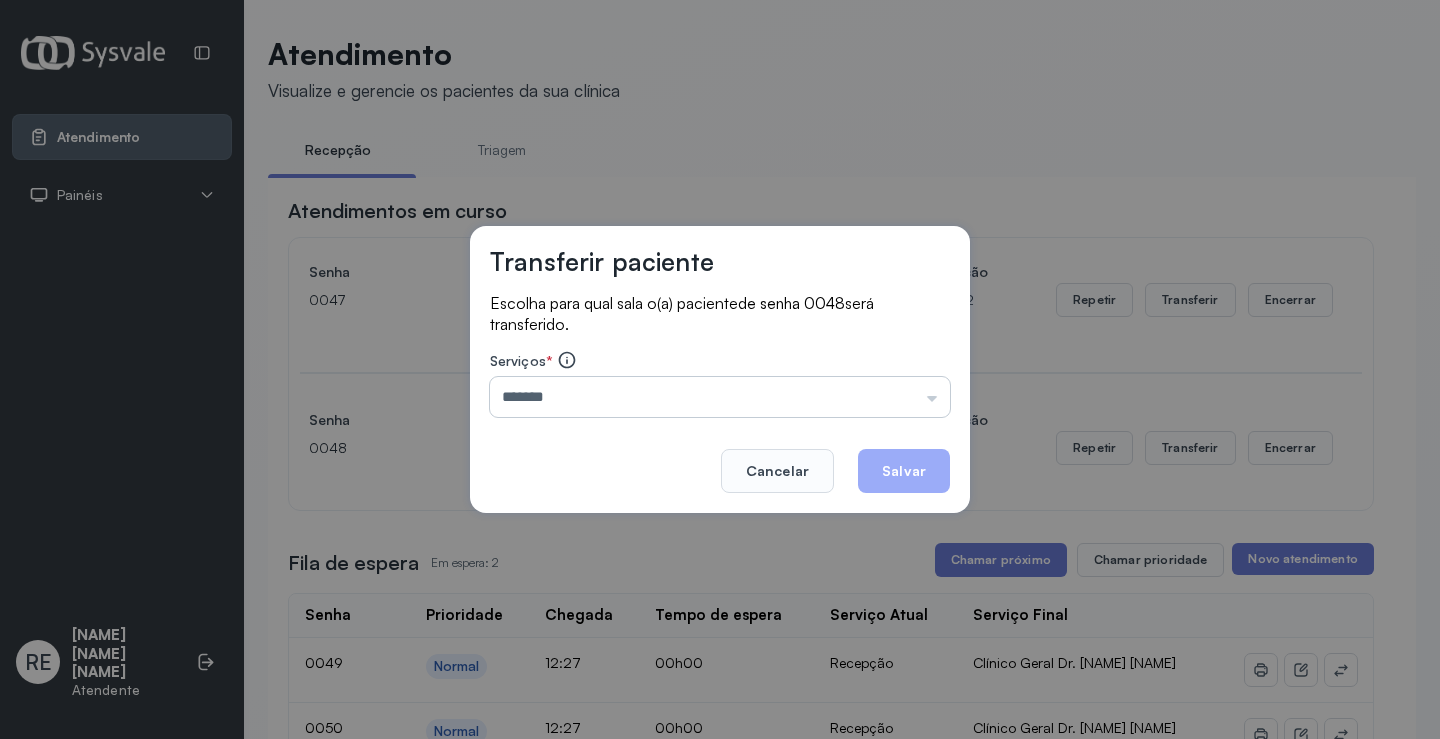 click on "*******" at bounding box center [720, 397] 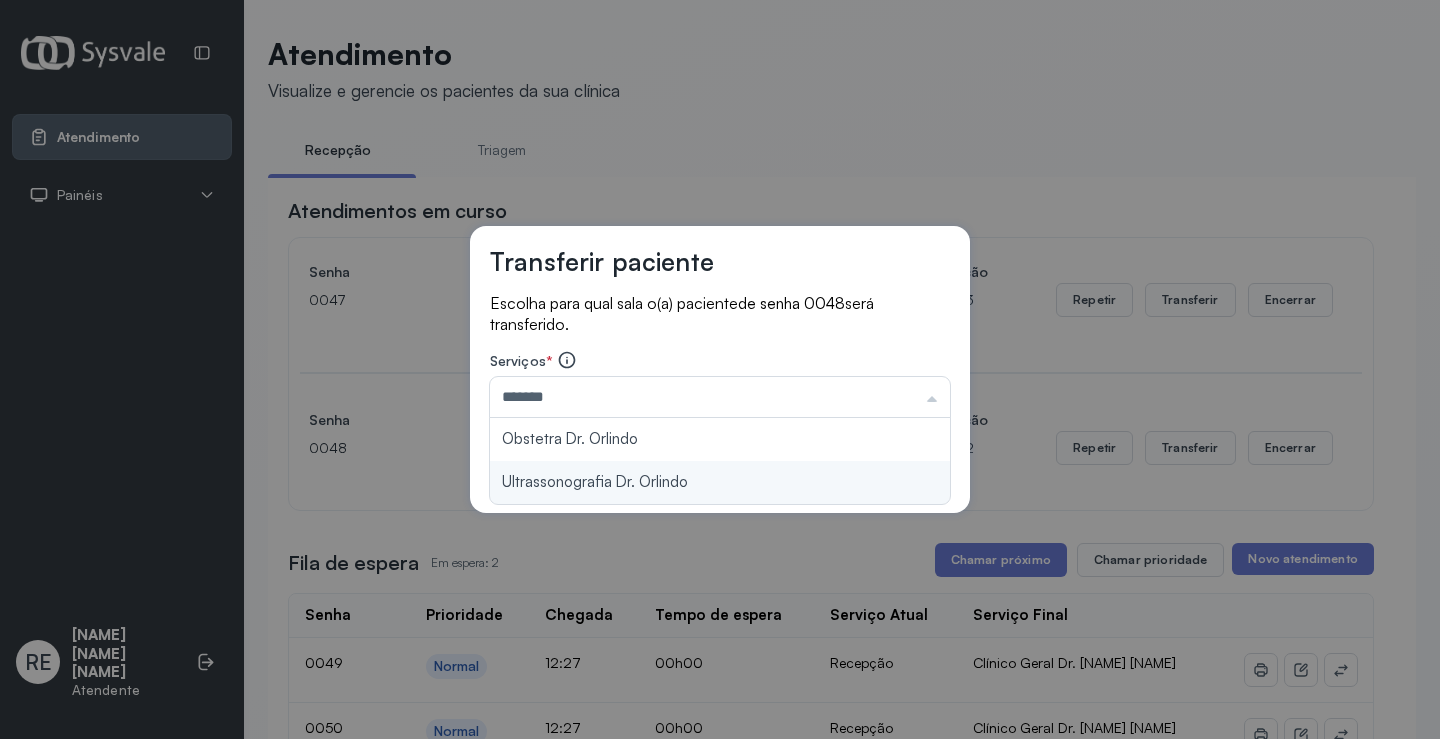 type on "**********" 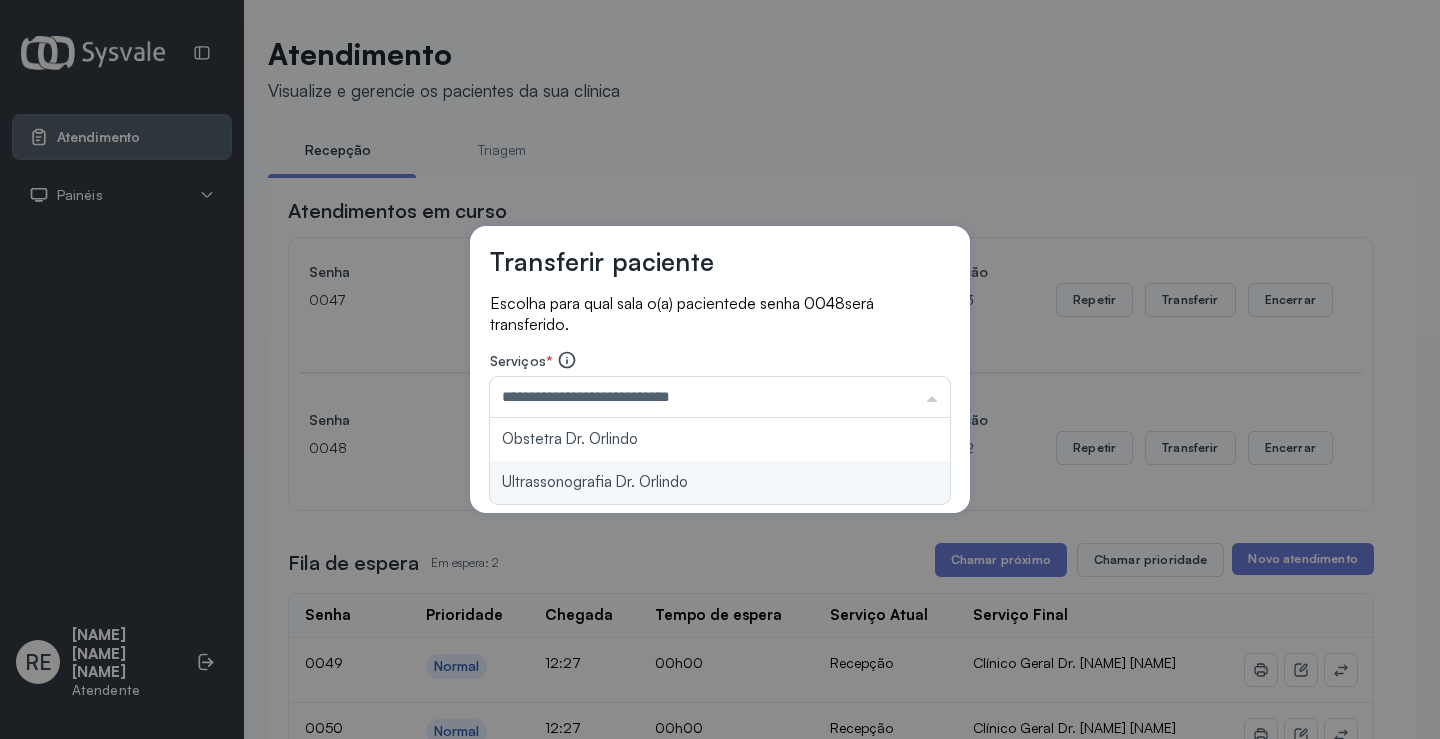 click on "**********" at bounding box center (720, 370) 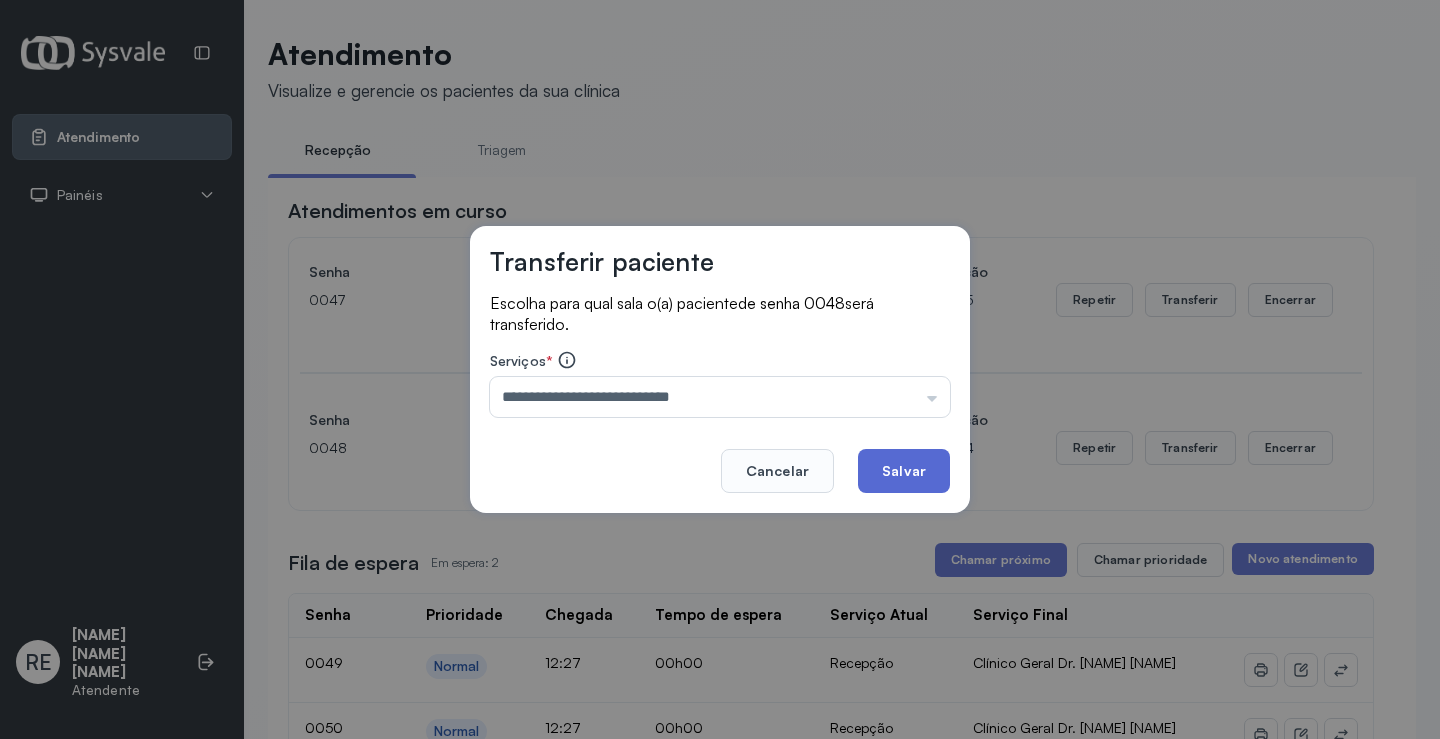 click on "Salvar" 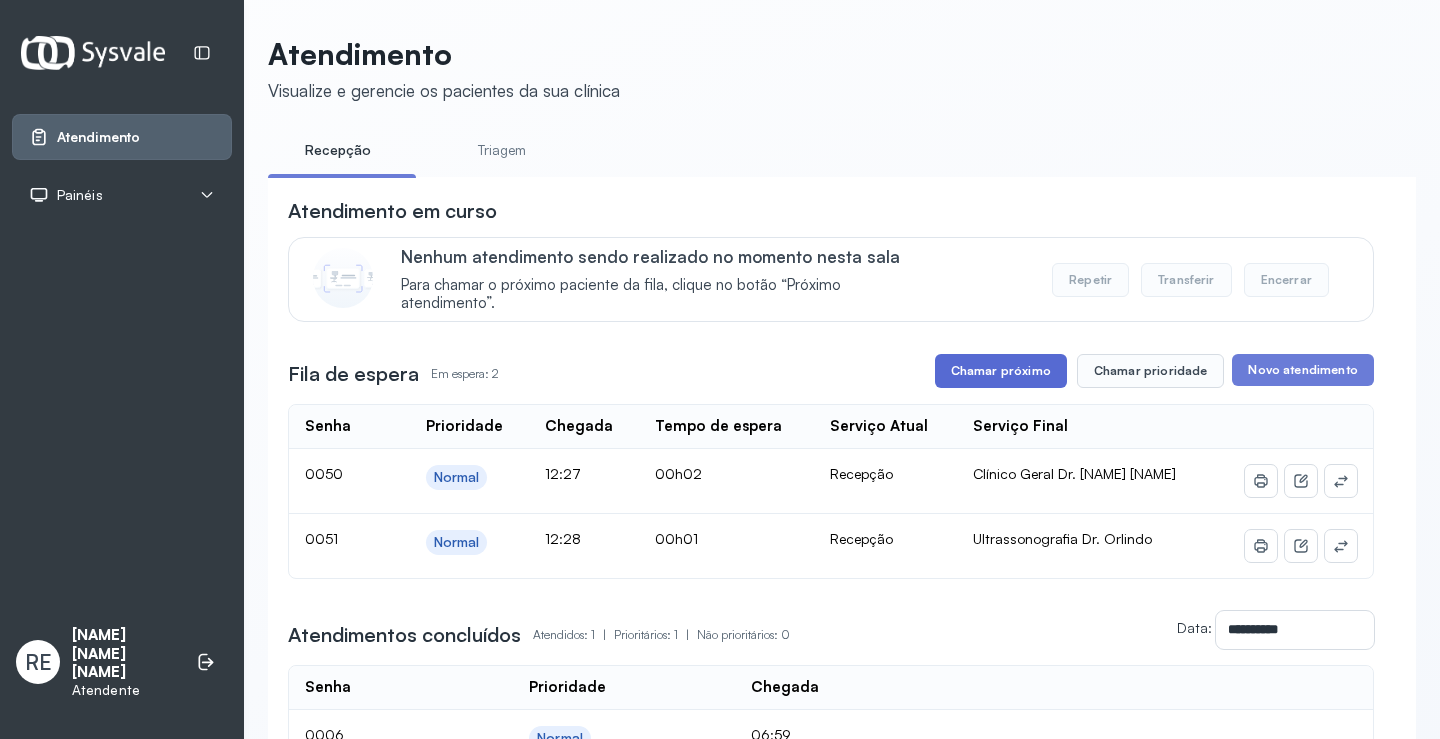 click on "Chamar próximo" at bounding box center (1001, 371) 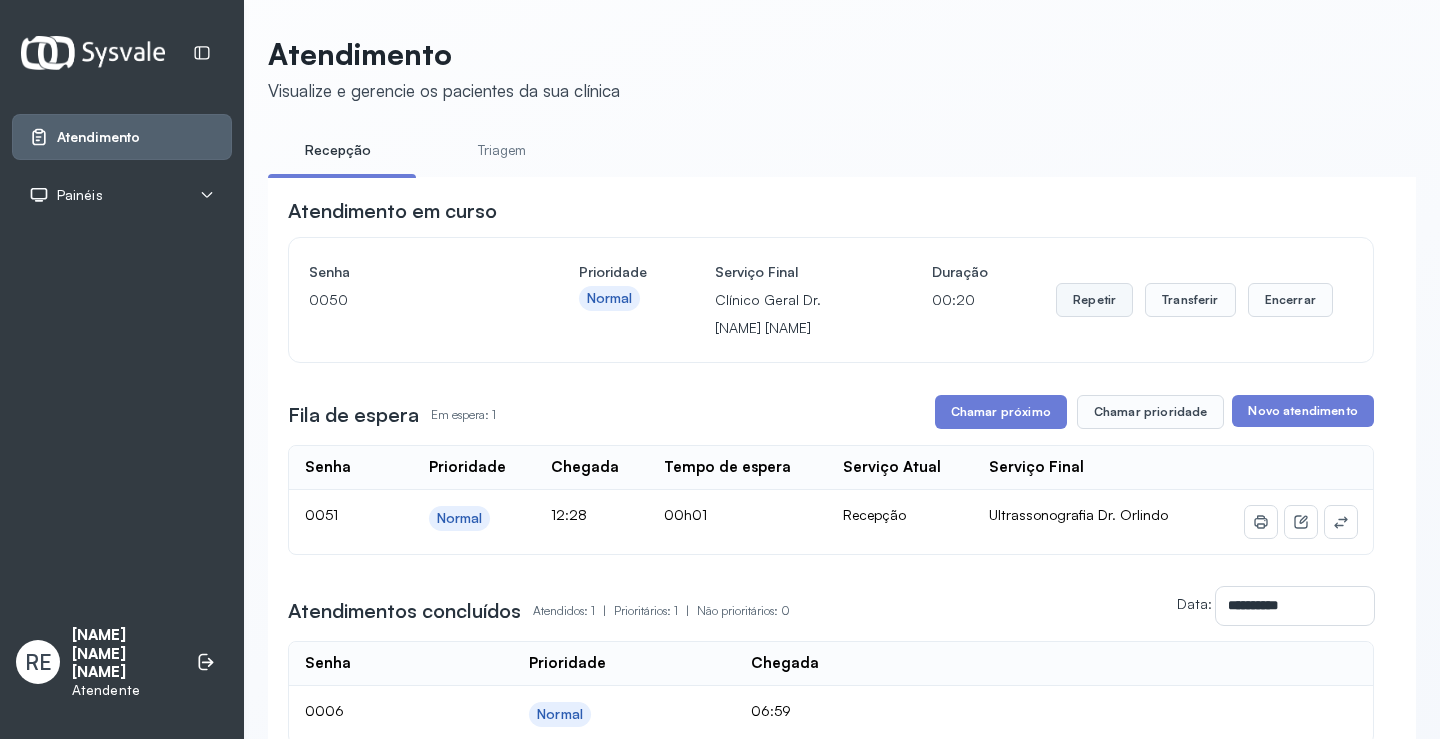 click on "Repetir" at bounding box center (1094, 300) 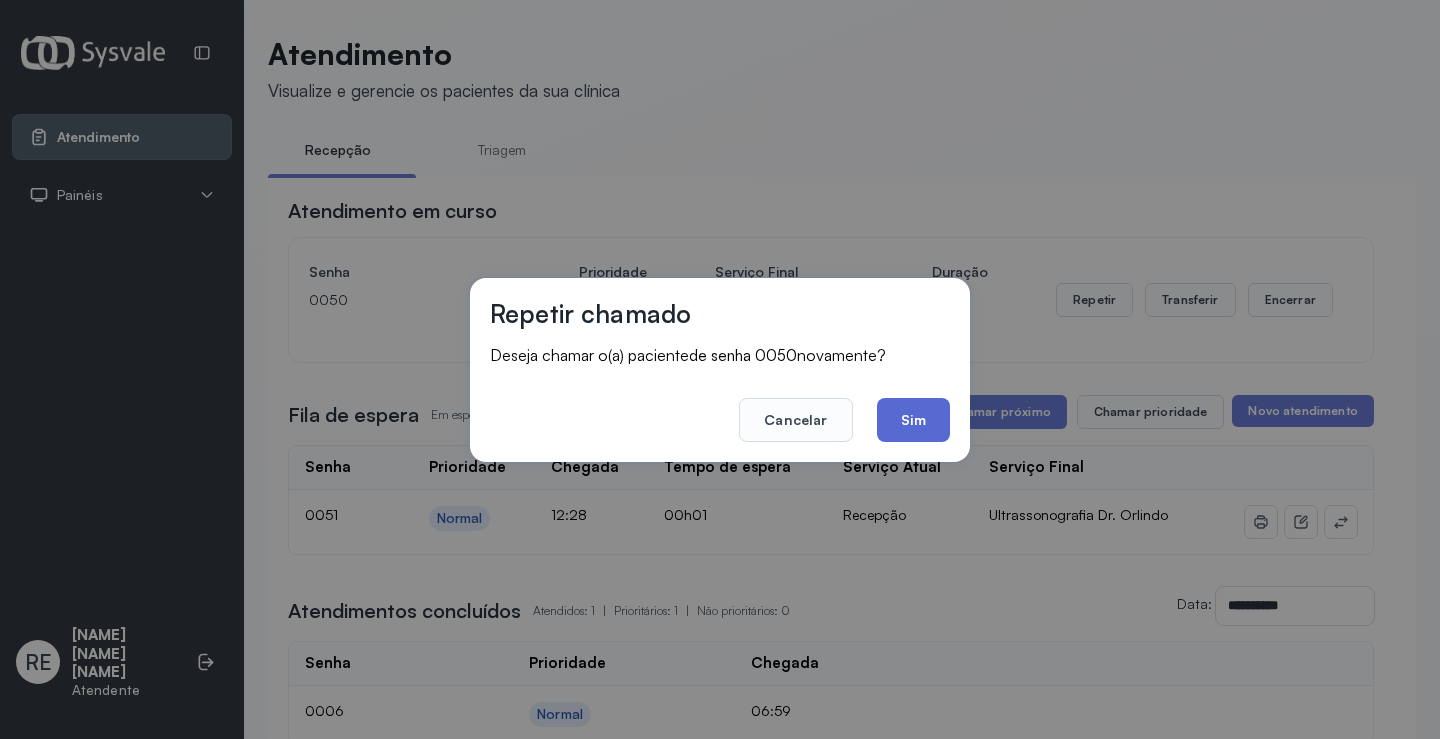 click on "Sim" 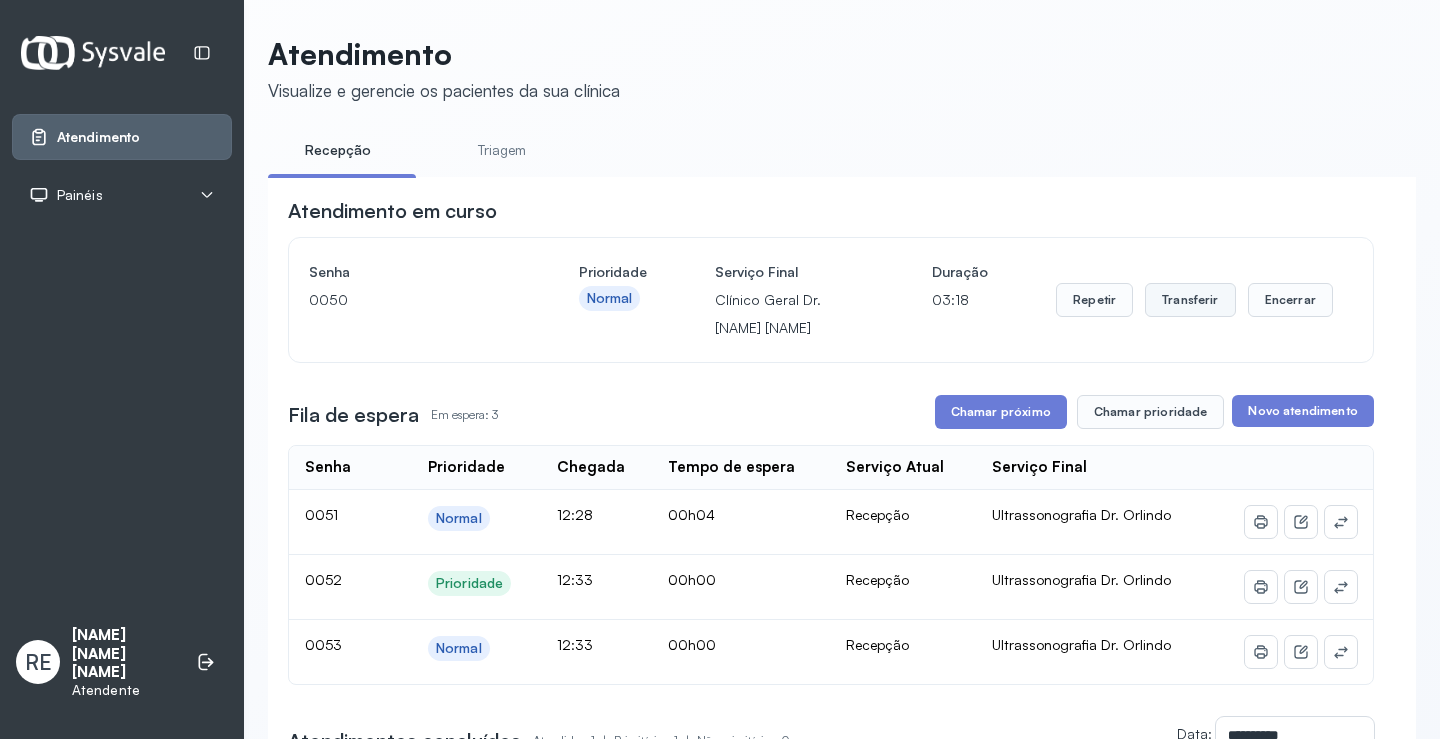 click on "Transferir" at bounding box center (1190, 300) 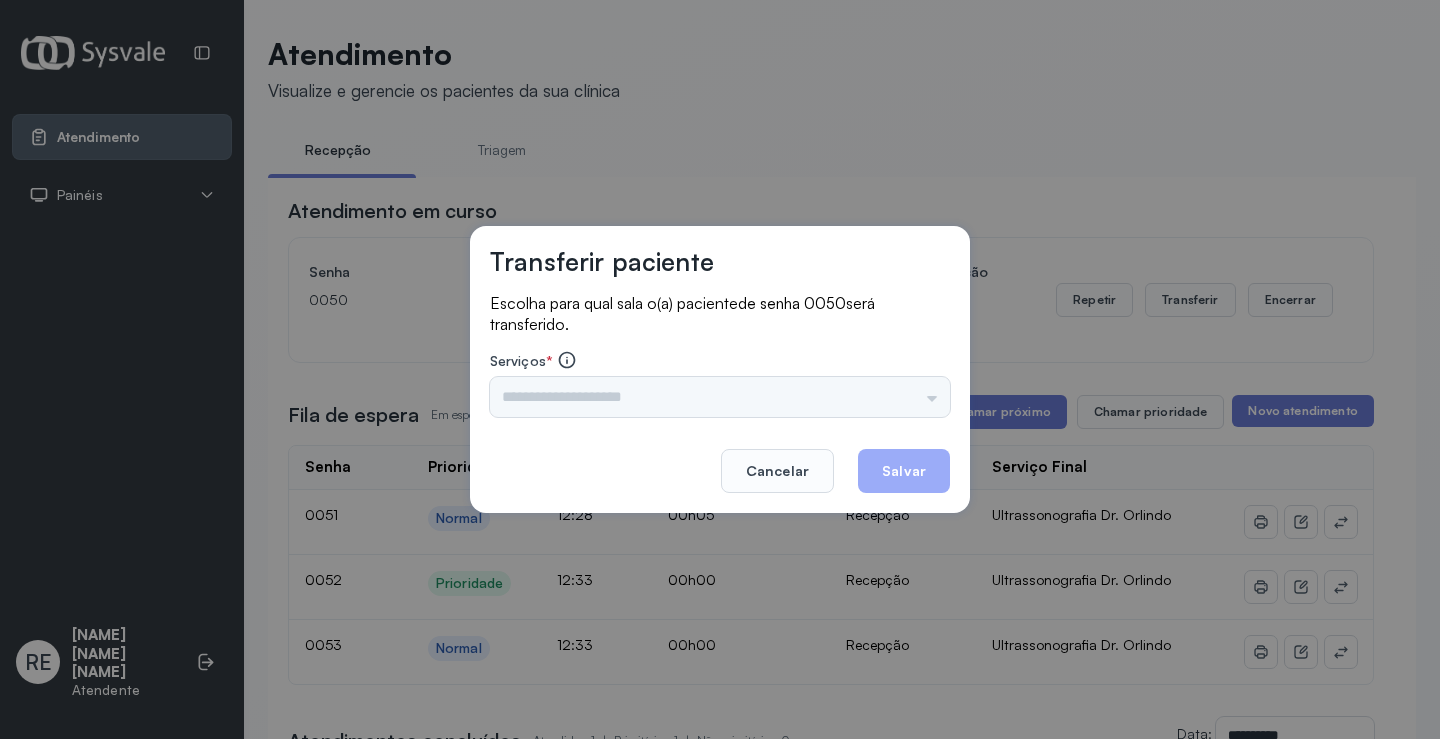 click at bounding box center [720, 397] 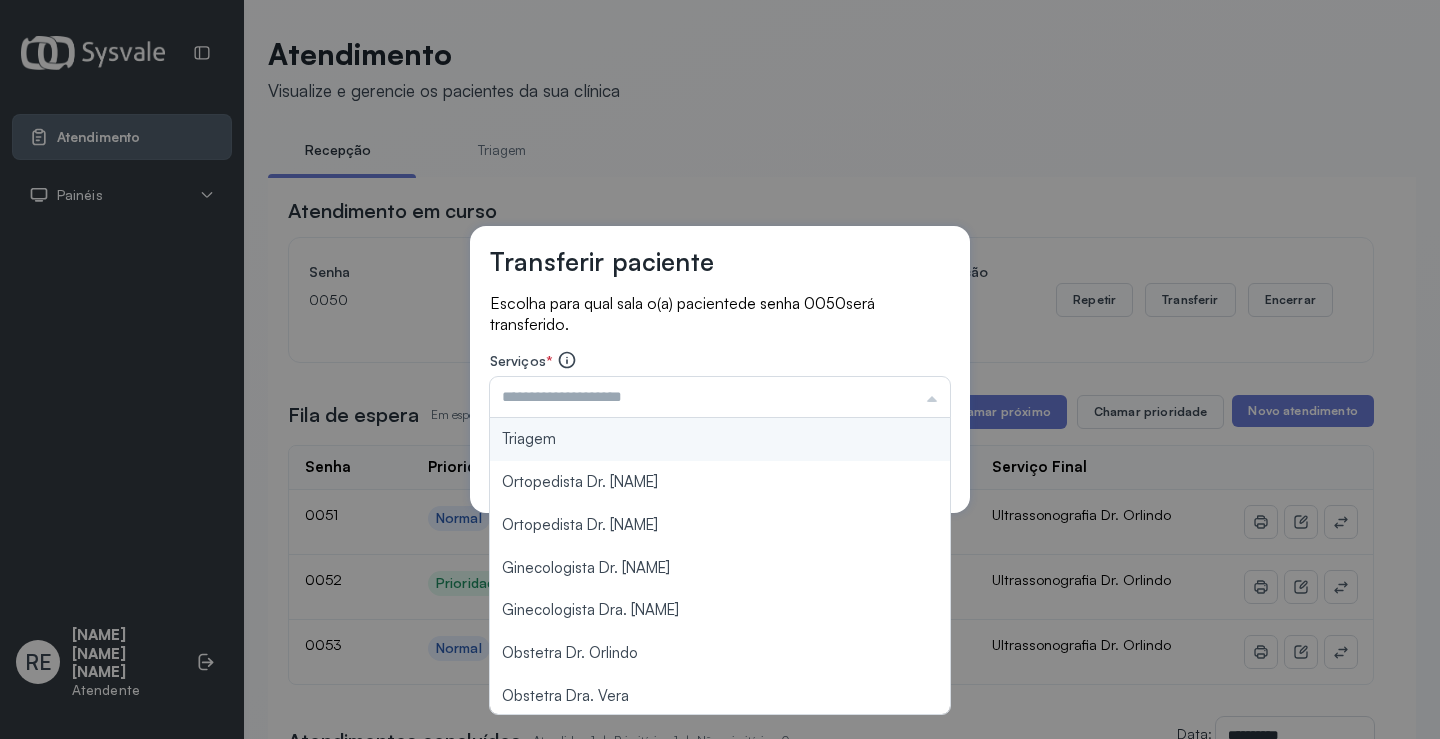 click at bounding box center (720, 397) 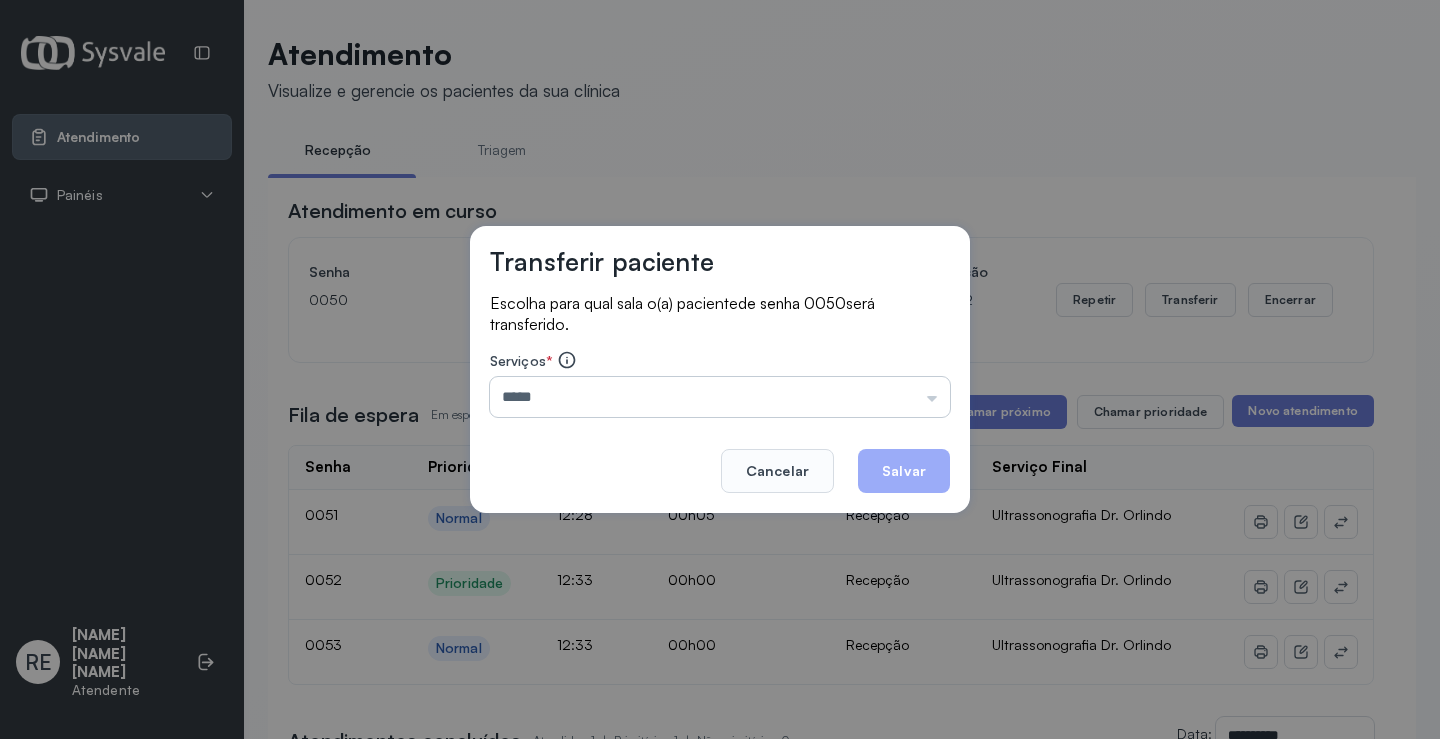 click on "*****" at bounding box center [720, 397] 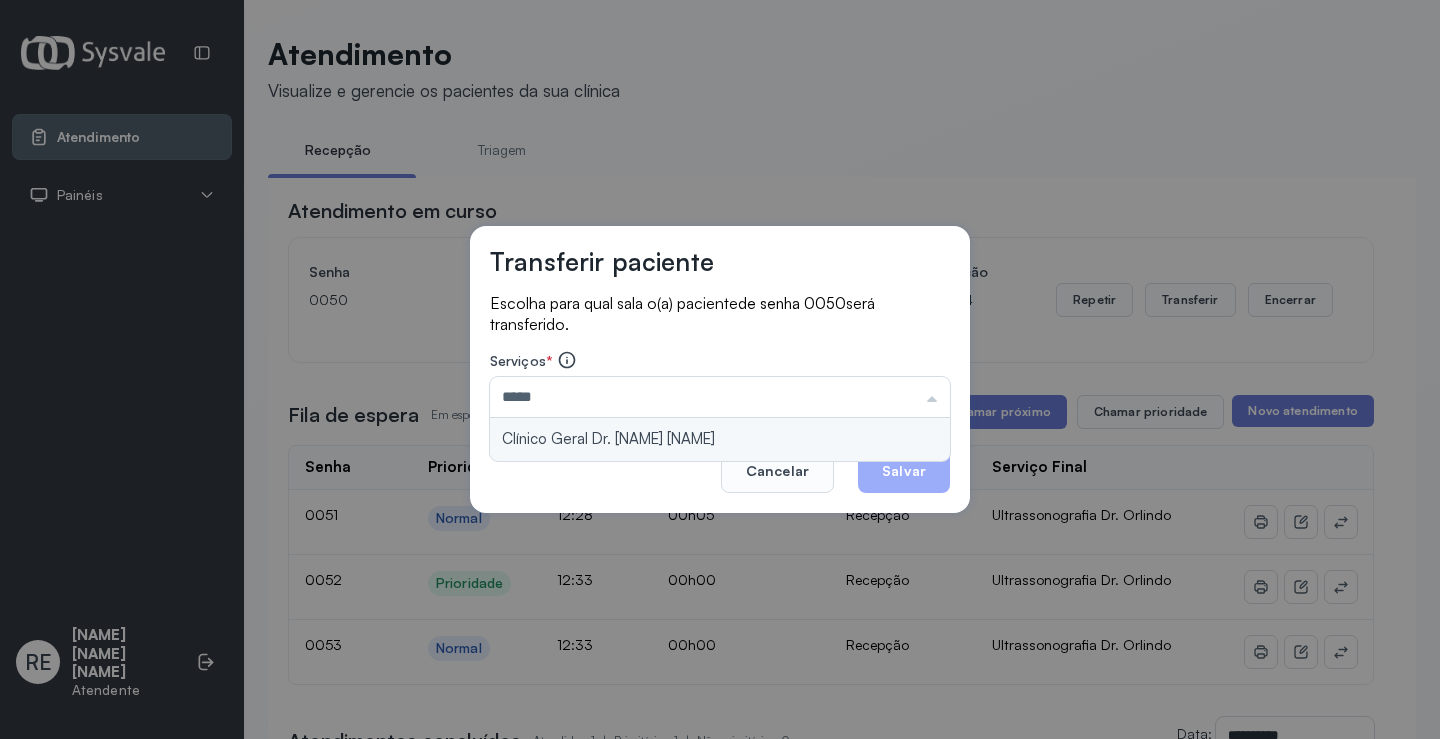 type on "**********" 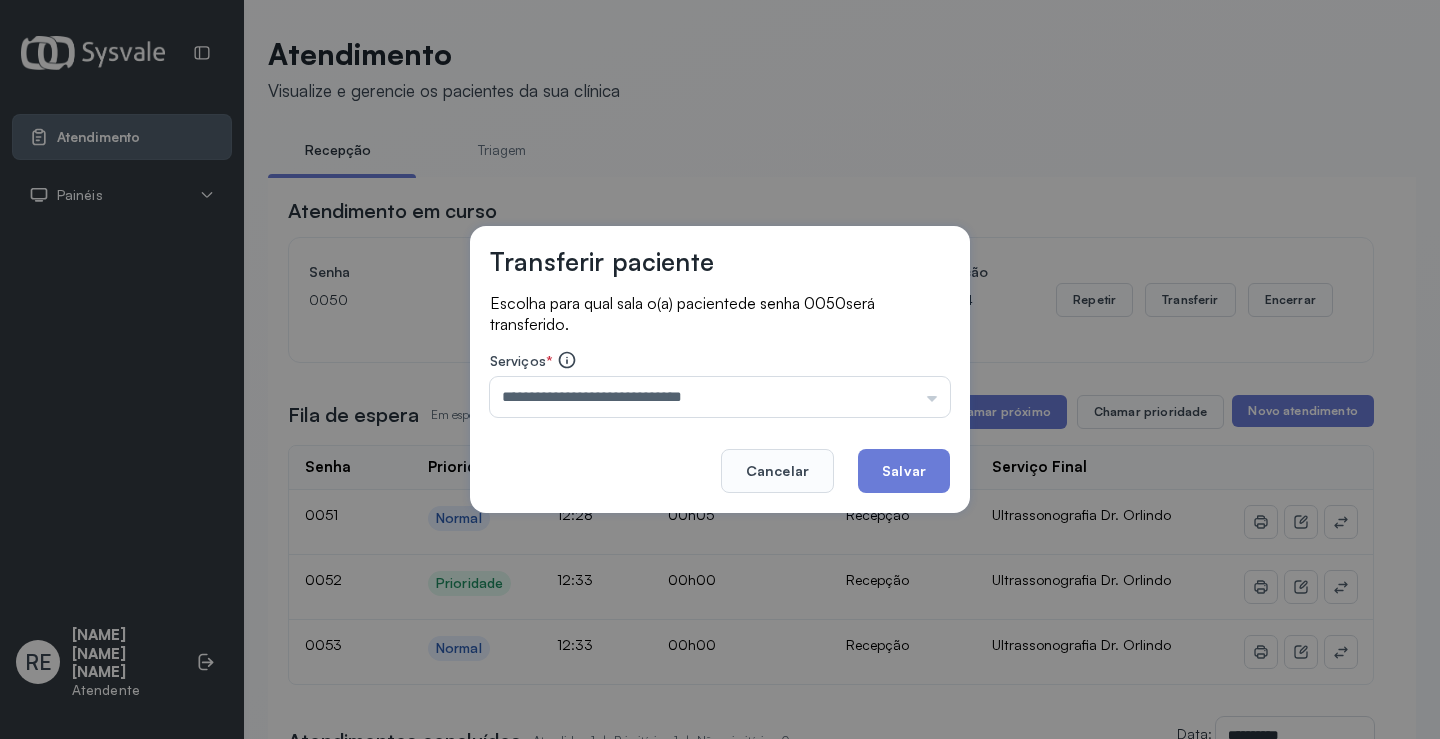 click on "**********" at bounding box center [720, 370] 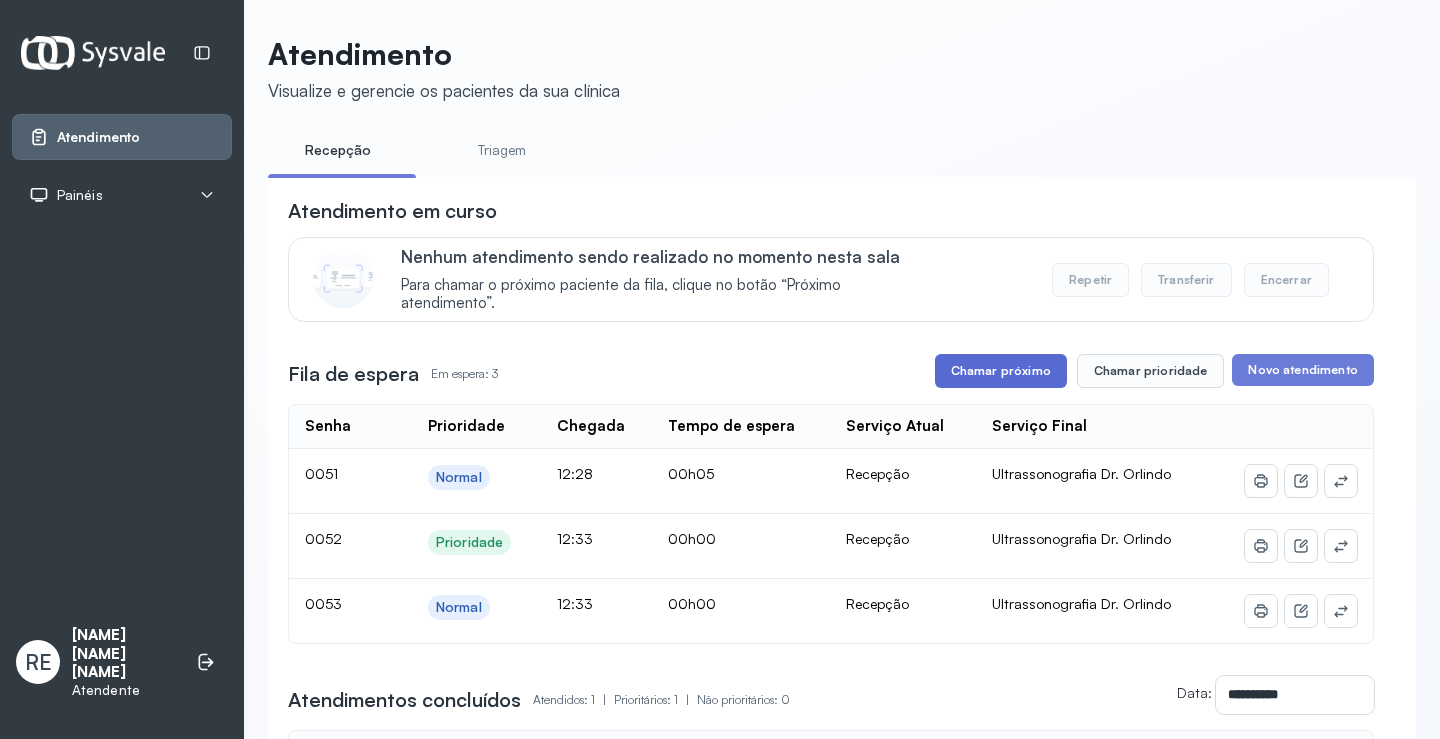 click on "Chamar próximo" at bounding box center (1001, 371) 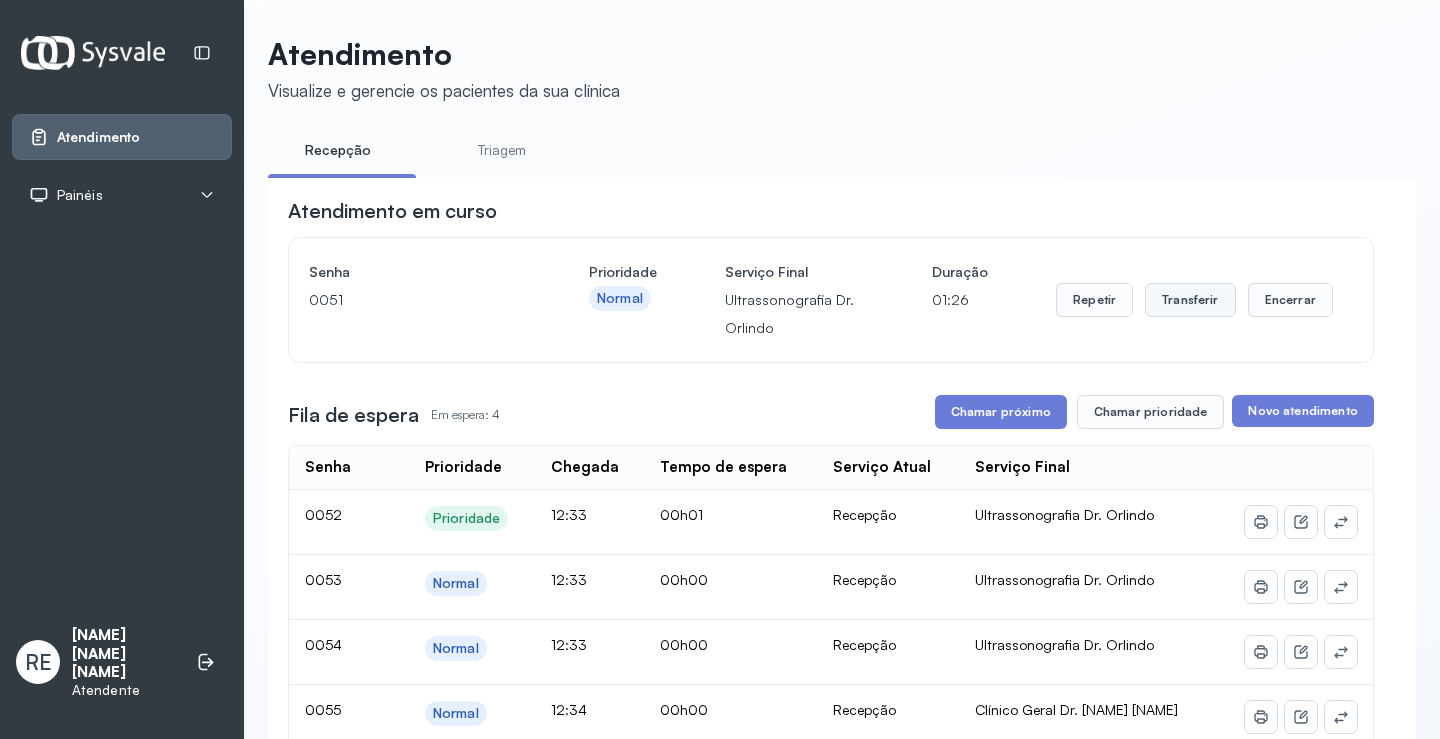 click on "Transferir" at bounding box center (1190, 300) 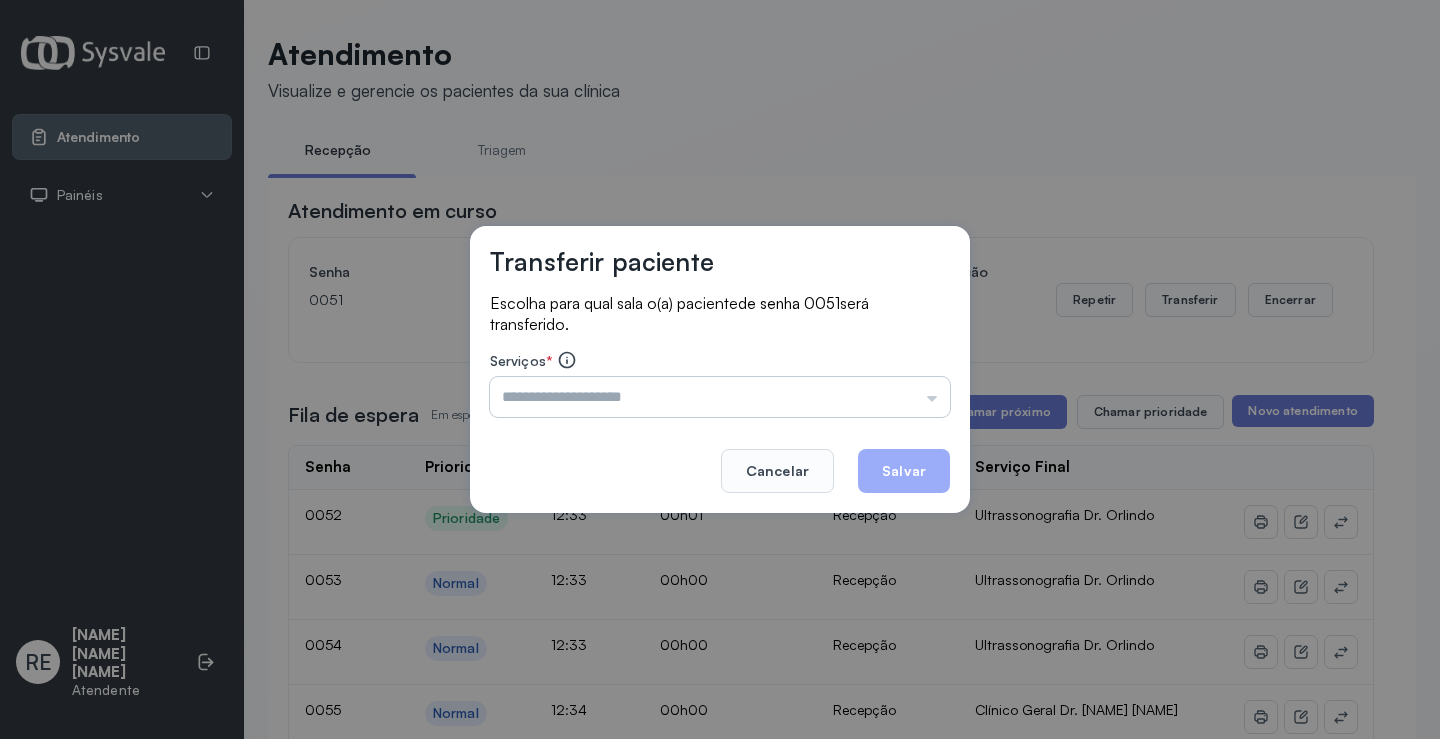 click at bounding box center (720, 397) 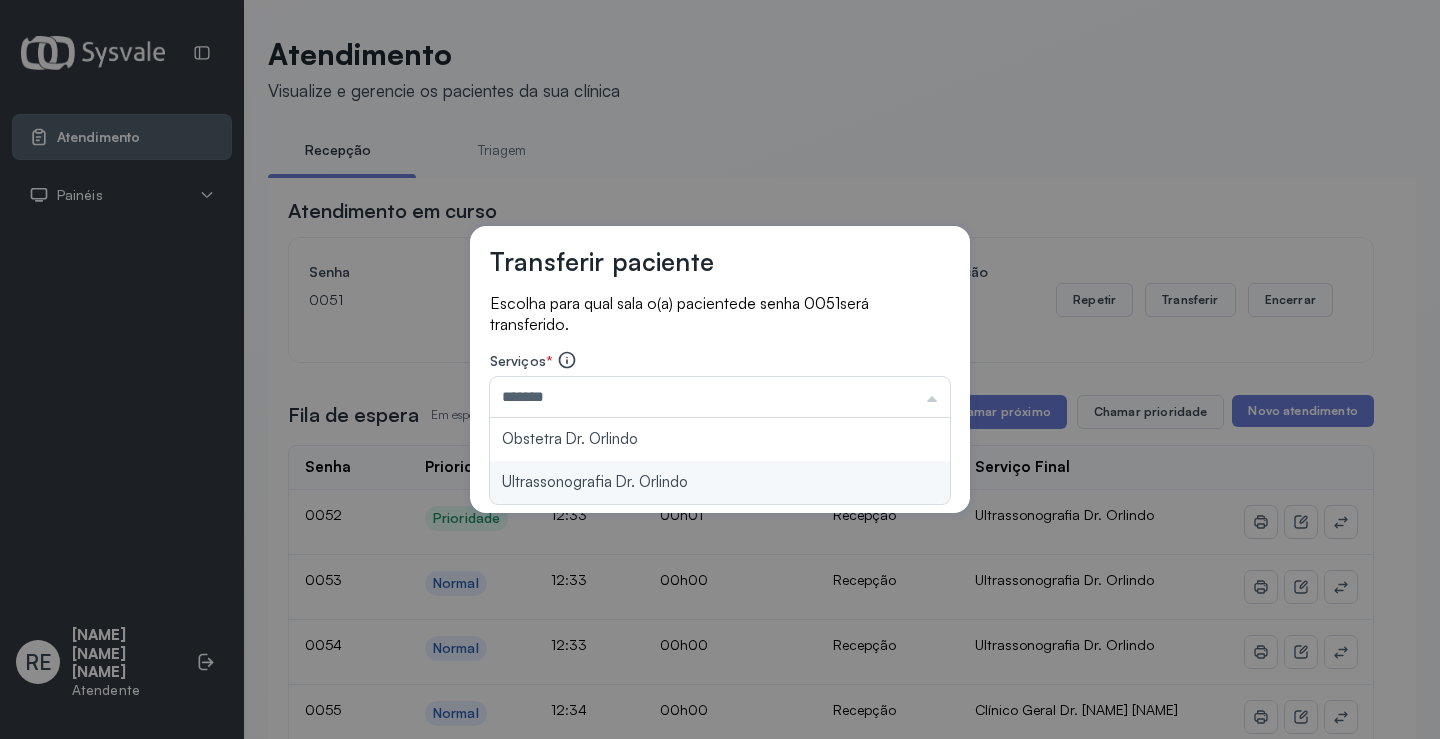 type on "**********" 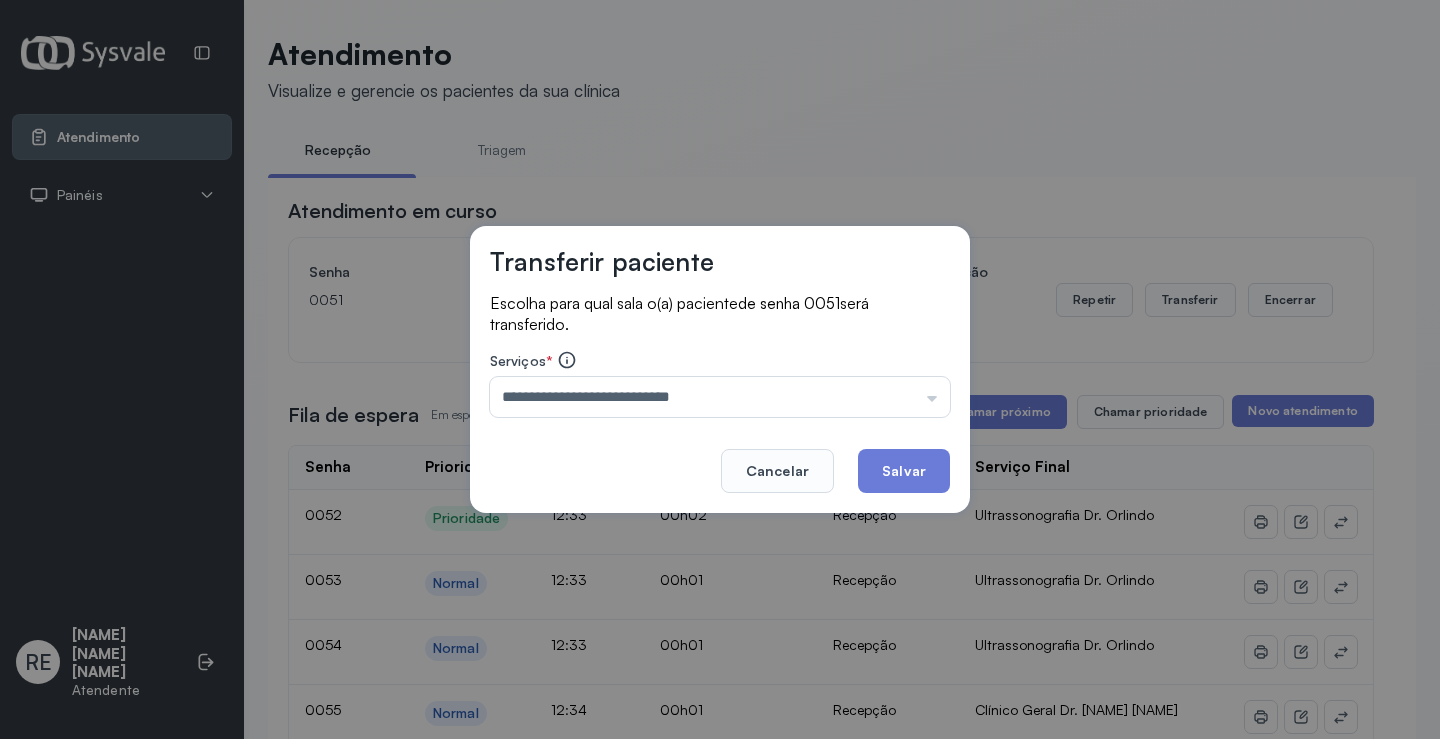 drag, startPoint x: 803, startPoint y: 473, endPoint x: 844, endPoint y: 457, distance: 44.011364 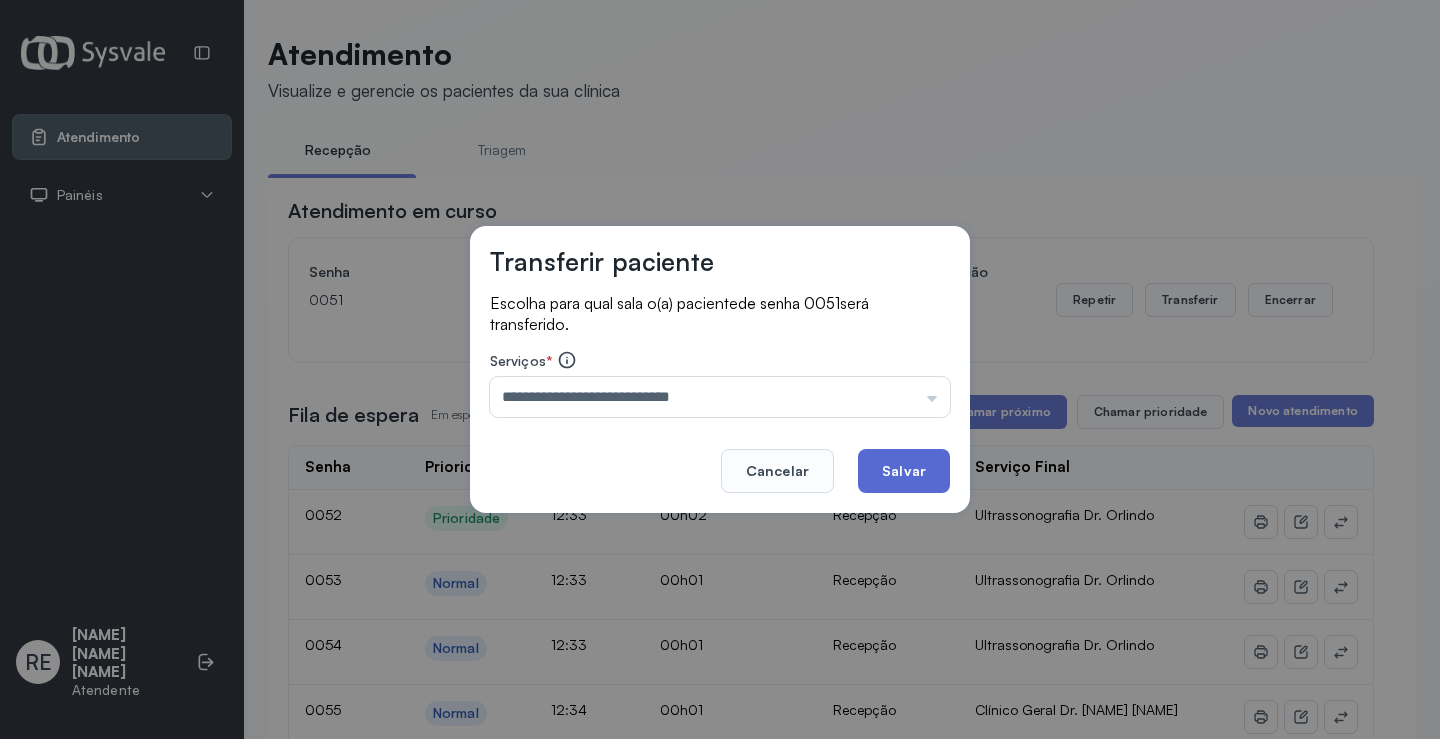 click on "Salvar" 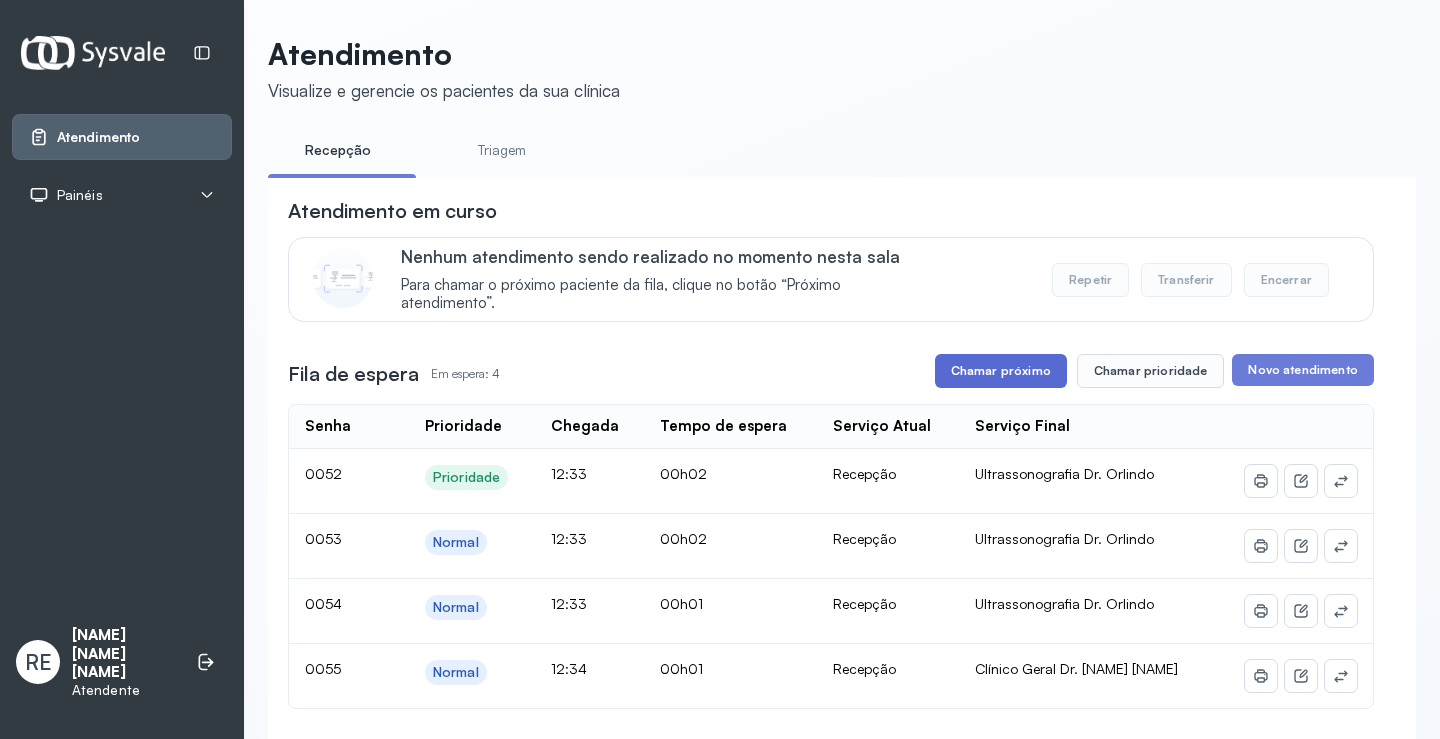 click on "Chamar próximo" at bounding box center (1001, 371) 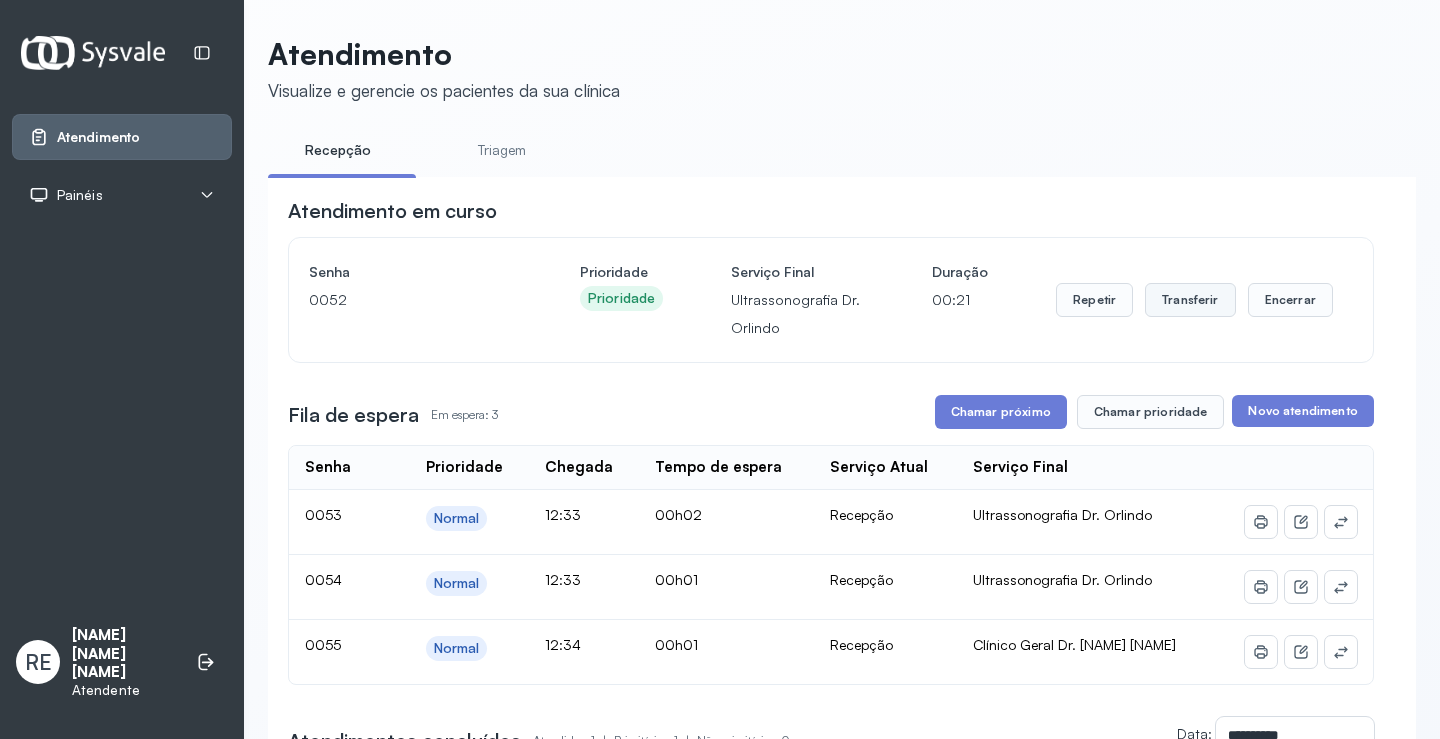 click on "Transferir" at bounding box center (1190, 300) 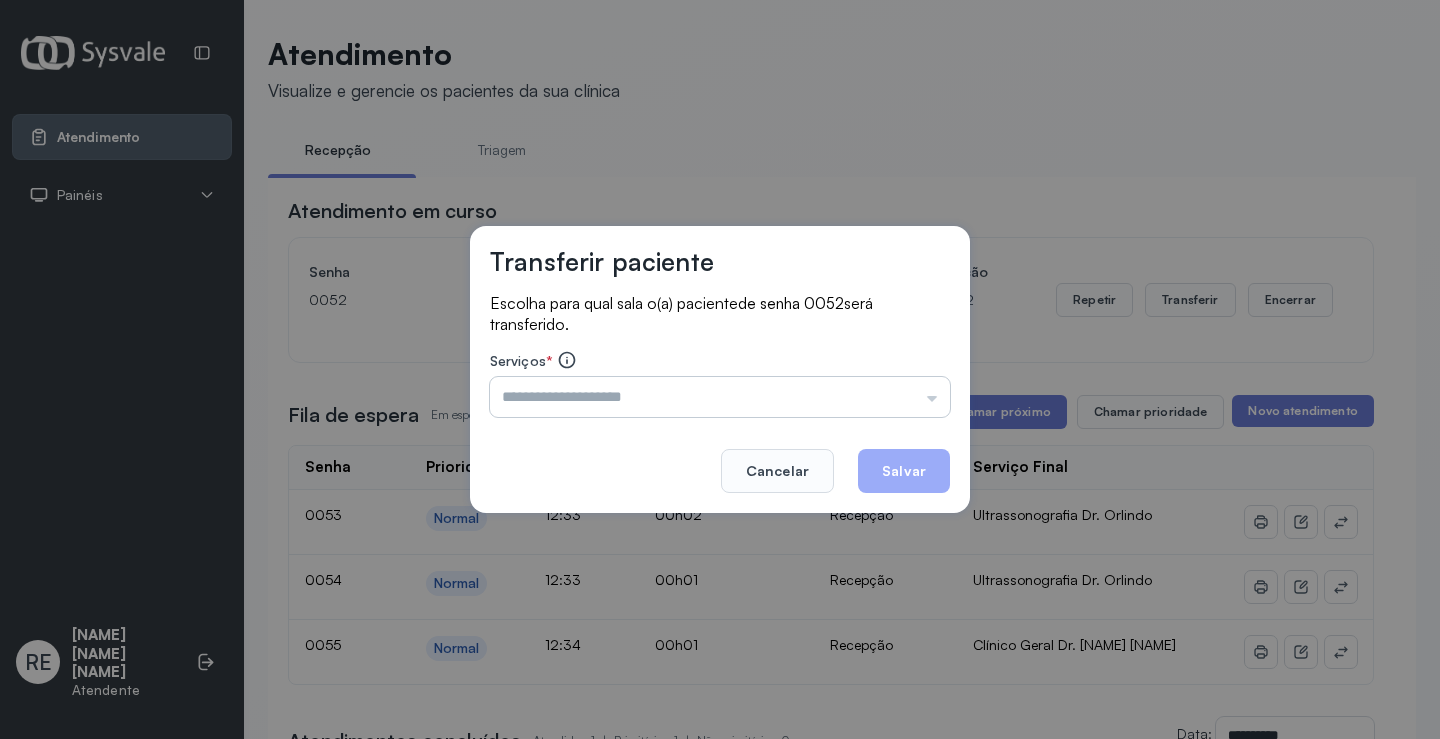 click at bounding box center (720, 397) 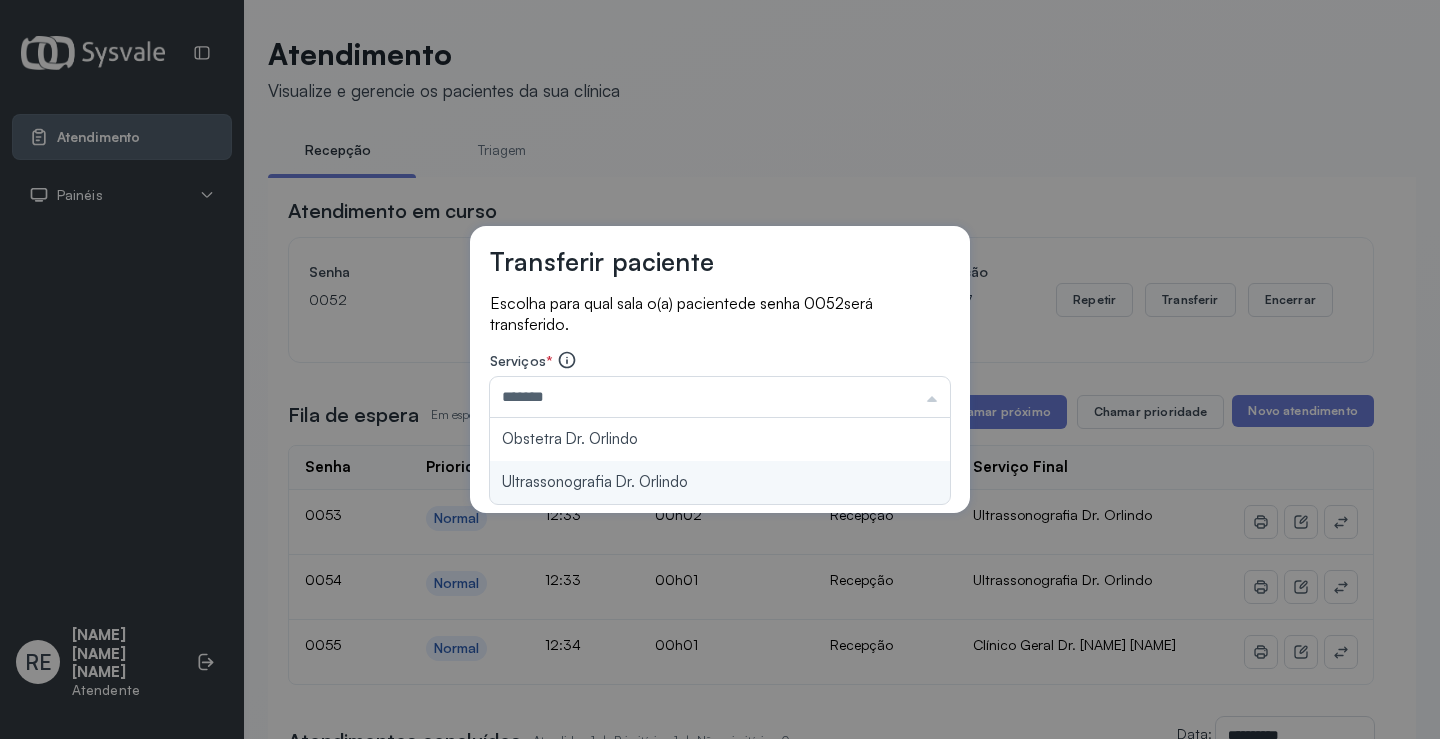 type on "**********" 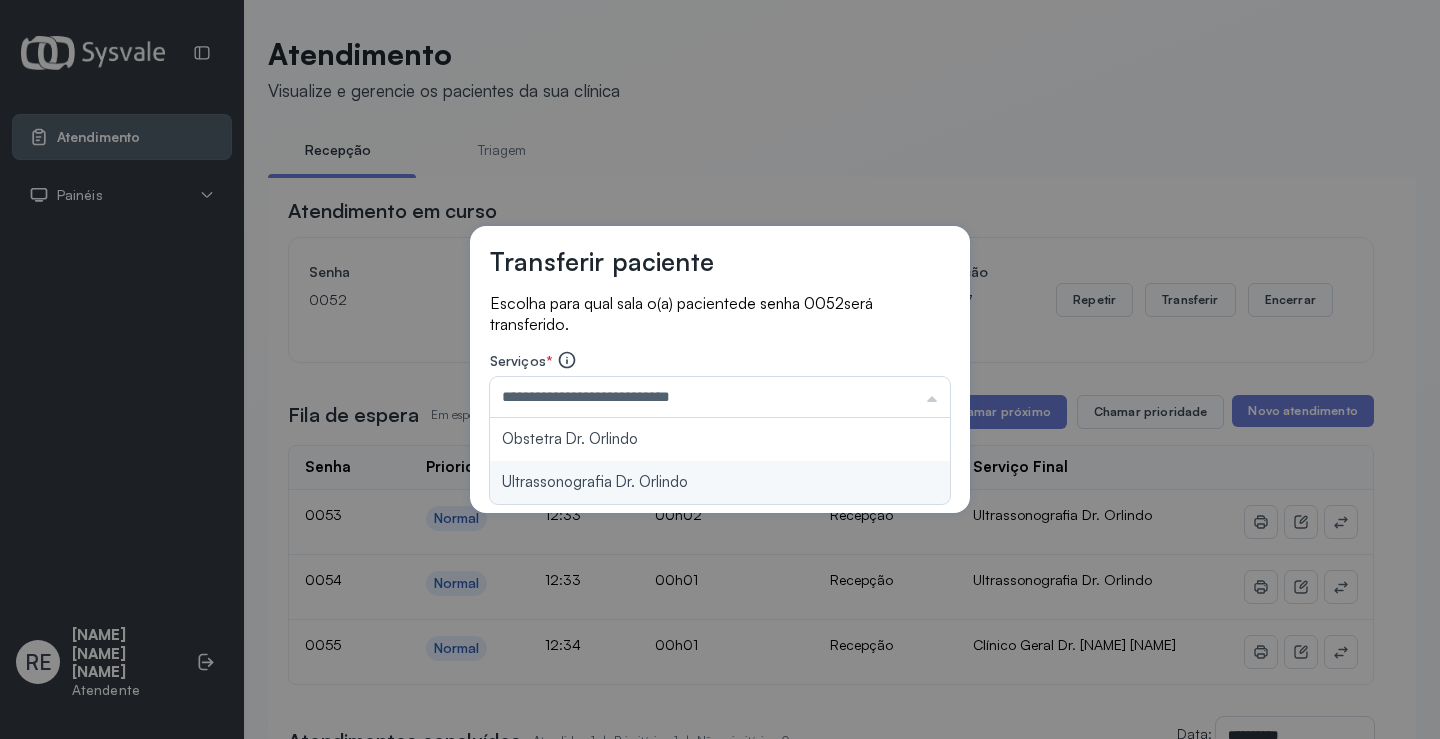 click on "**********" at bounding box center (720, 370) 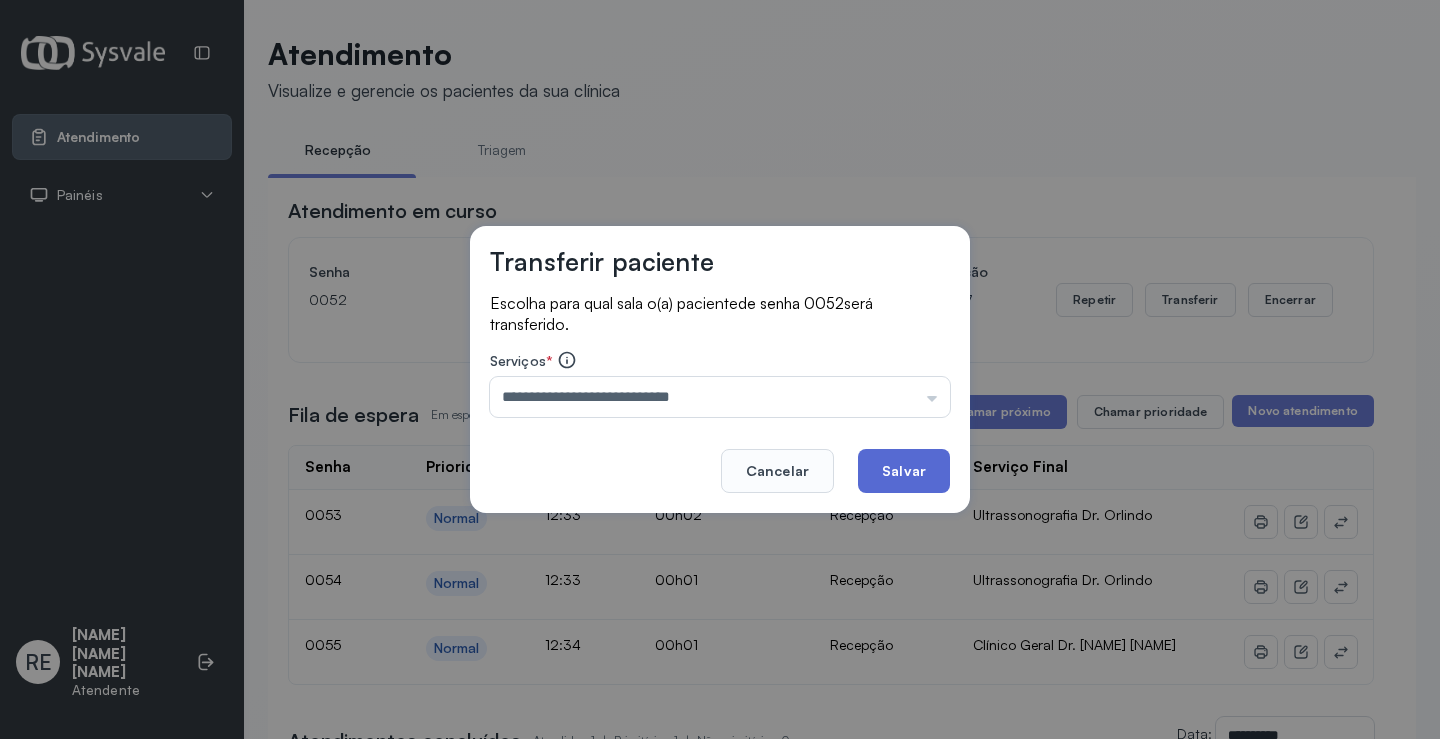 click on "Salvar" 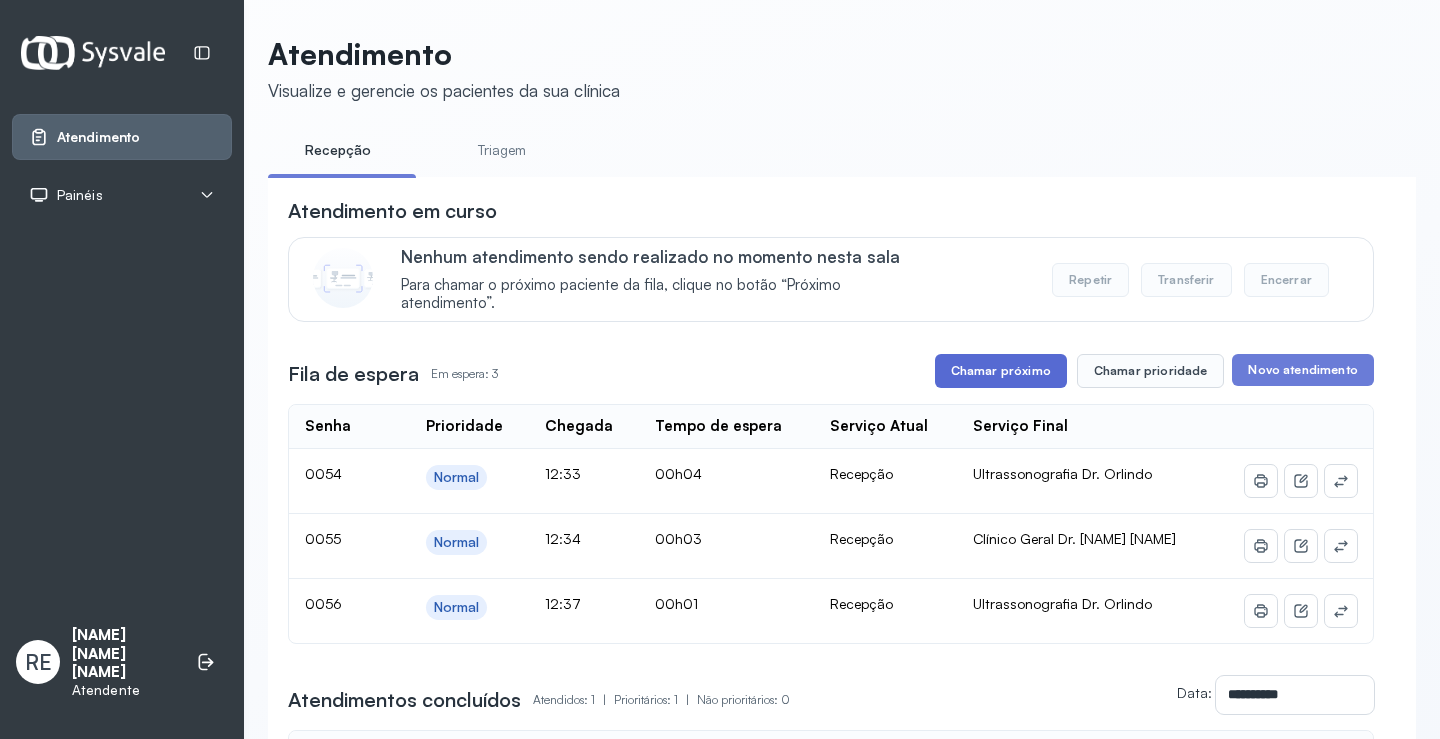 click on "Chamar próximo" at bounding box center (1001, 371) 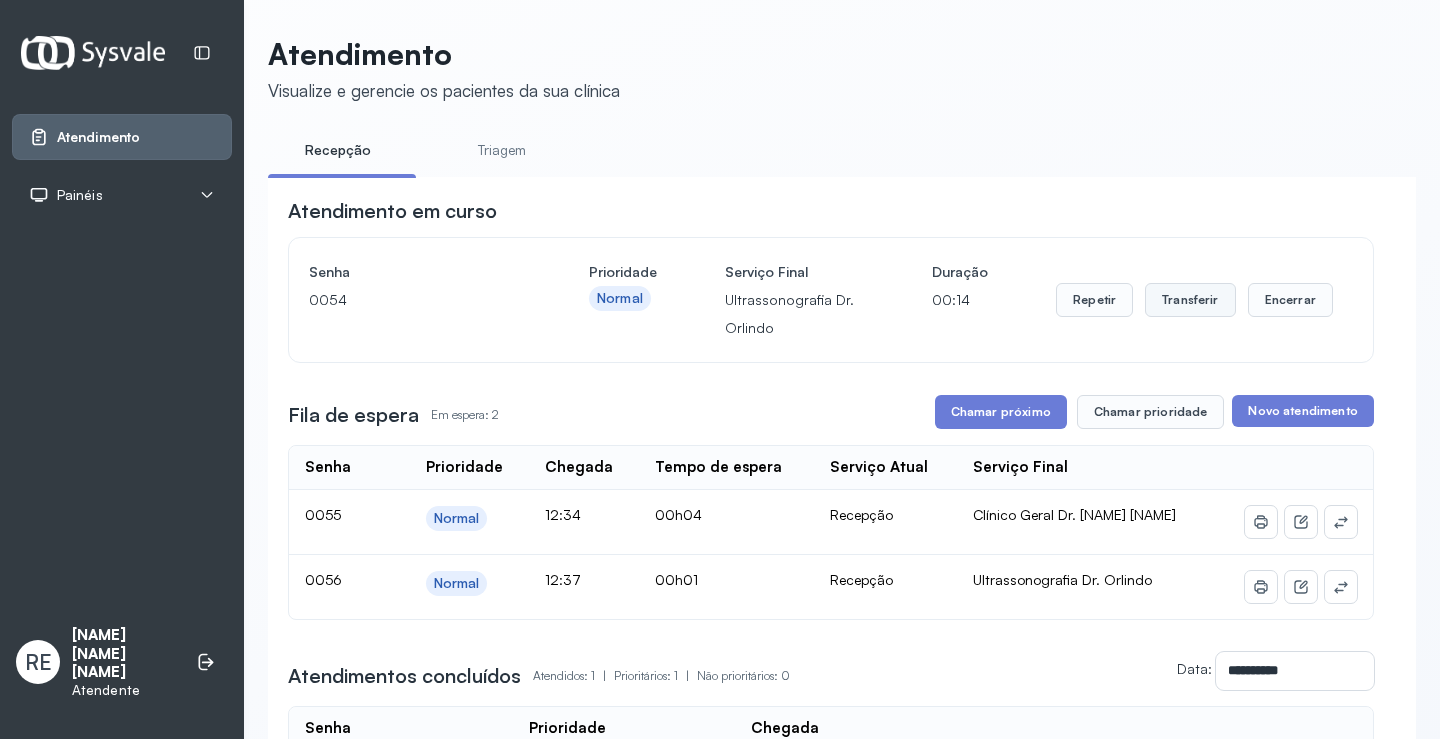 click on "Transferir" at bounding box center (1190, 300) 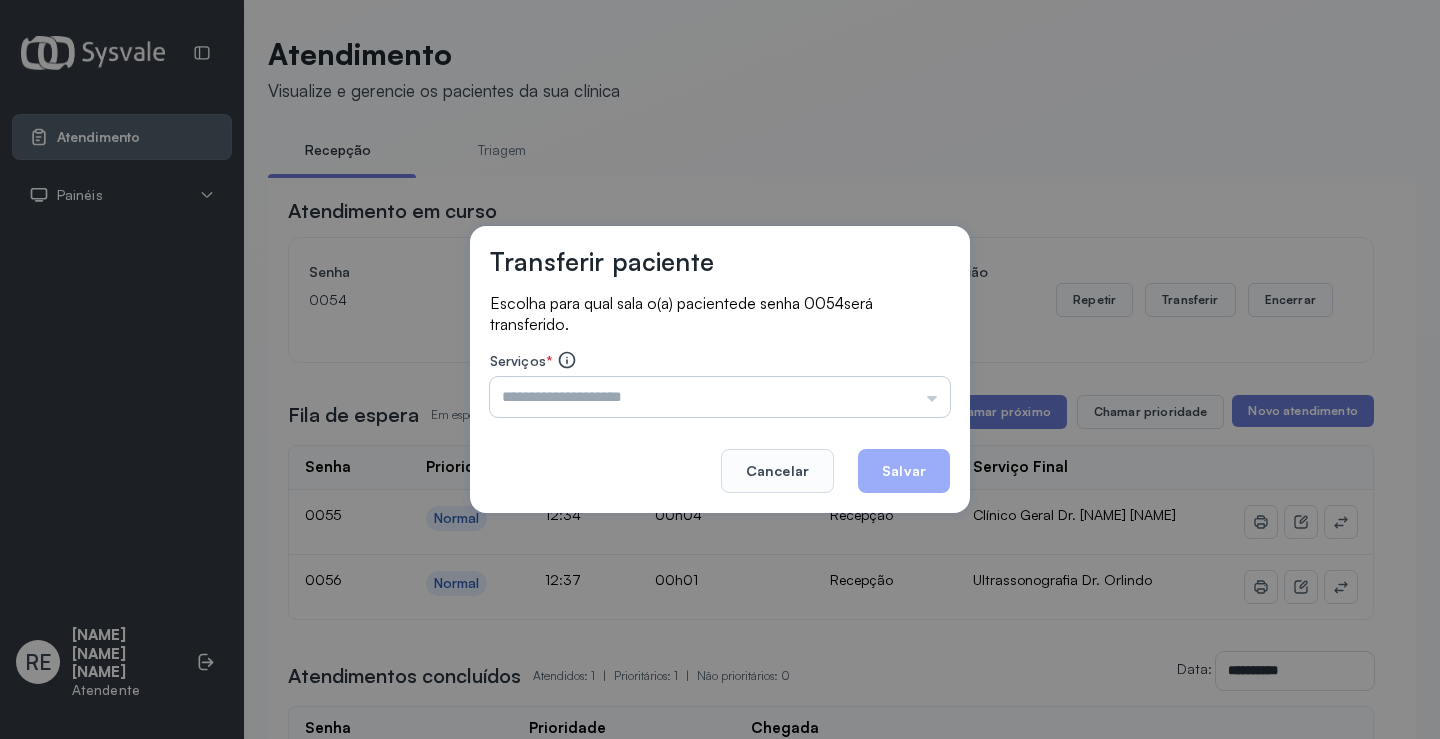 click at bounding box center (720, 397) 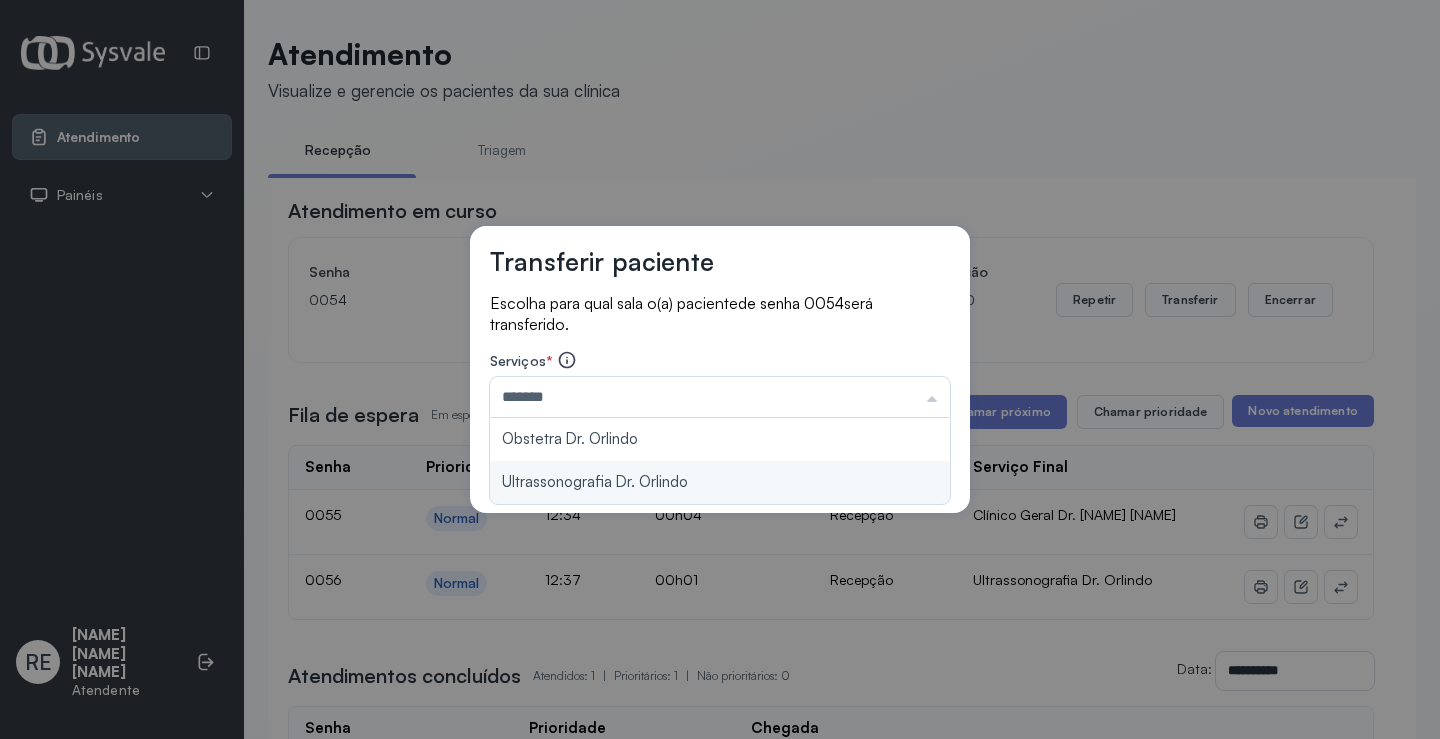 type on "**********" 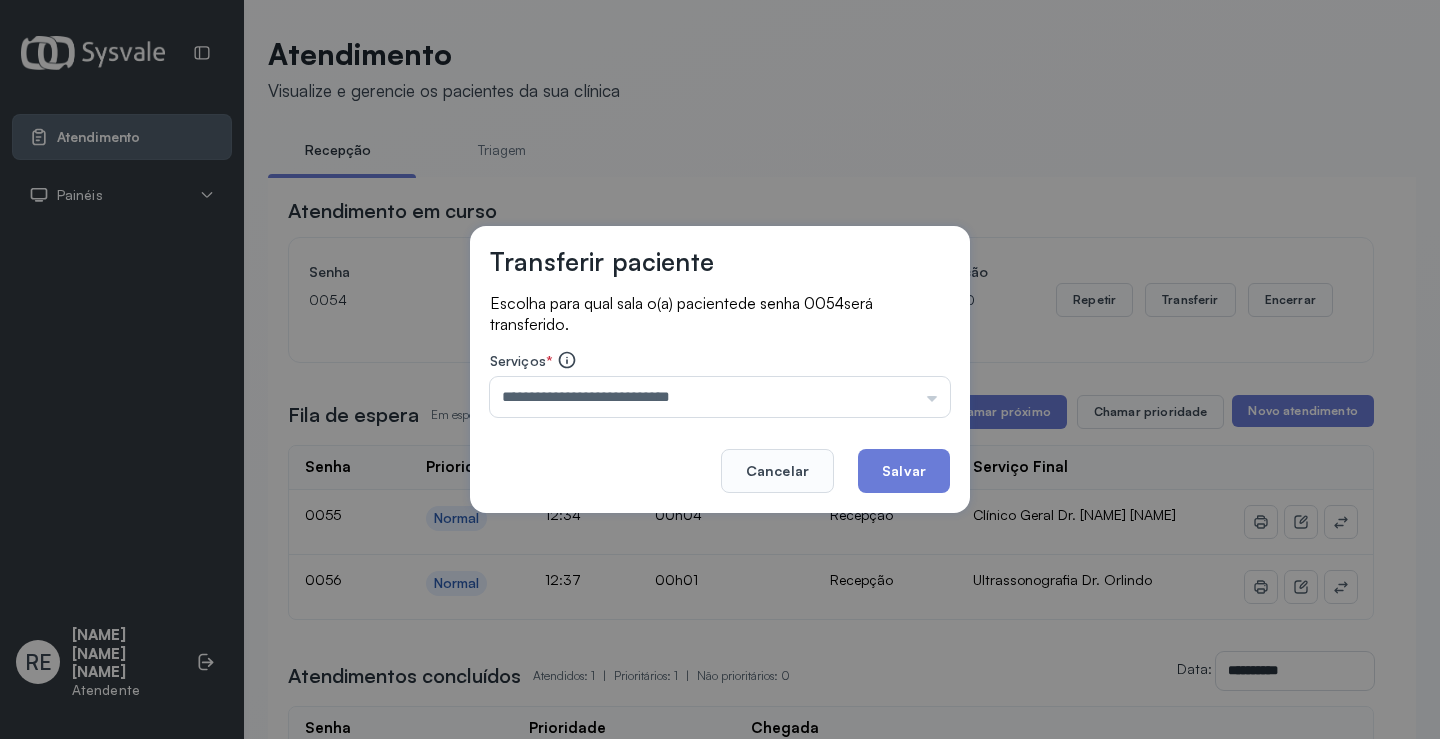 click on "**********" at bounding box center [720, 370] 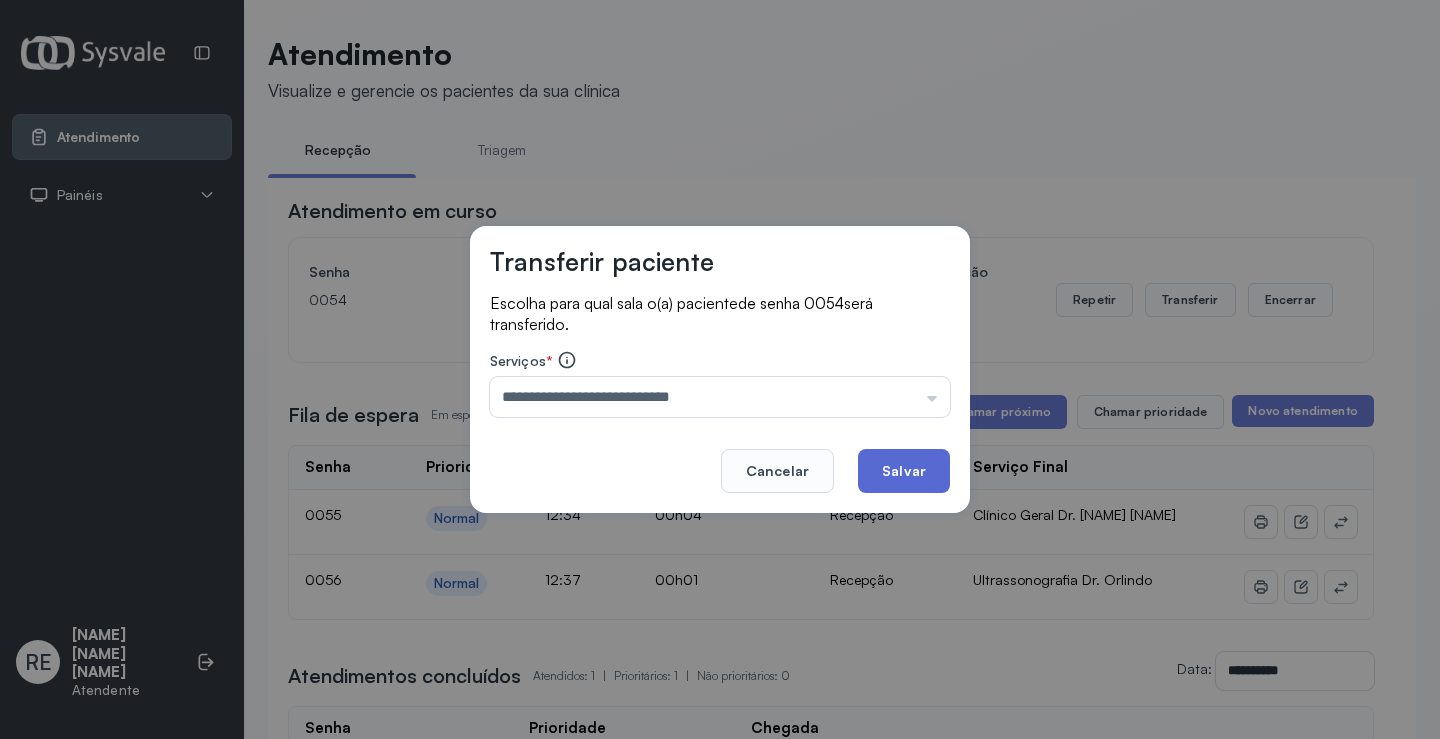 click on "Salvar" 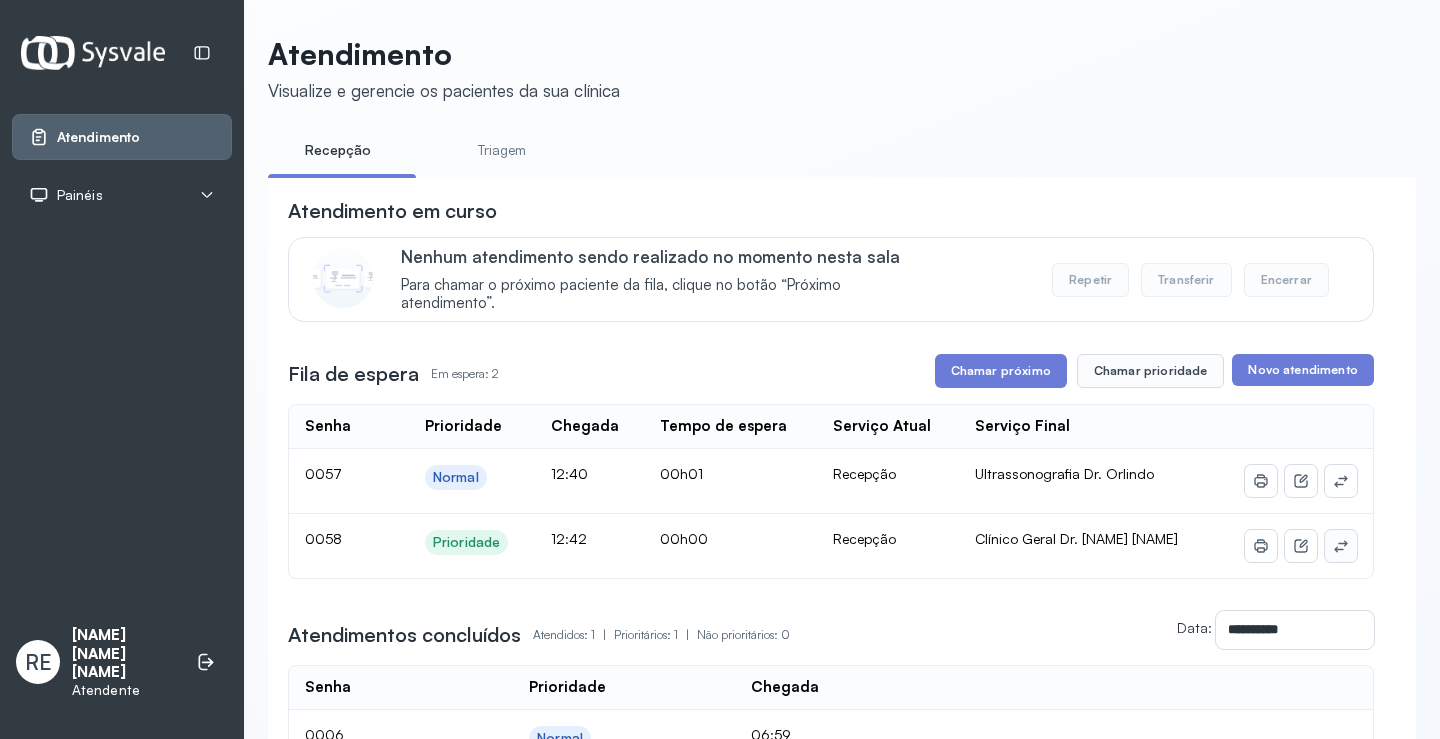 click 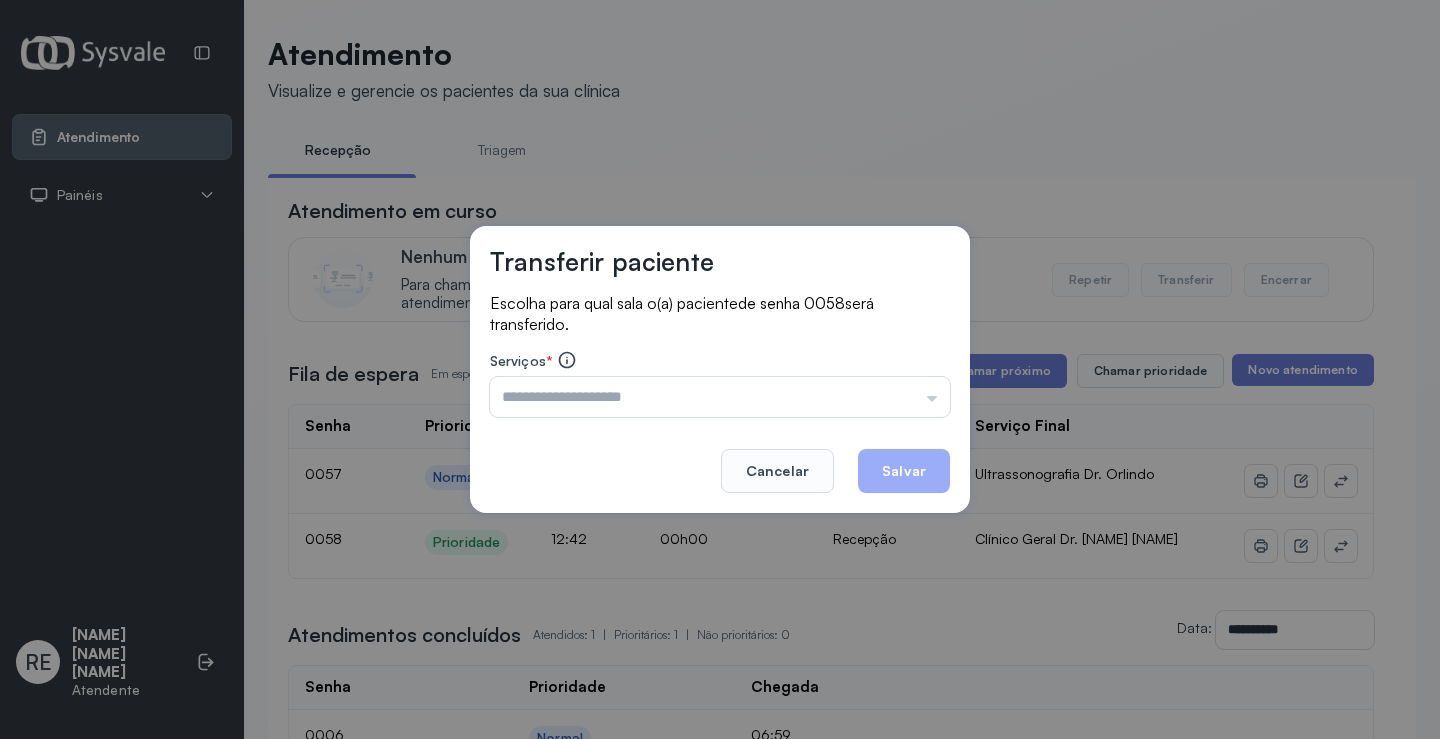 click at bounding box center [720, 397] 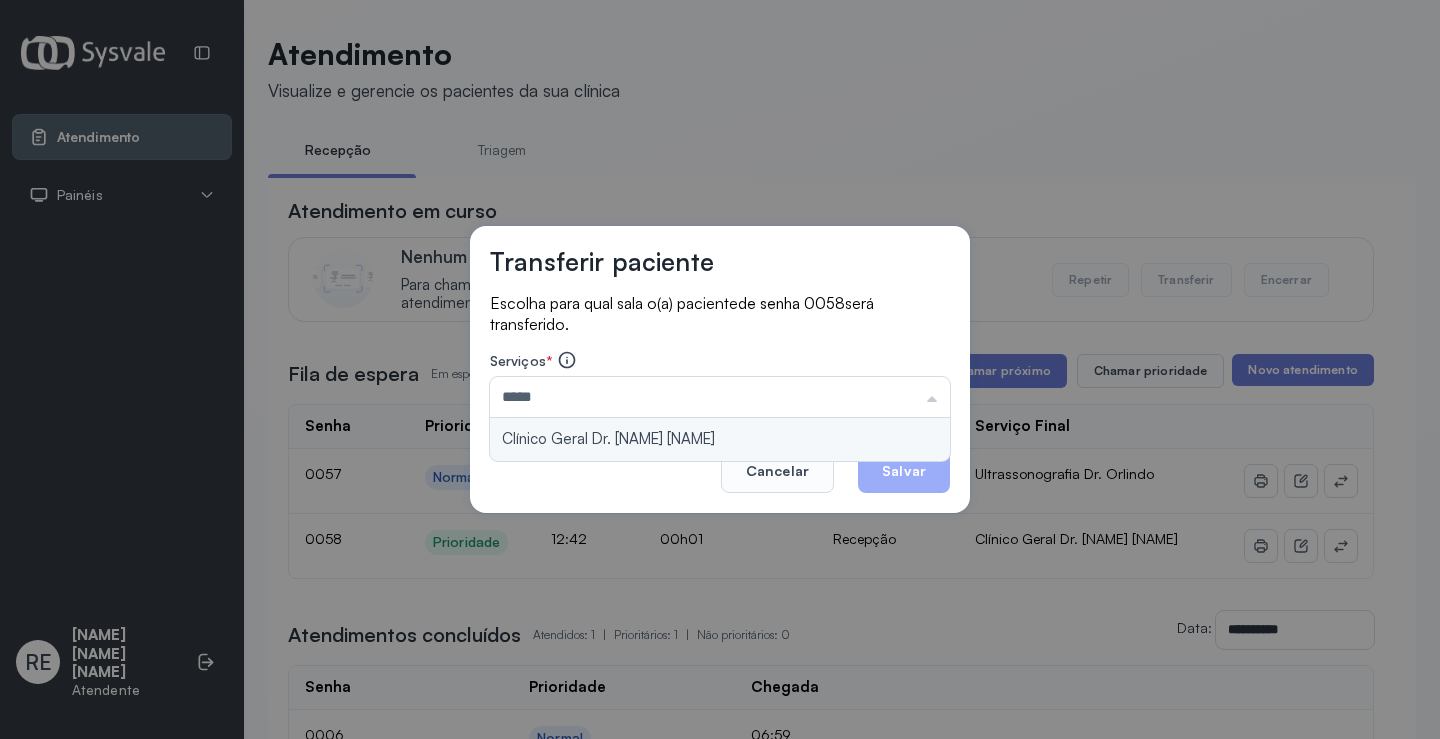 type on "**********" 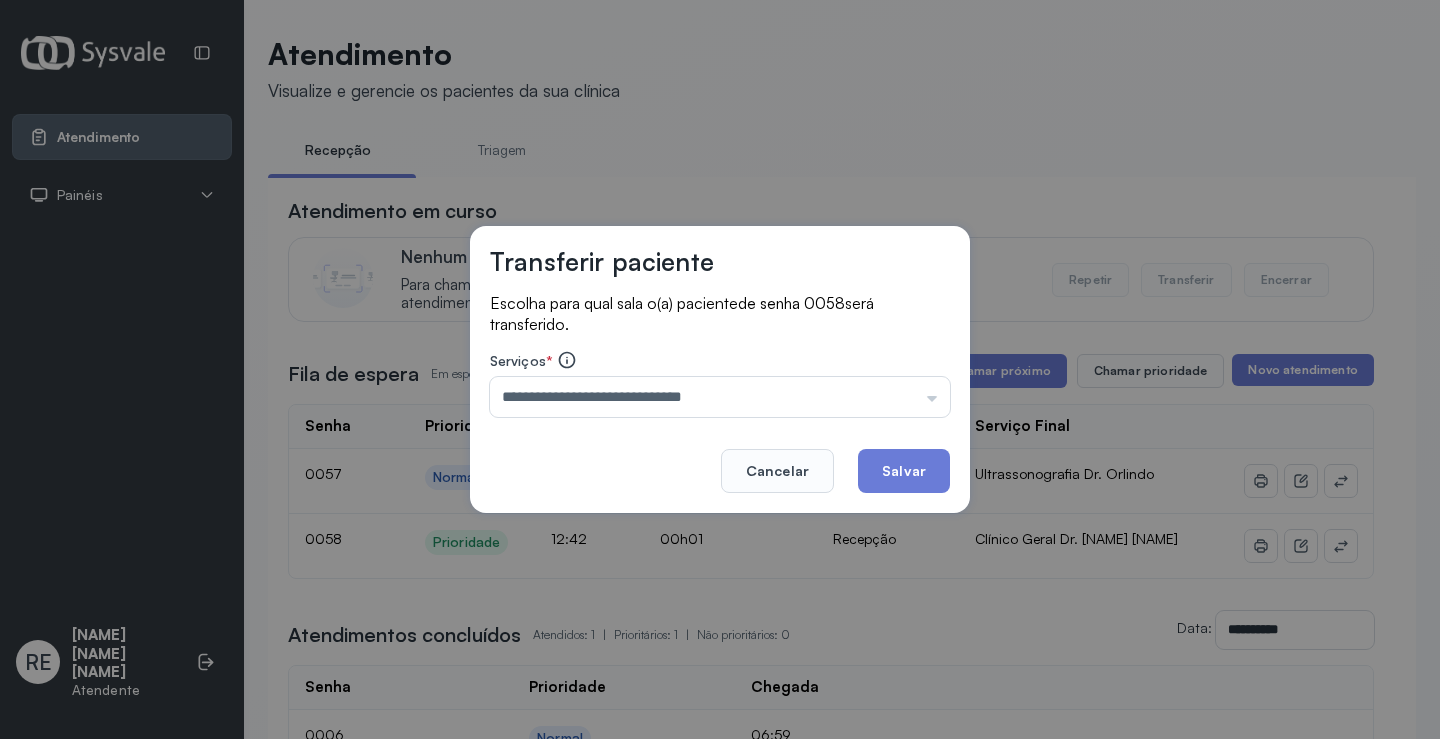 click on "**********" at bounding box center [720, 370] 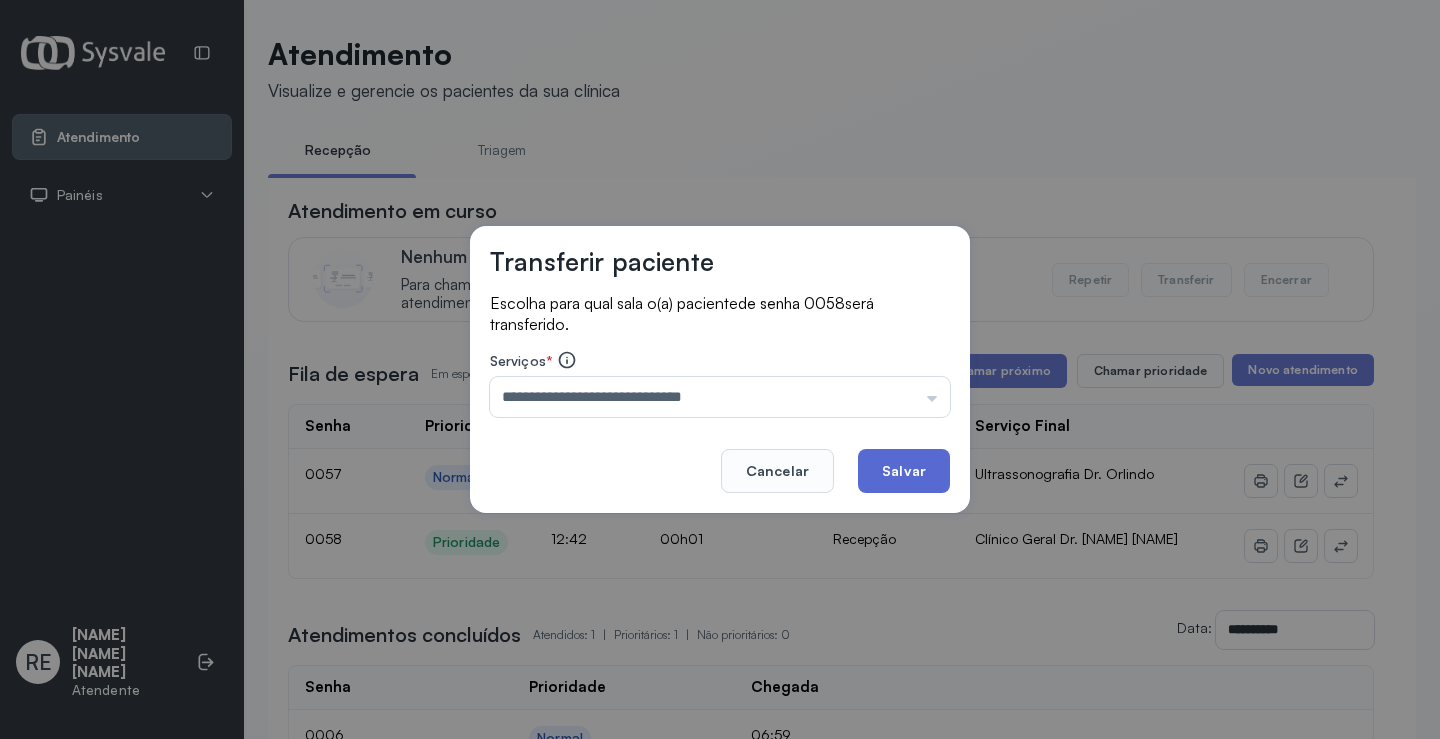 click on "Salvar" 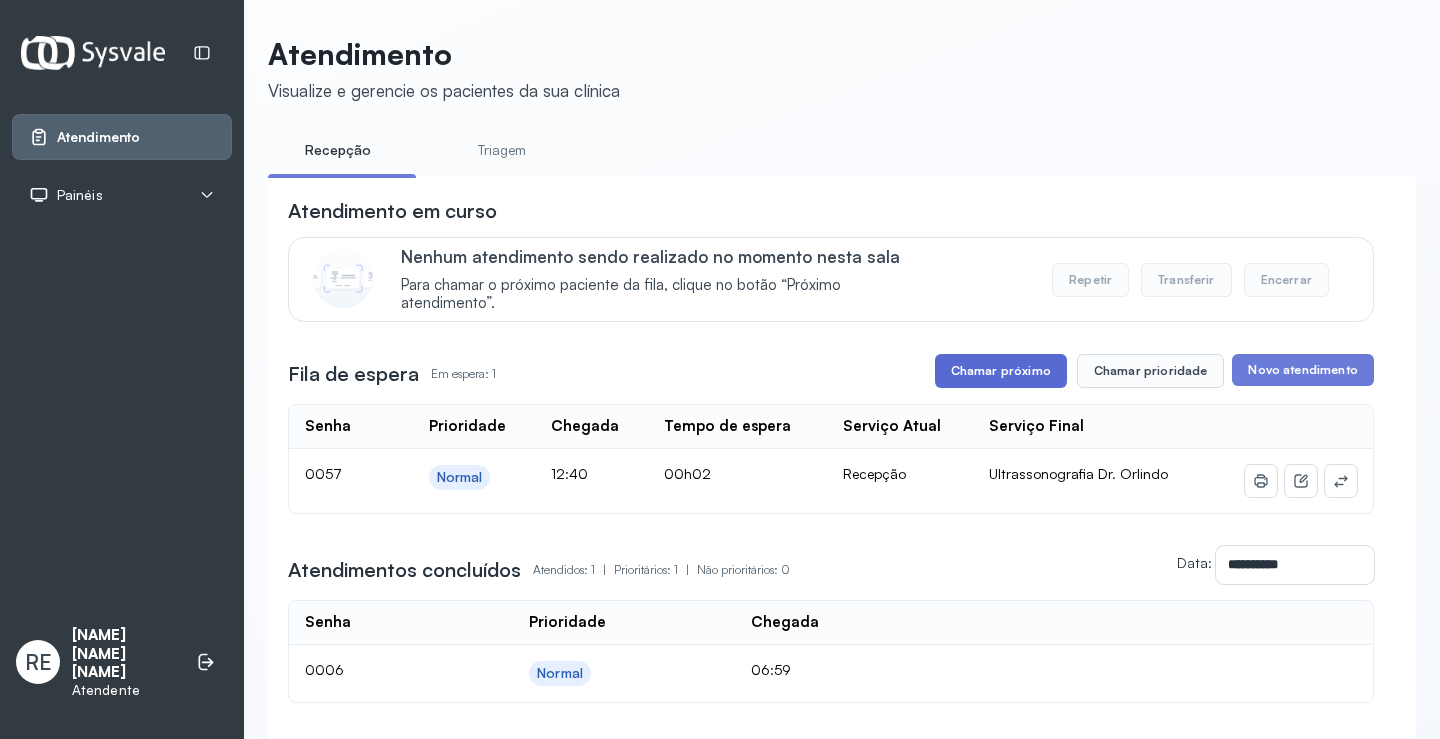 click on "Chamar próximo" at bounding box center (1001, 371) 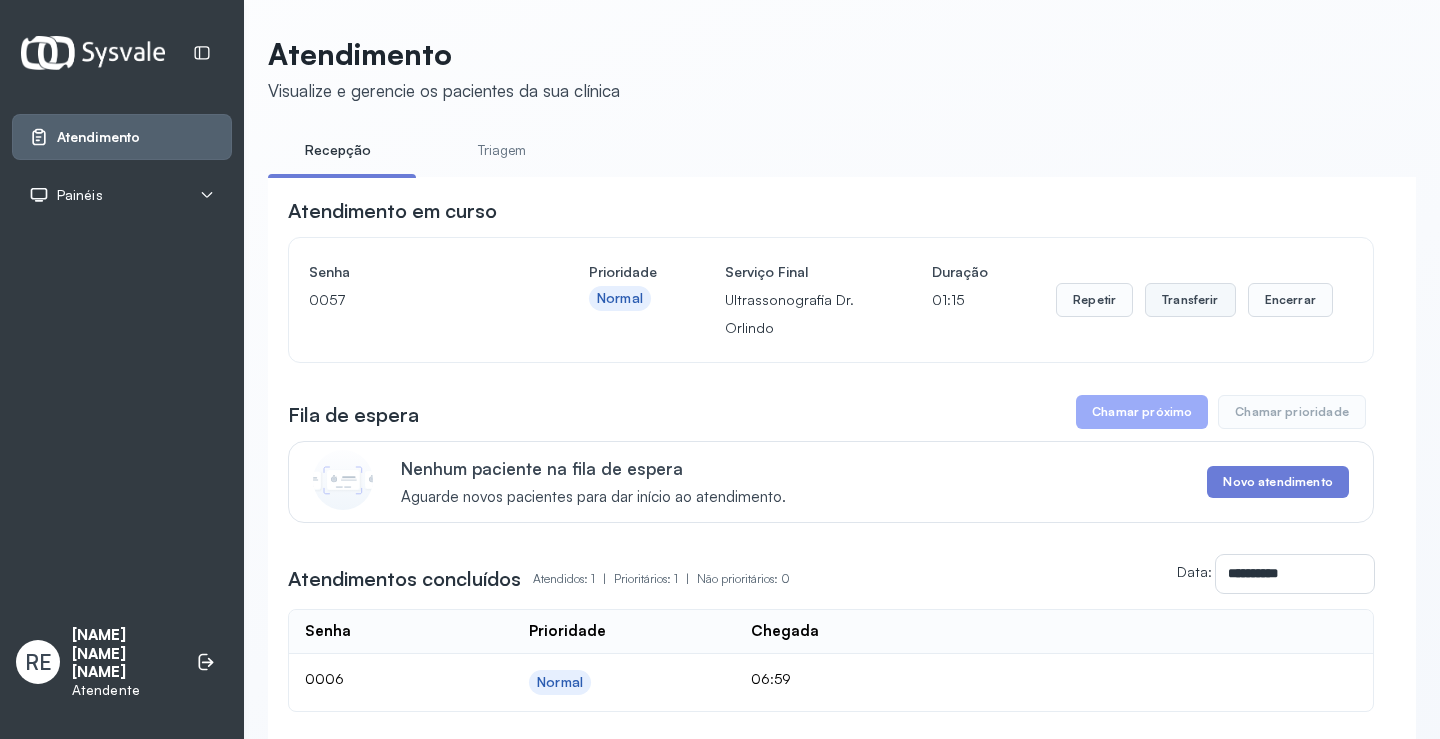 click on "Transferir" at bounding box center (1190, 300) 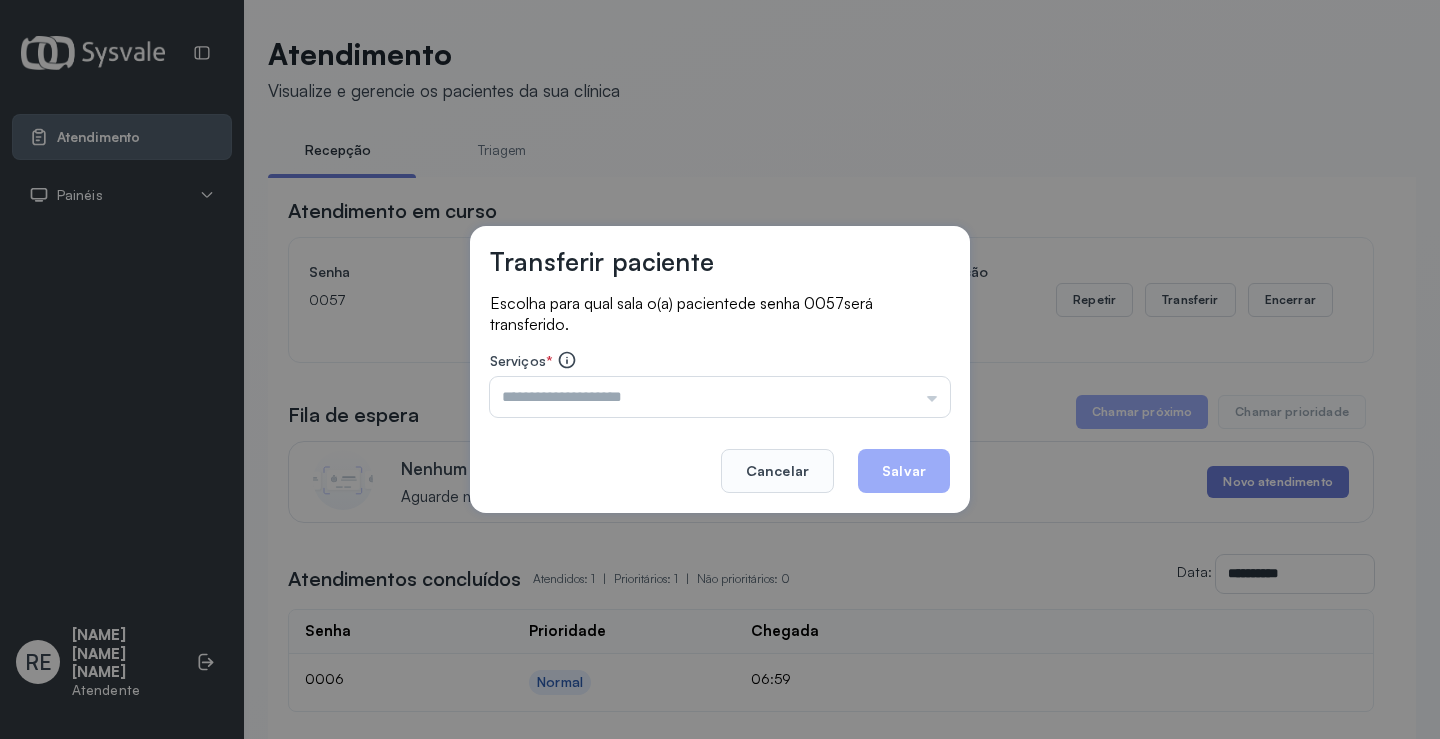 click on "Triagem Ortopedista Dr. Mauricio Ortopedista Dr. Ramon Ginecologista Dr. Amilton Ginecologista Dra. Luana Obstetra Dr. Orlindo Obstetra Dra. Vera Ultrassonografia Dr. Orlindo Ultrassonografia Dr. Amilton Consulta com Neurologista Dr. Ezir Reumatologista Dr. Juvenilson Endocrinologista Washington Dermatologista Dra. Renata Nefrologista Dr. Edvaldo Geriatra Dra. Vanessa Infectologista Dra. Vanessa Oftalmologista Dra. Consulta Proctologista/Cirurgia Geral Dra. Geislane Otorrinolaringologista Dr. Pedro Pequena Cirurgia Dr. Geislane Pequena Cirurgia Dr. AMILTON ECG Espirometria com Broncodilatador Espirometria sem Broncodilatador Ecocardiograma - Dra. Vanessa Viana Exame de PPD Enf. Jane Raquel RETIRADA DE CERUME DR. PEDRO VACINAÇÃO Preventivo Enf. Luciana Preventivo Enf. Tiago Araujo Consulta de Enfermagem Enf. Tiago Consulta de Enfermagem Enf. Luciana Consulta  Cardiologista Dr. Everson Consulta Enf. Jane Raquel Dispensação de Medicação Agendamento Consulta Enf. Tiago Agendamento consulta Enf. Luciana" at bounding box center (720, 397) 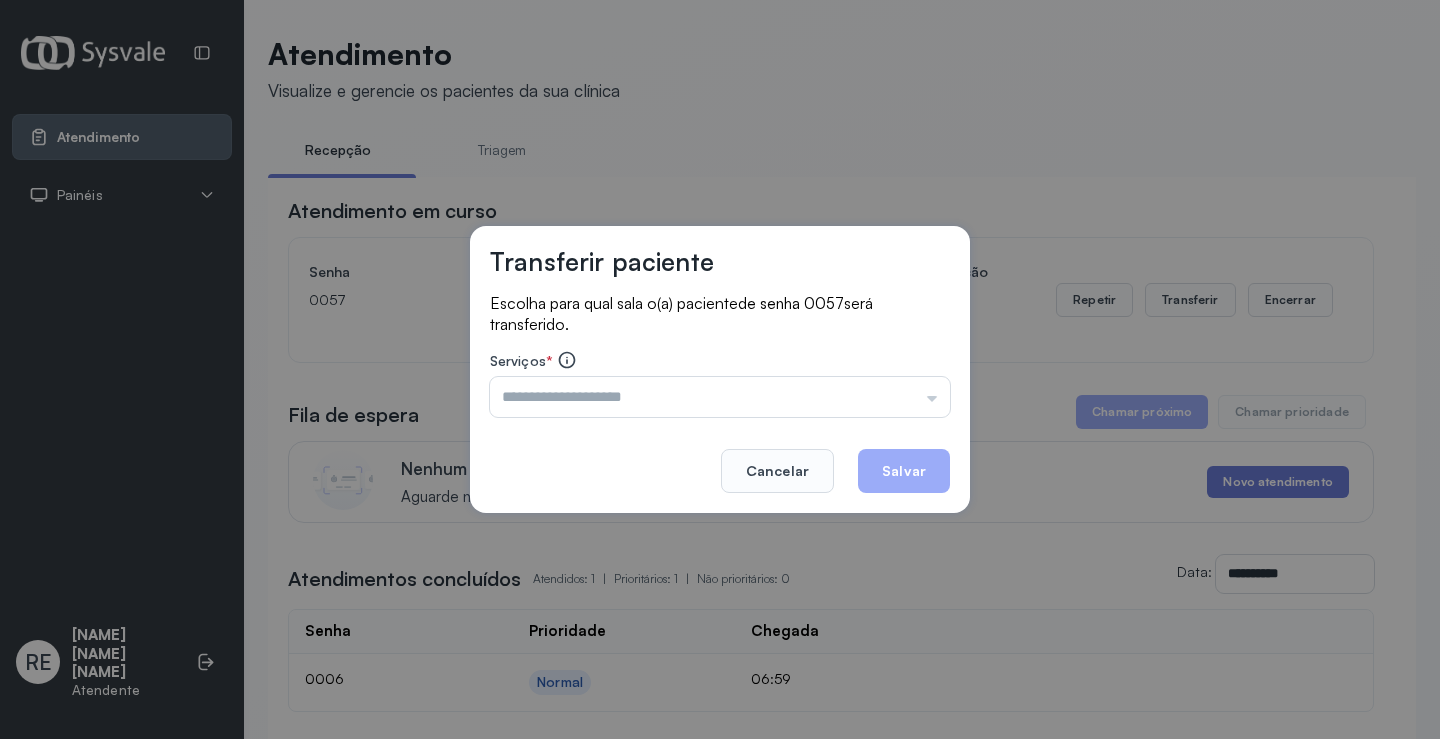 click at bounding box center (720, 397) 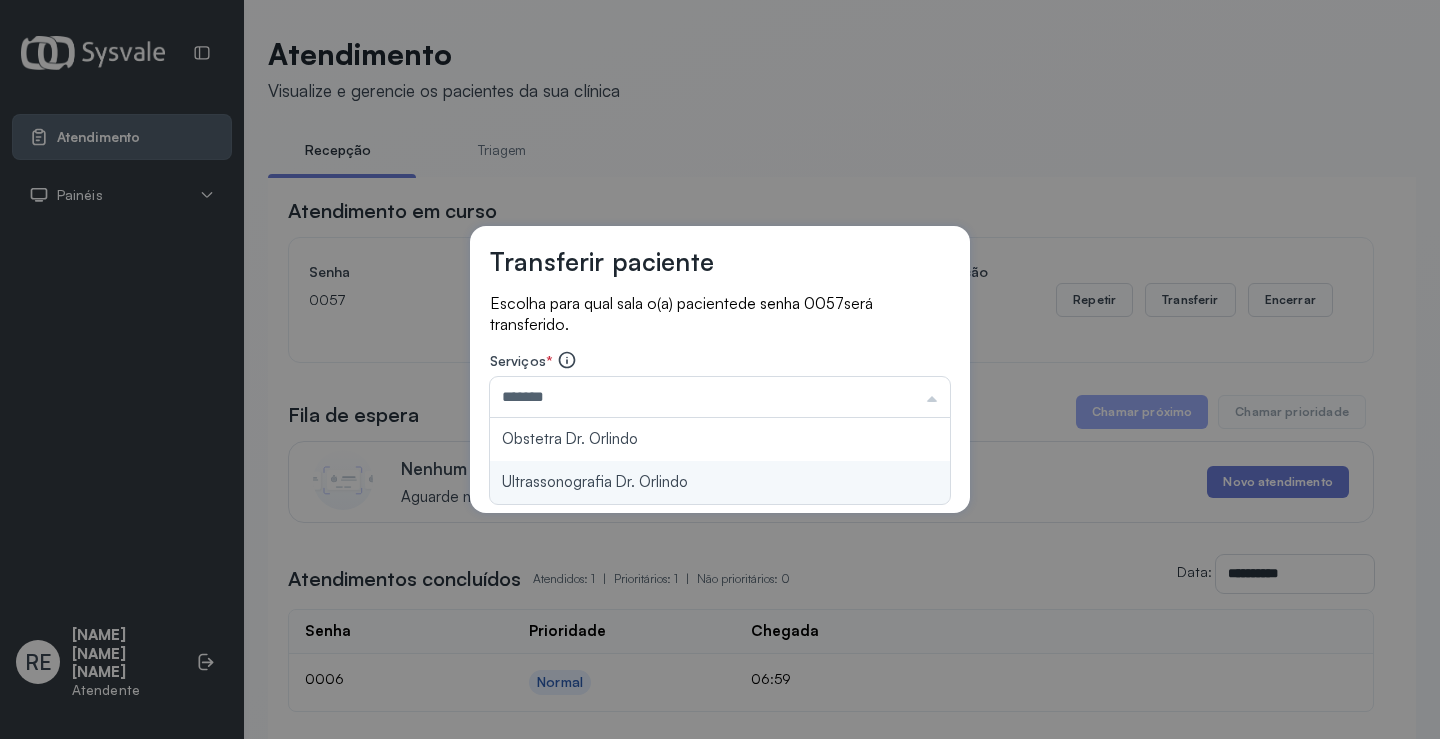 type on "**********" 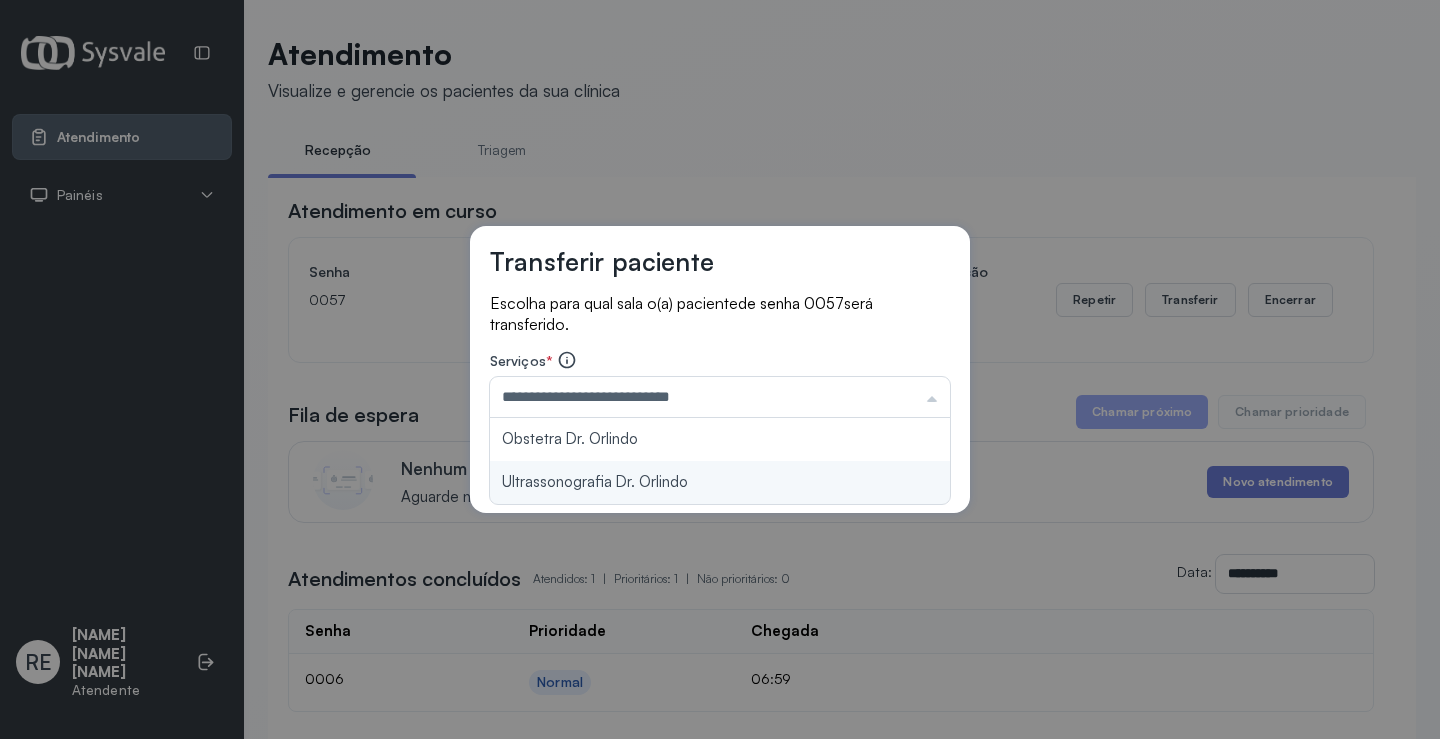 click on "**********" at bounding box center [720, 370] 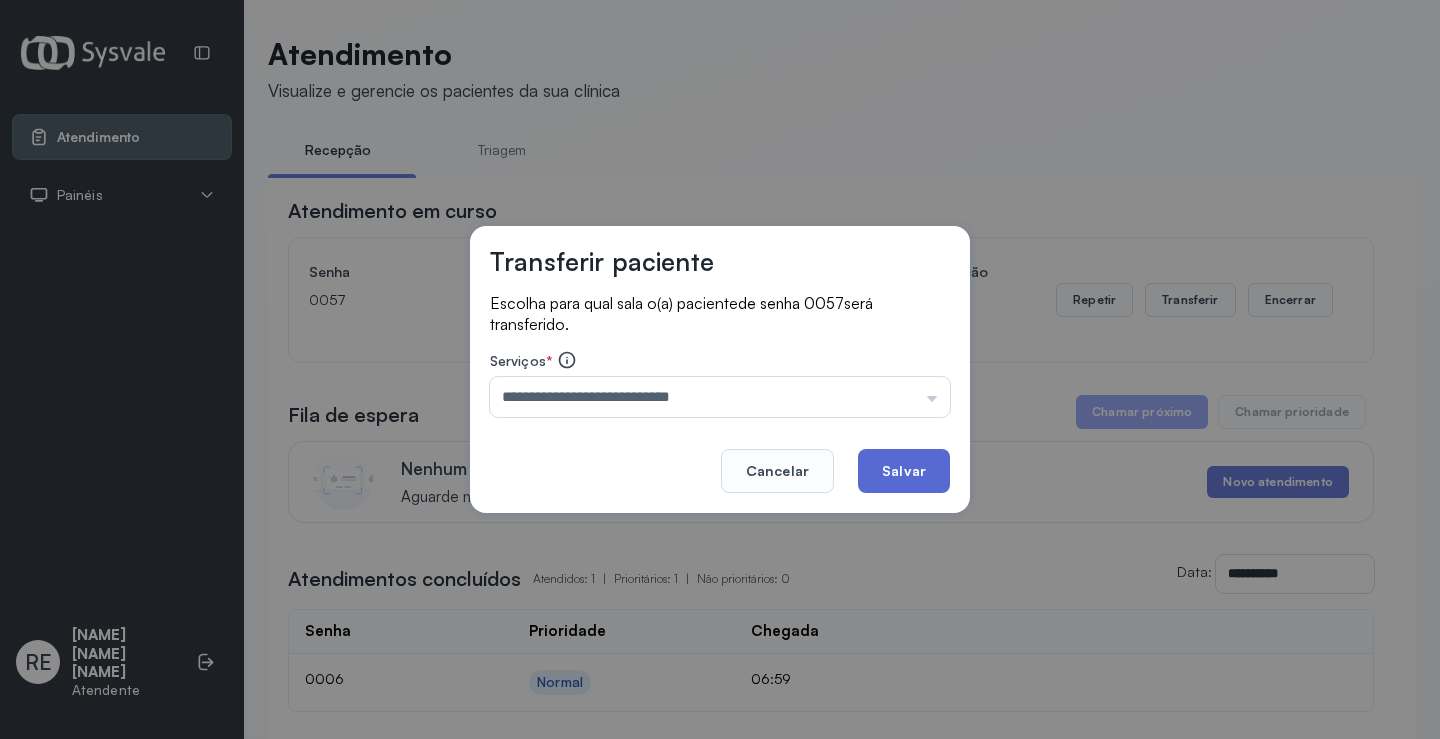 click on "Salvar" 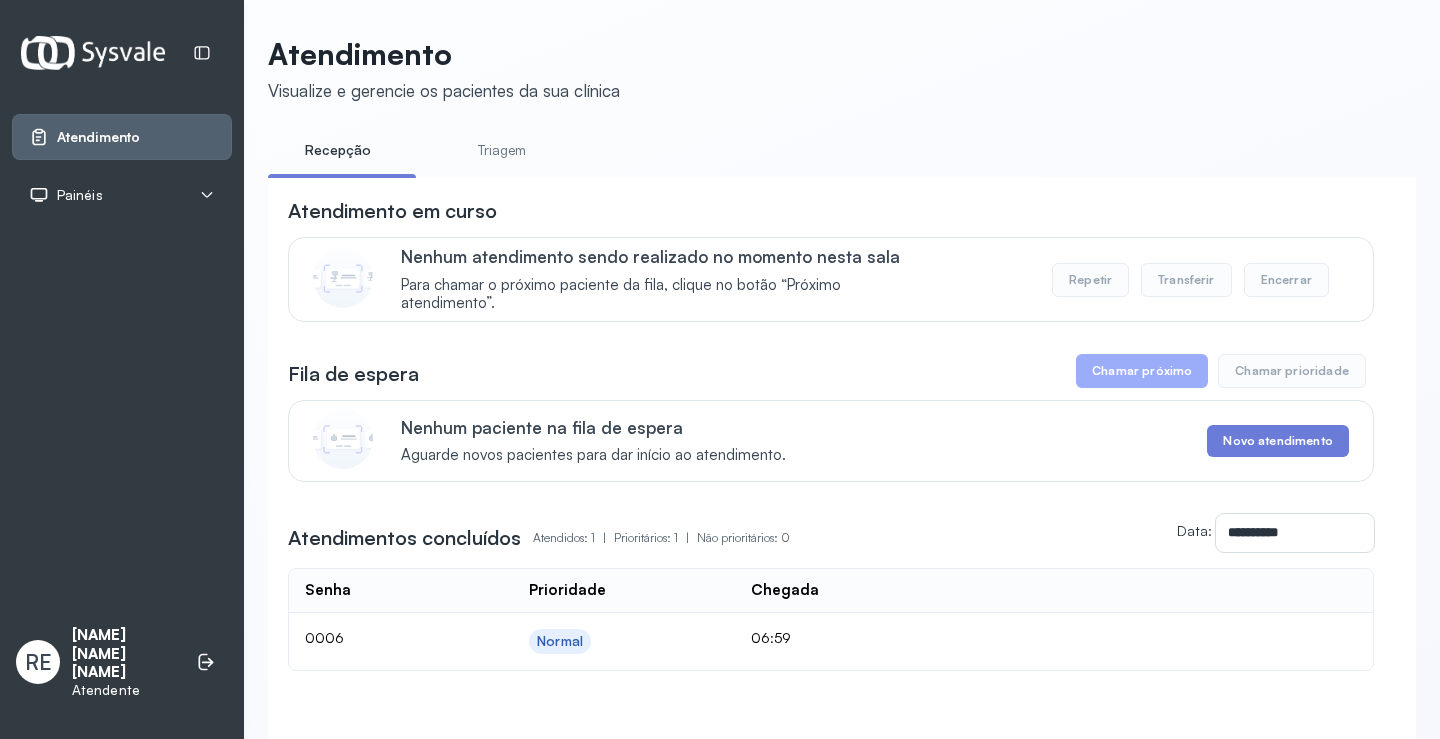 click on "Painéis" at bounding box center [122, 195] 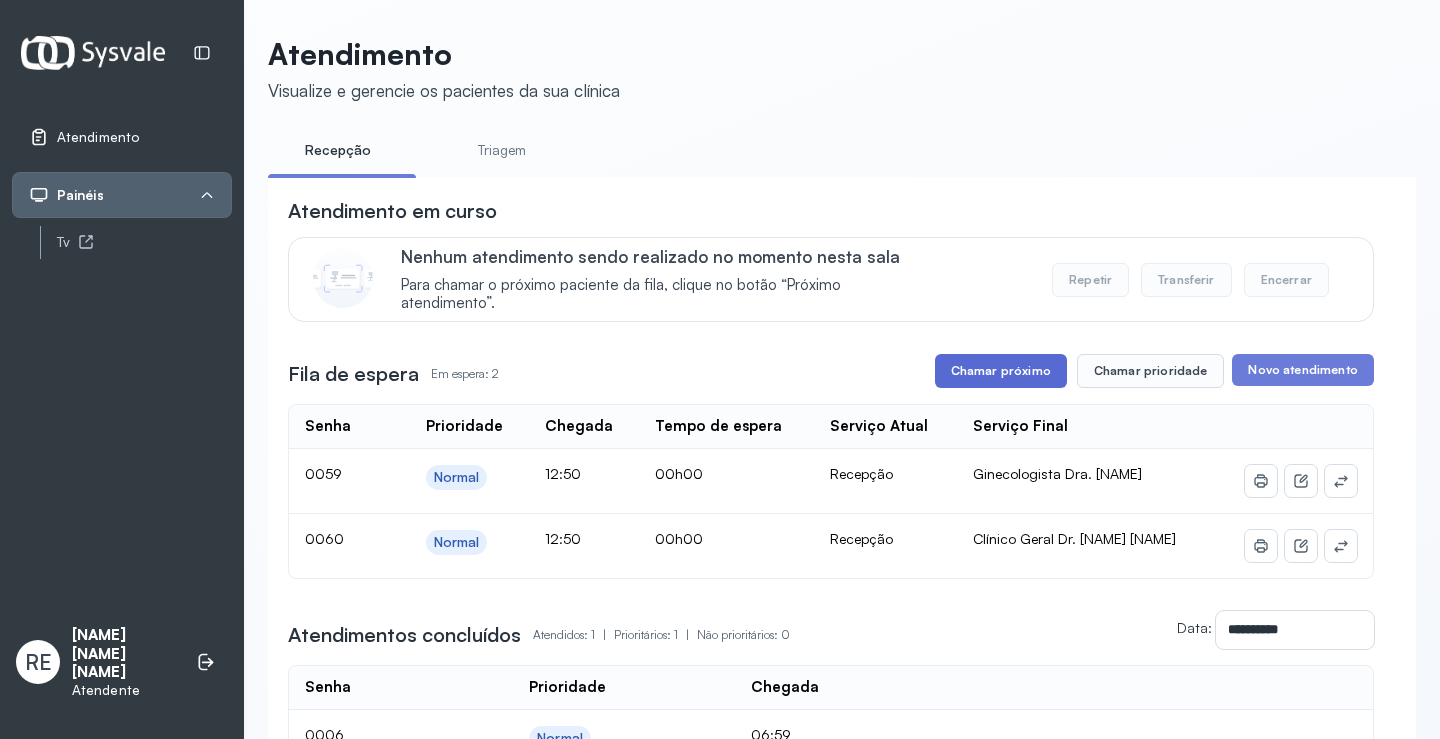 click on "Chamar próximo" at bounding box center (1001, 371) 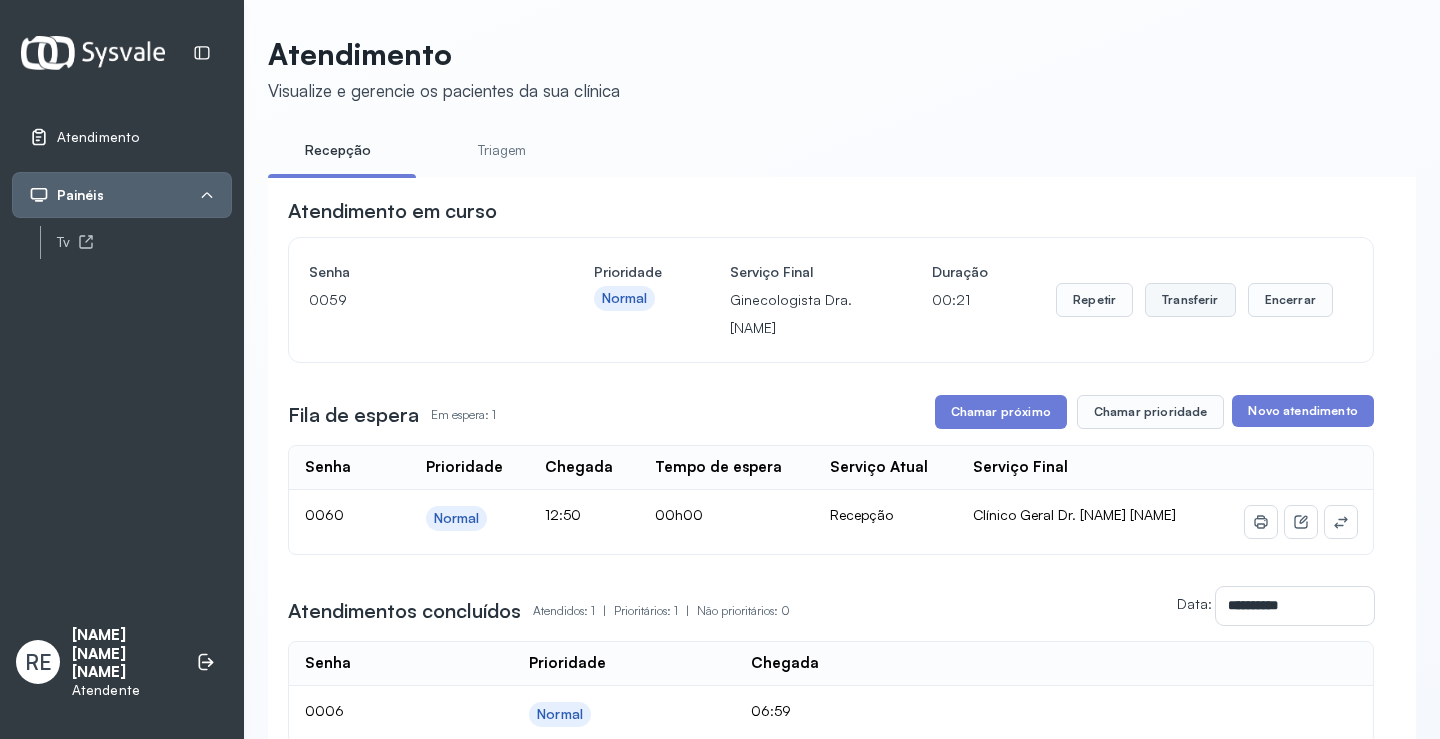 click on "Transferir" at bounding box center [1190, 300] 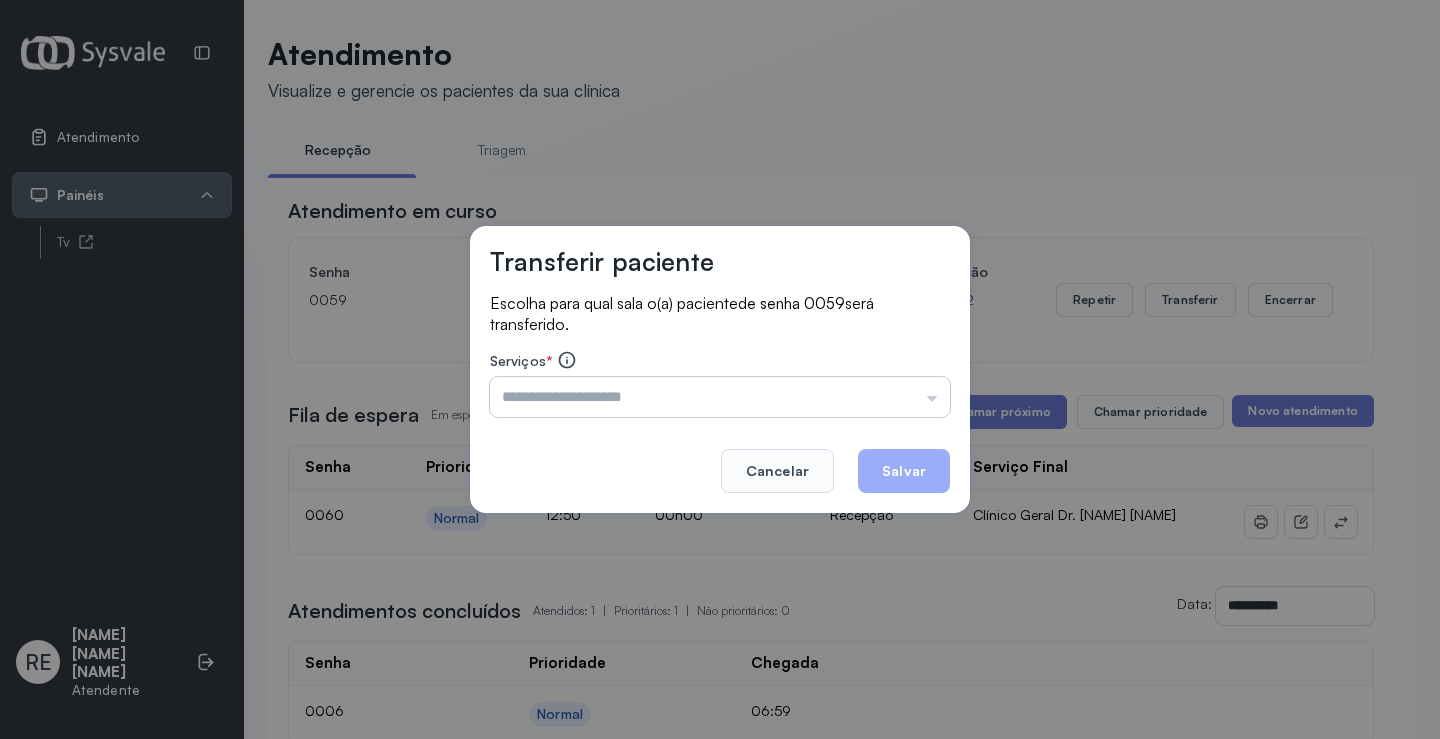 click at bounding box center [720, 397] 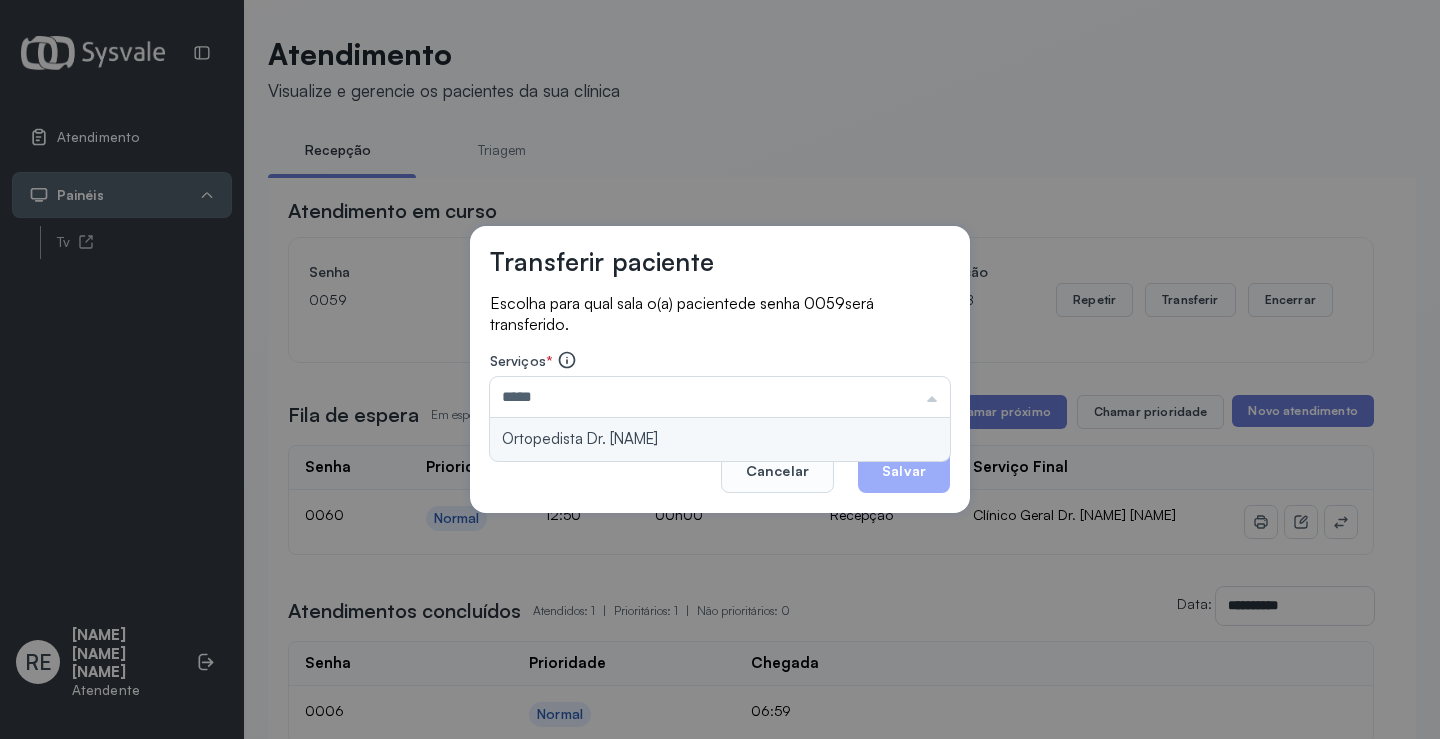 type on "**********" 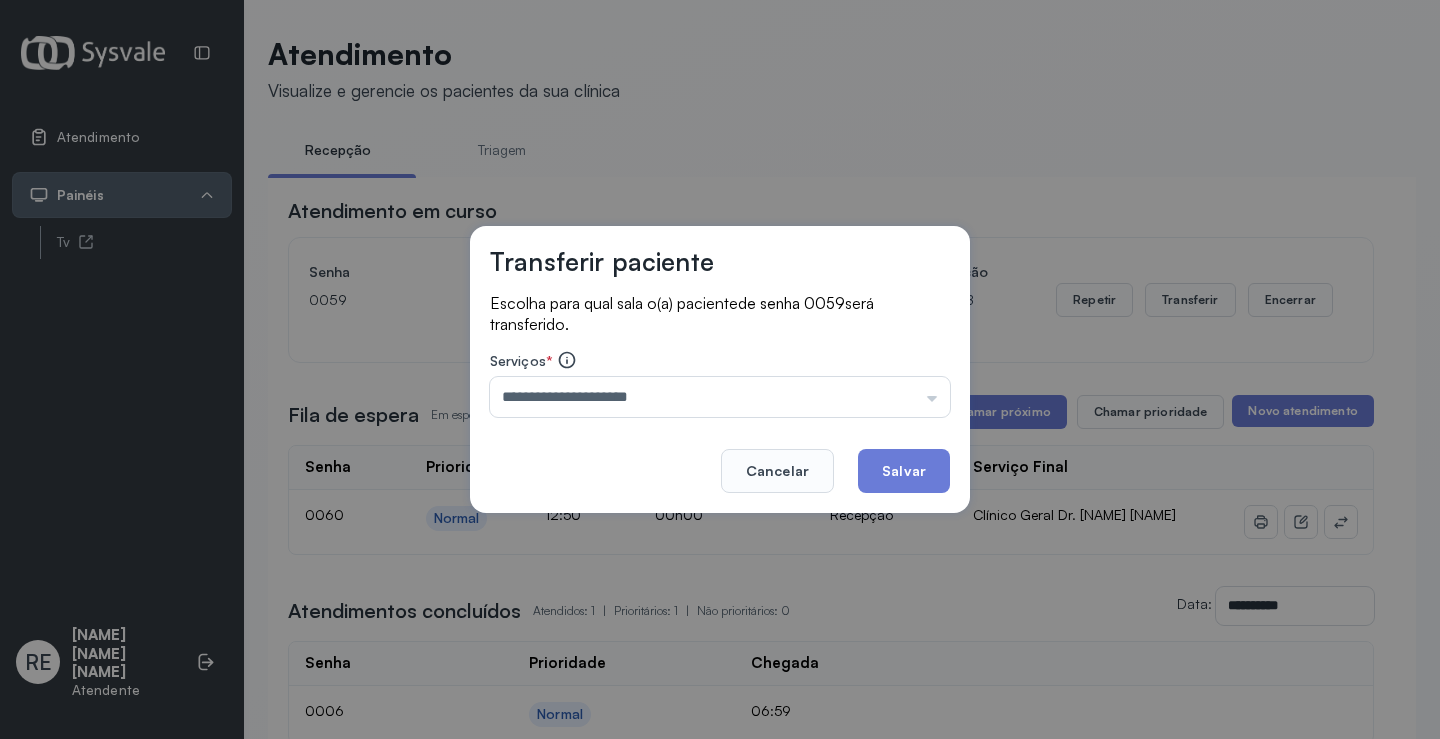 click on "**********" at bounding box center (720, 370) 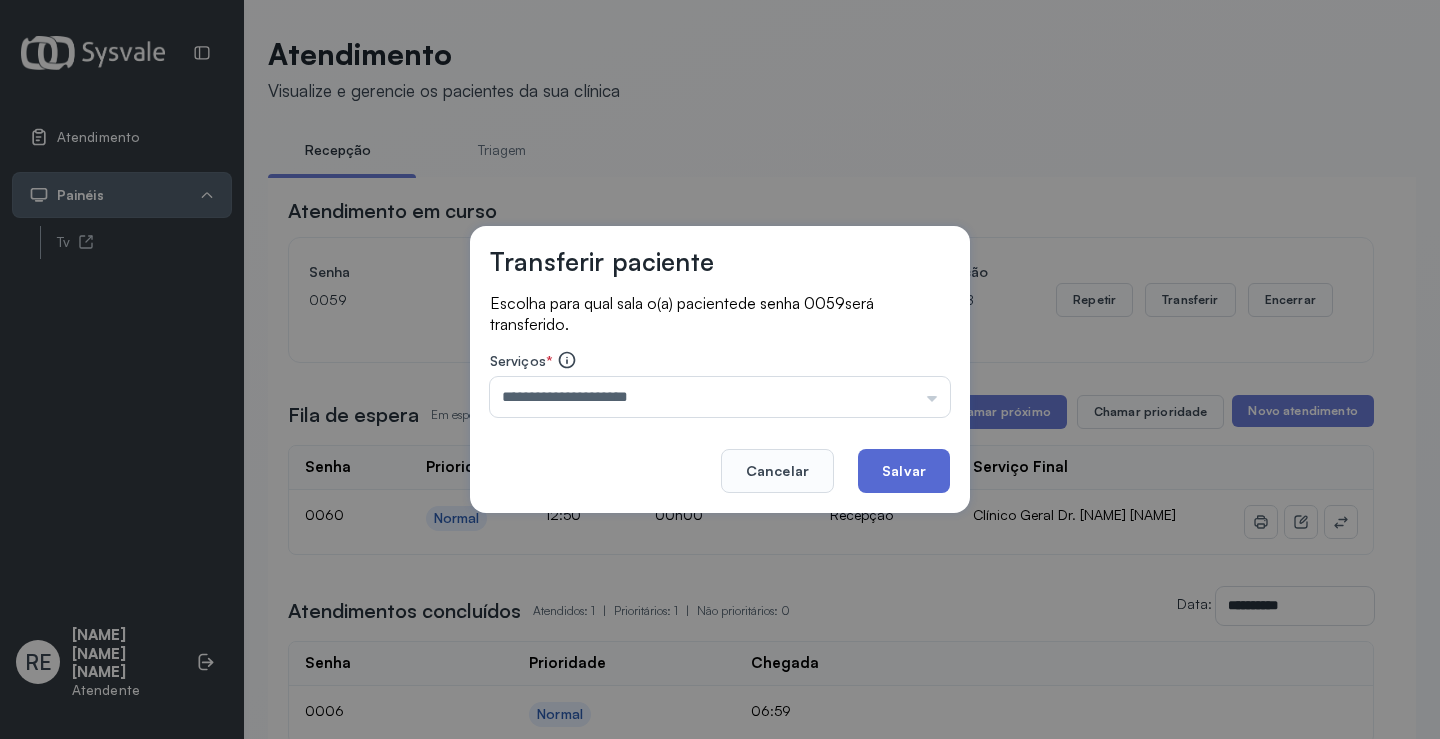 click on "Salvar" 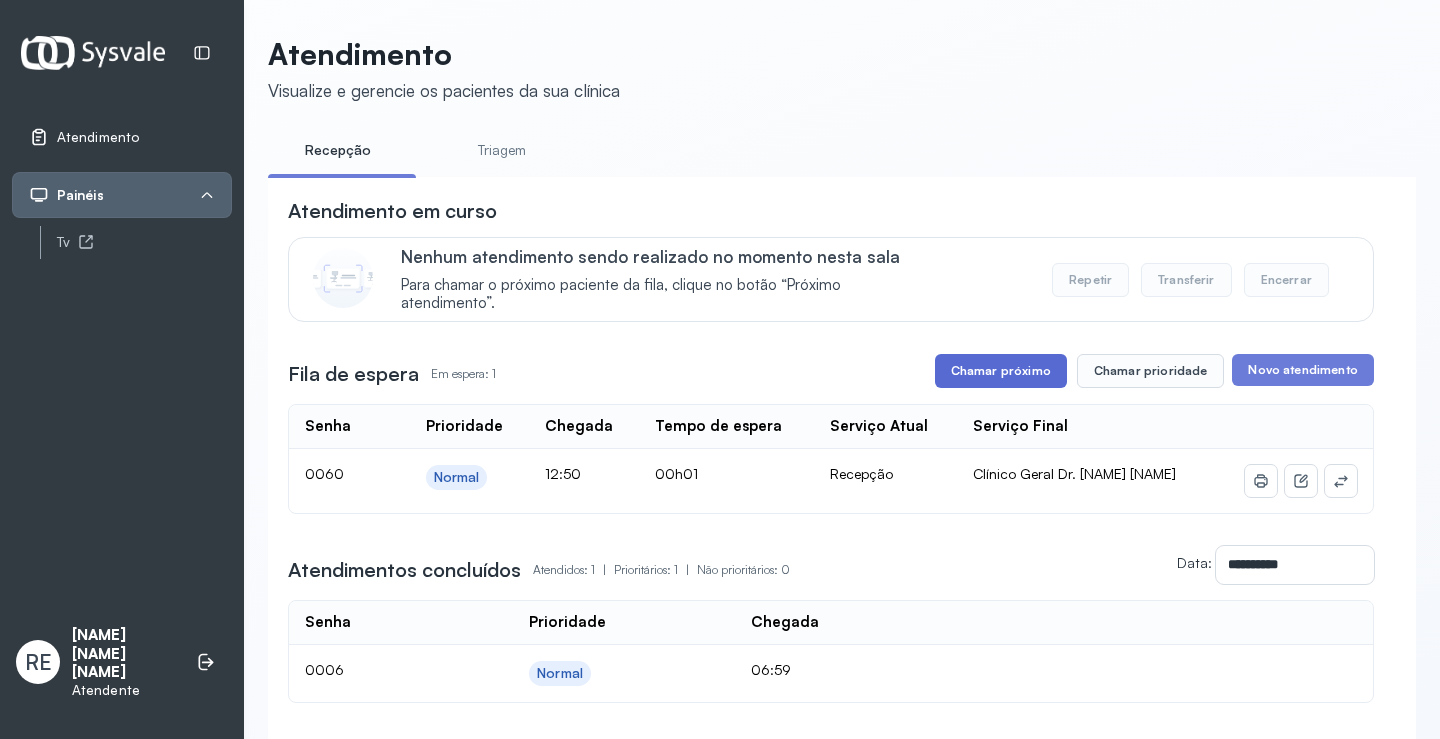 click on "Chamar próximo" at bounding box center [1001, 371] 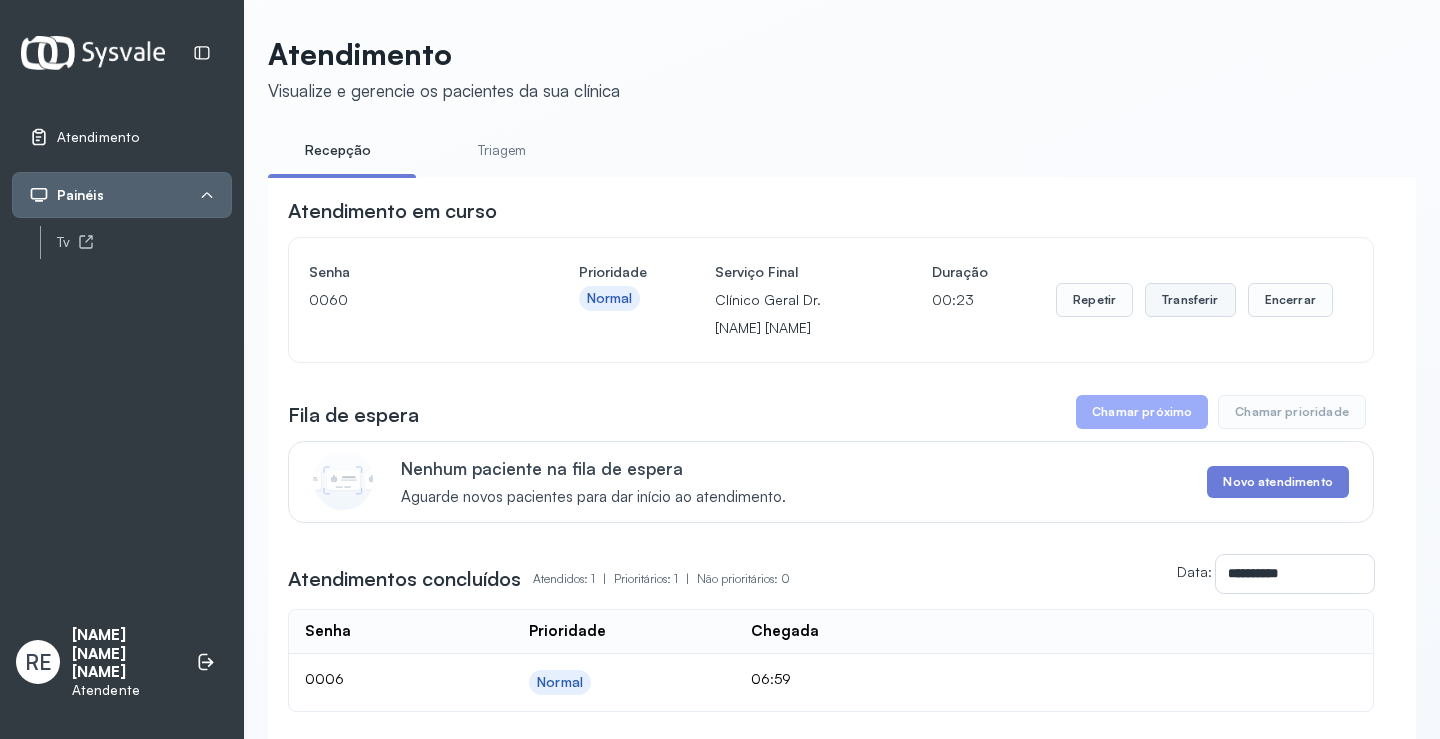 click on "Transferir" at bounding box center (1190, 300) 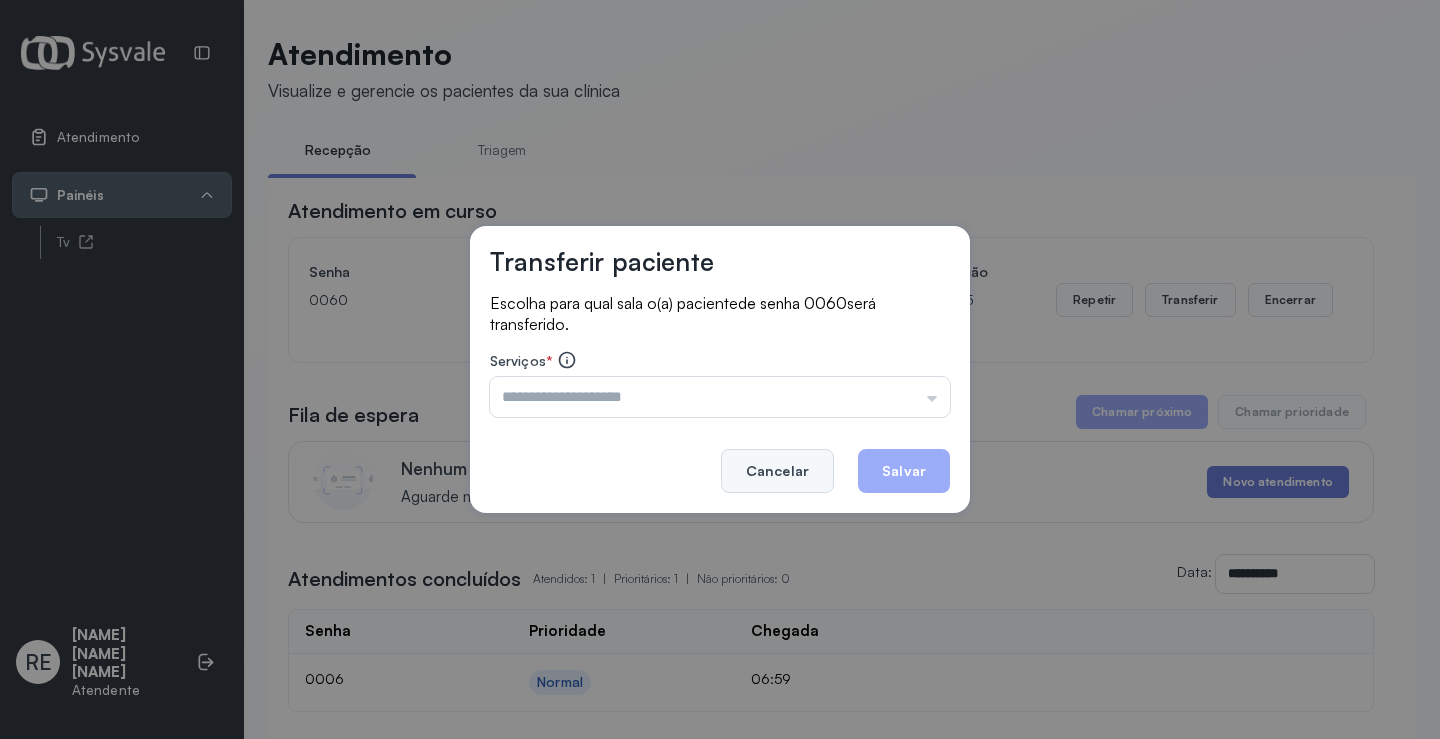 click on "Cancelar" 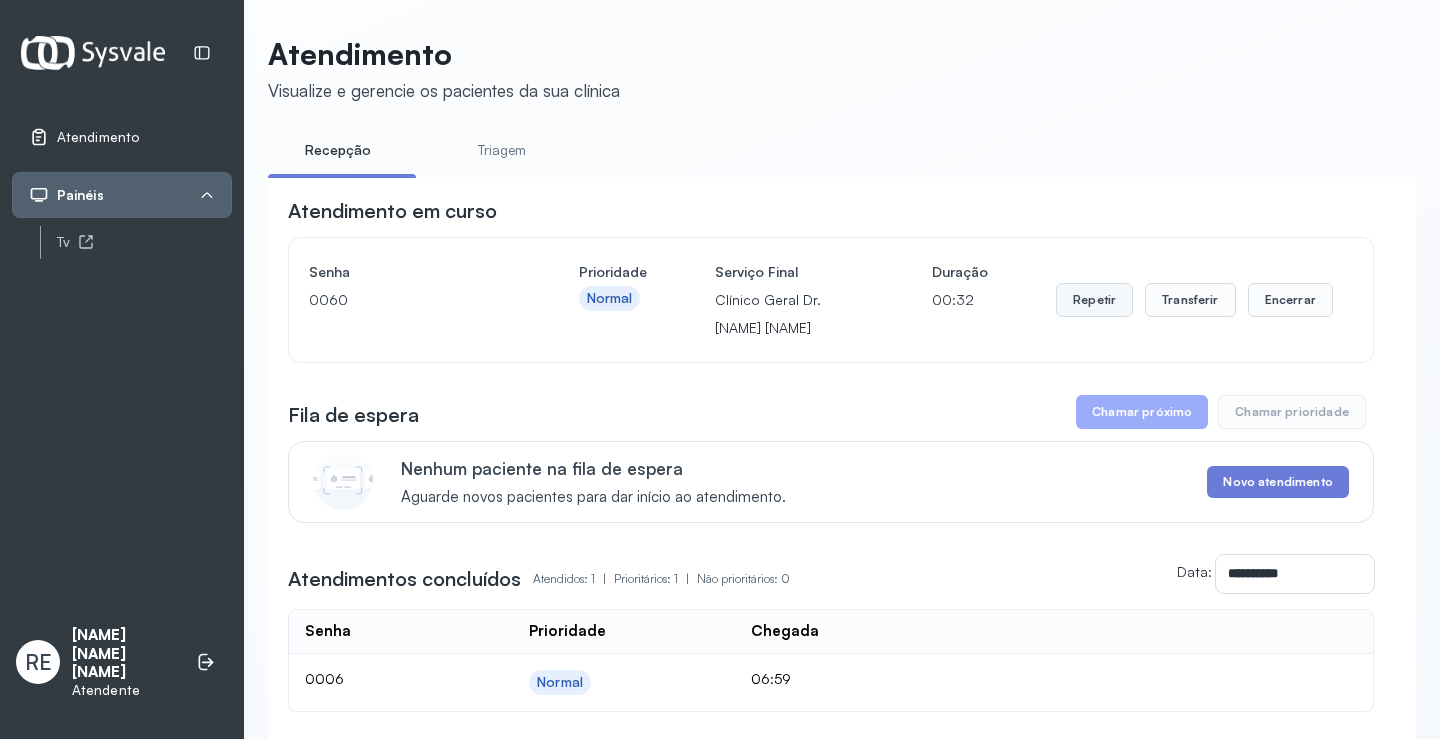 click on "Repetir" at bounding box center [1094, 300] 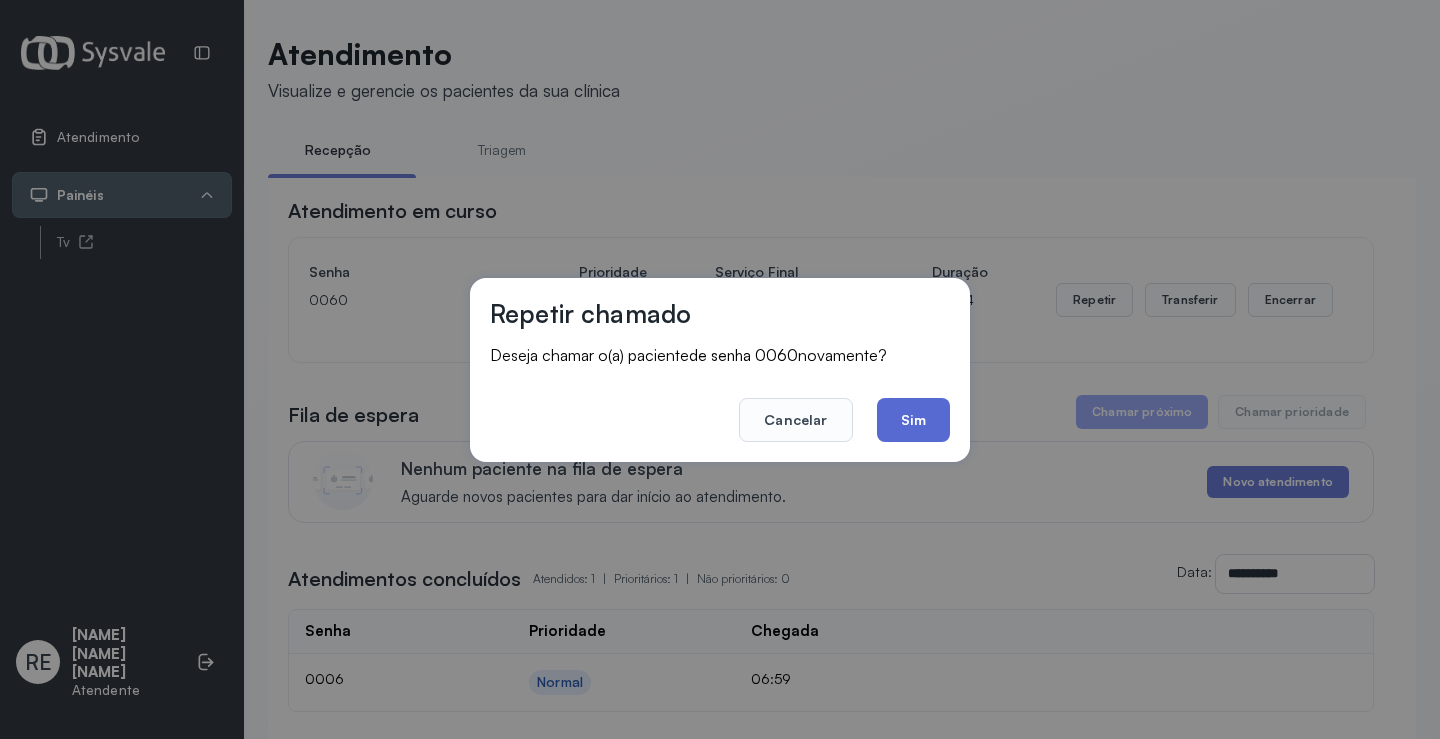 click on "Sim" 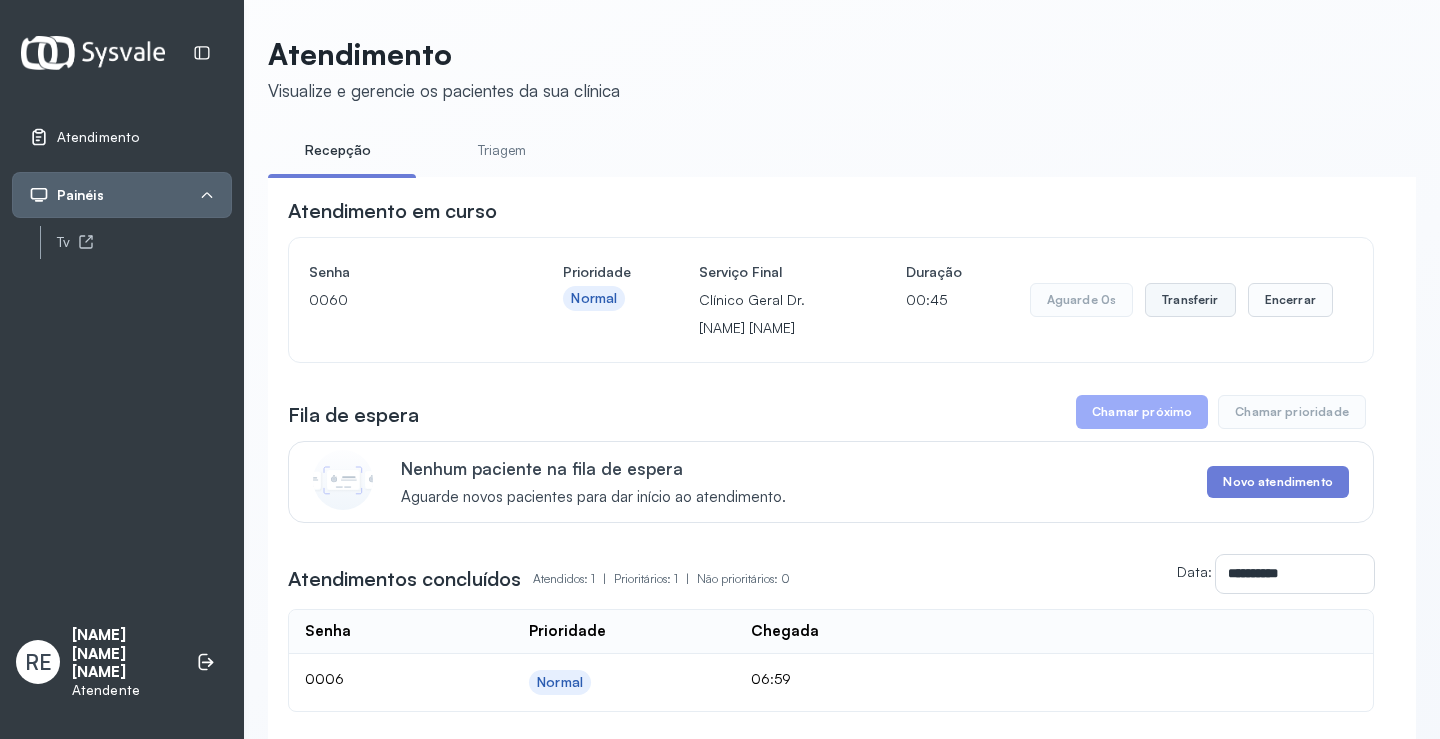 click on "Transferir" at bounding box center (1190, 300) 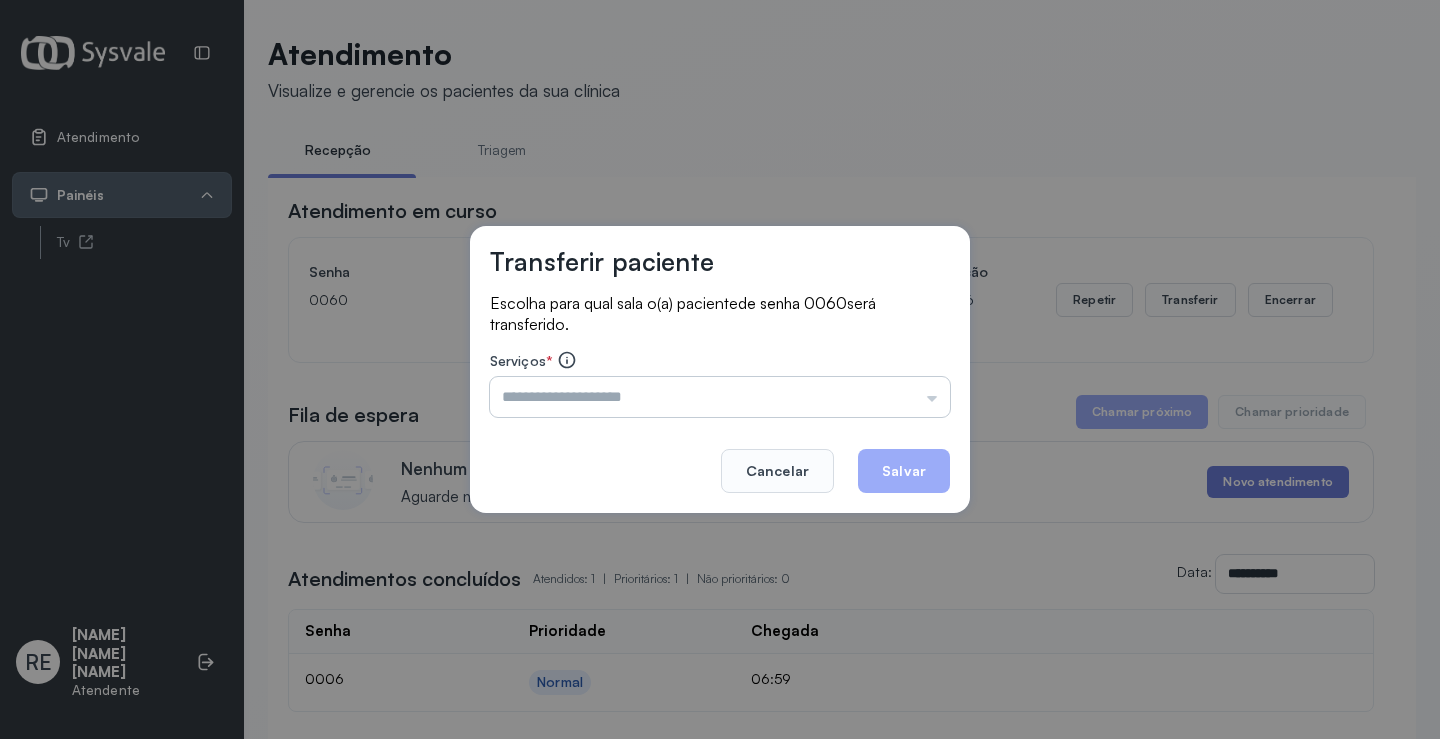 click at bounding box center [720, 397] 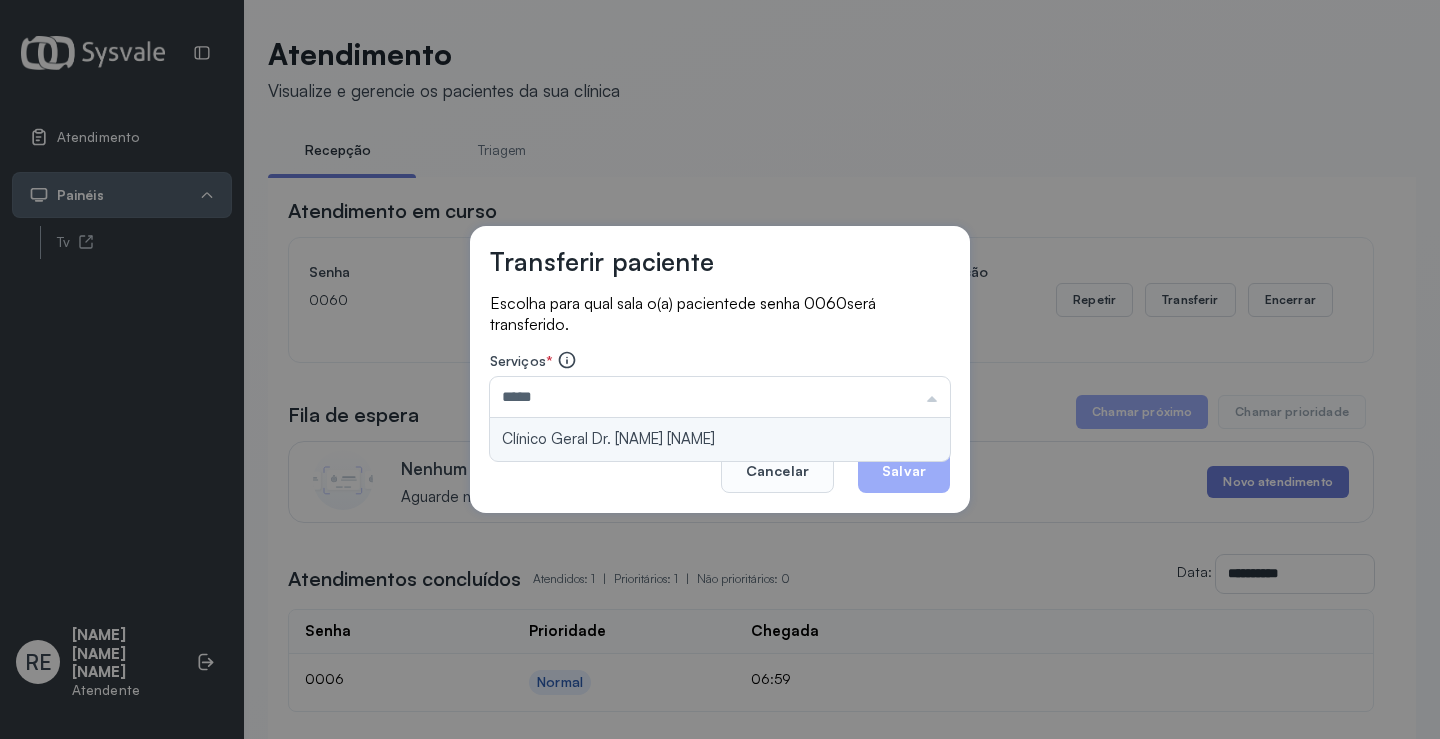 type on "**********" 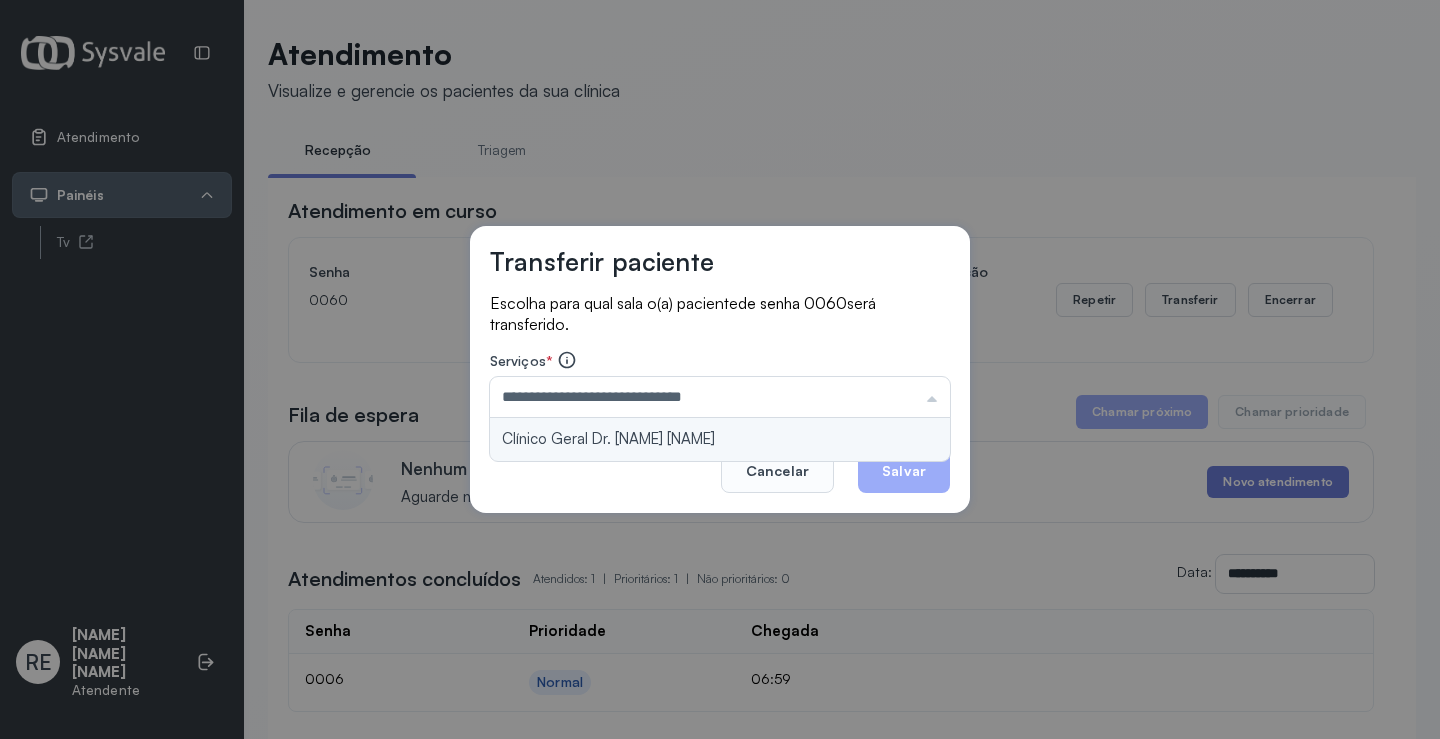 drag, startPoint x: 678, startPoint y: 429, endPoint x: 753, endPoint y: 435, distance: 75.23962 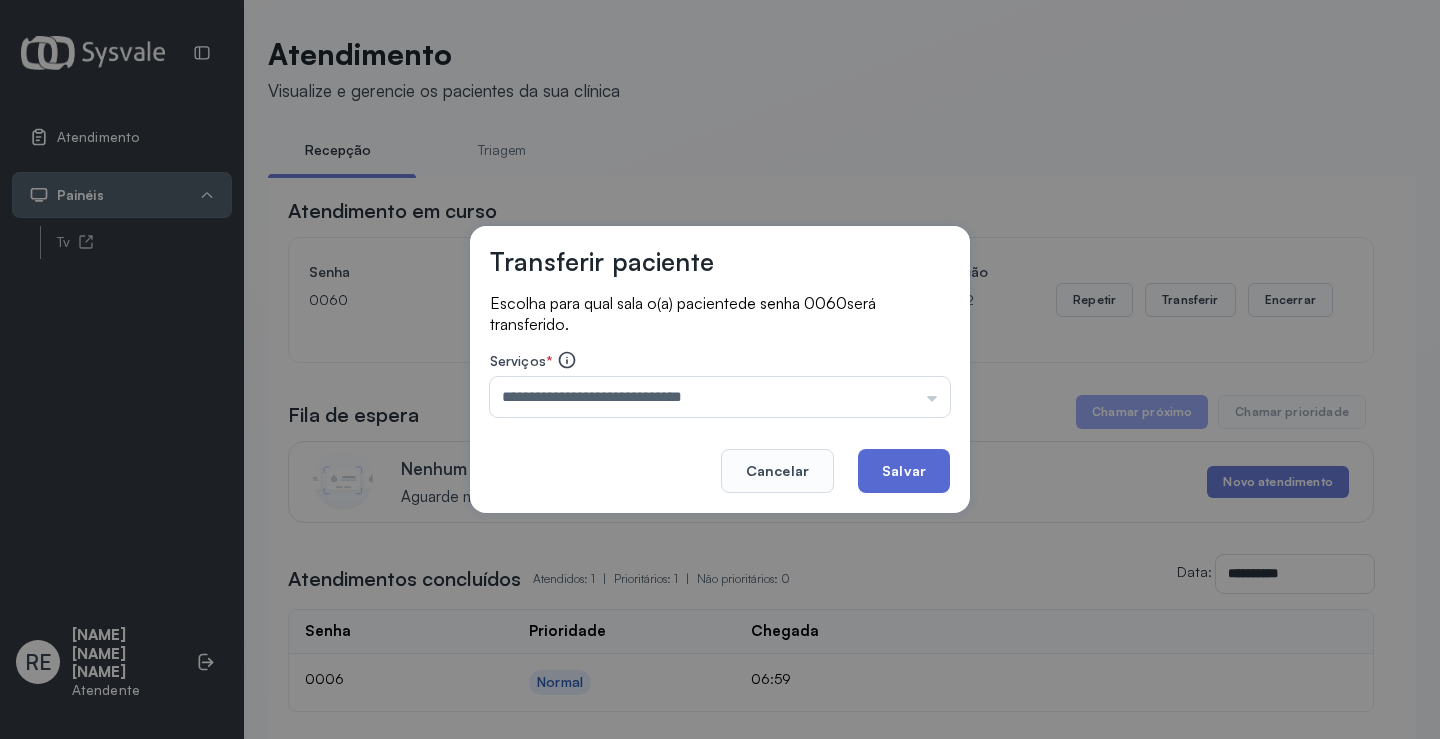 click on "Salvar" 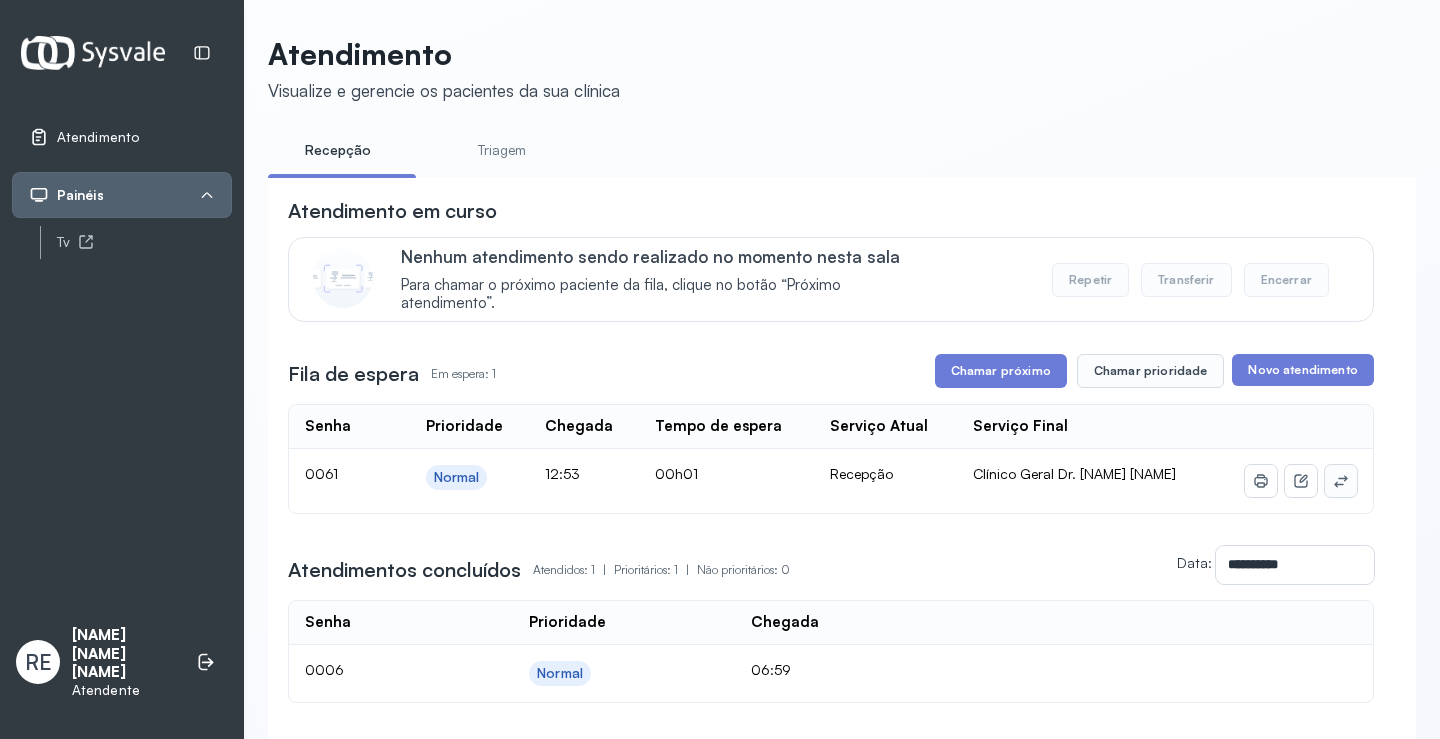 click 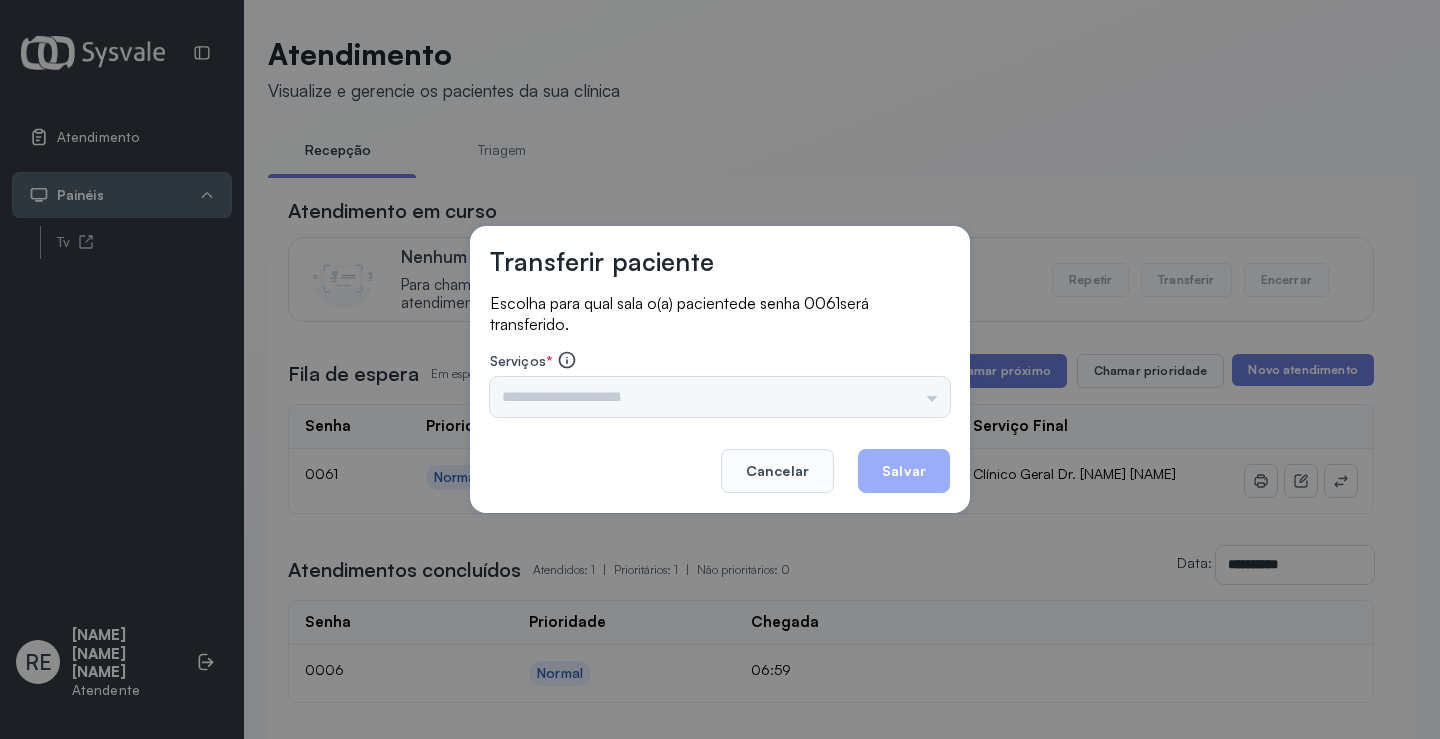 click on "Triagem Ortopedista Dr. Mauricio Ortopedista Dr. Ramon Ginecologista Dr. Amilton Ginecologista Dra. Luana Obstetra Dr. Orlindo Obstetra Dra. Vera Ultrassonografia Dr. Orlindo Ultrassonografia Dr. Amilton Consulta com Neurologista Dr. Ezir Reumatologista Dr. Juvenilson Endocrinologista Washington Dermatologista Dra. Renata Nefrologista Dr. Edvaldo Geriatra Dra. Vanessa Infectologista Dra. Vanessa Oftalmologista Dra. Consulta Proctologista/Cirurgia Geral Dra. Geislane Otorrinolaringologista Dr. Pedro Pequena Cirurgia Dr. Geislane Pequena Cirurgia Dr. AMILTON ECG Espirometria com Broncodilatador Espirometria sem Broncodilatador Ecocardiograma - Dra. Vanessa Viana Exame de PPD Enf. Jane Raquel RETIRADA DE CERUME DR. PEDRO VACINAÇÃO Preventivo Enf. Luciana Preventivo Enf. Tiago Araujo Consulta de Enfermagem Enf. Tiago Consulta de Enfermagem Enf. Luciana Consulta  Cardiologista Dr. Everson Consulta Enf. Jane Raquel Dispensação de Medicação Agendamento Consulta Enf. Tiago Agendamento consulta Enf. Luciana" at bounding box center (720, 397) 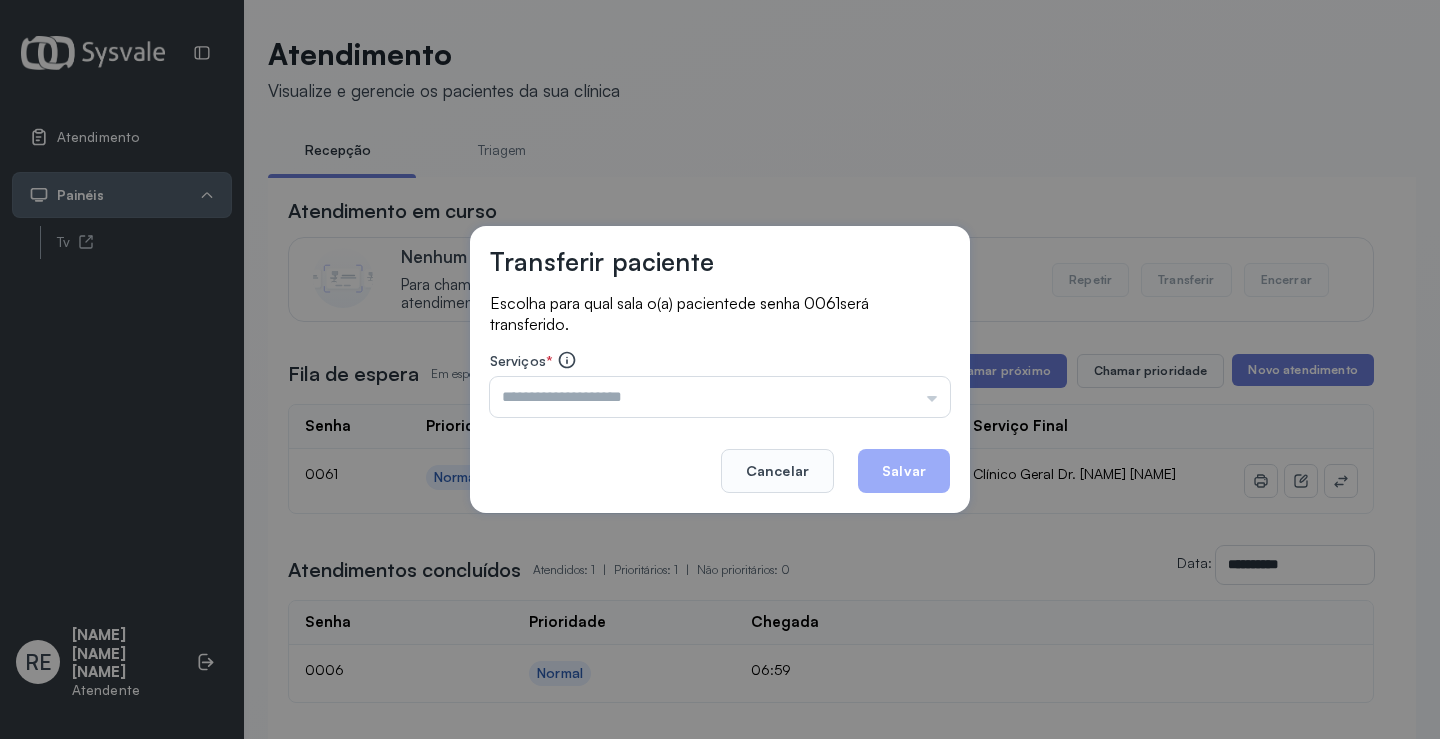 click at bounding box center (720, 397) 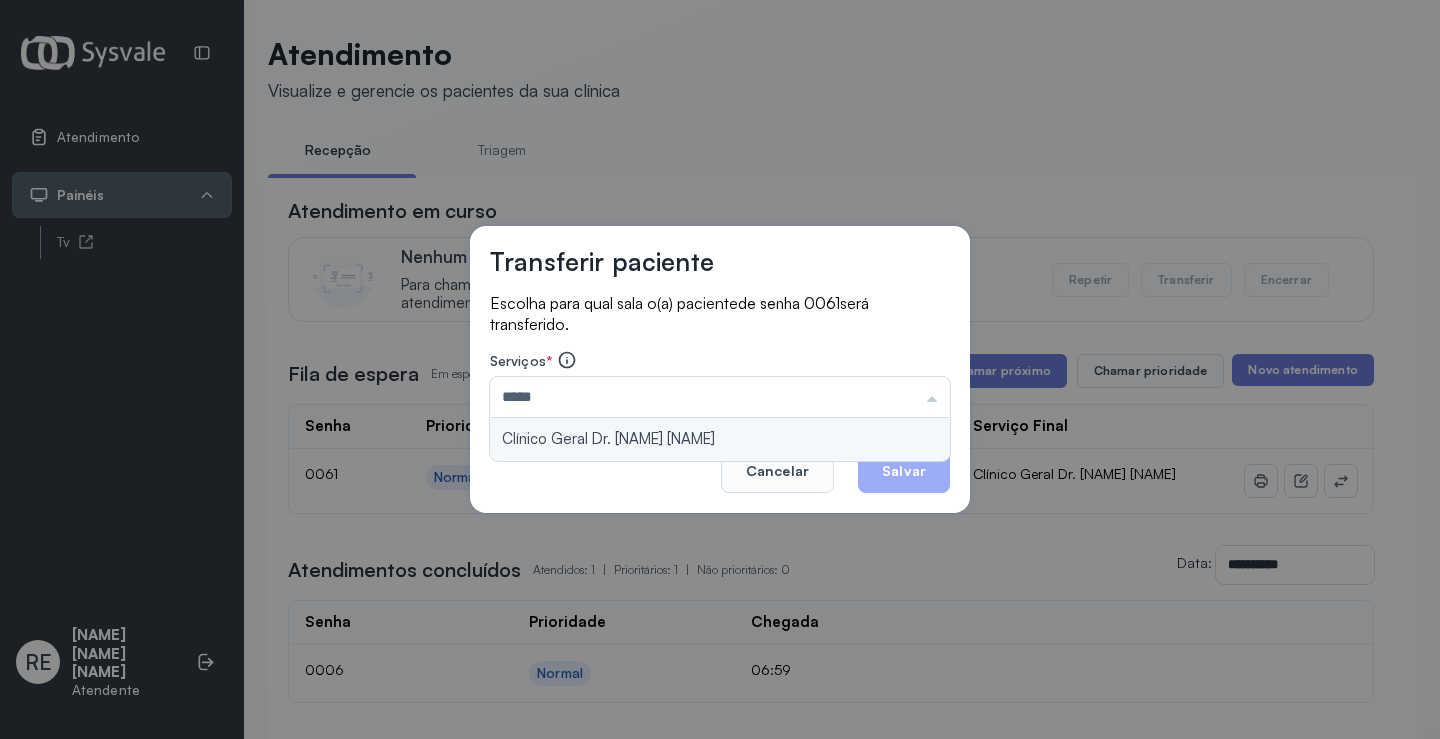 type on "**********" 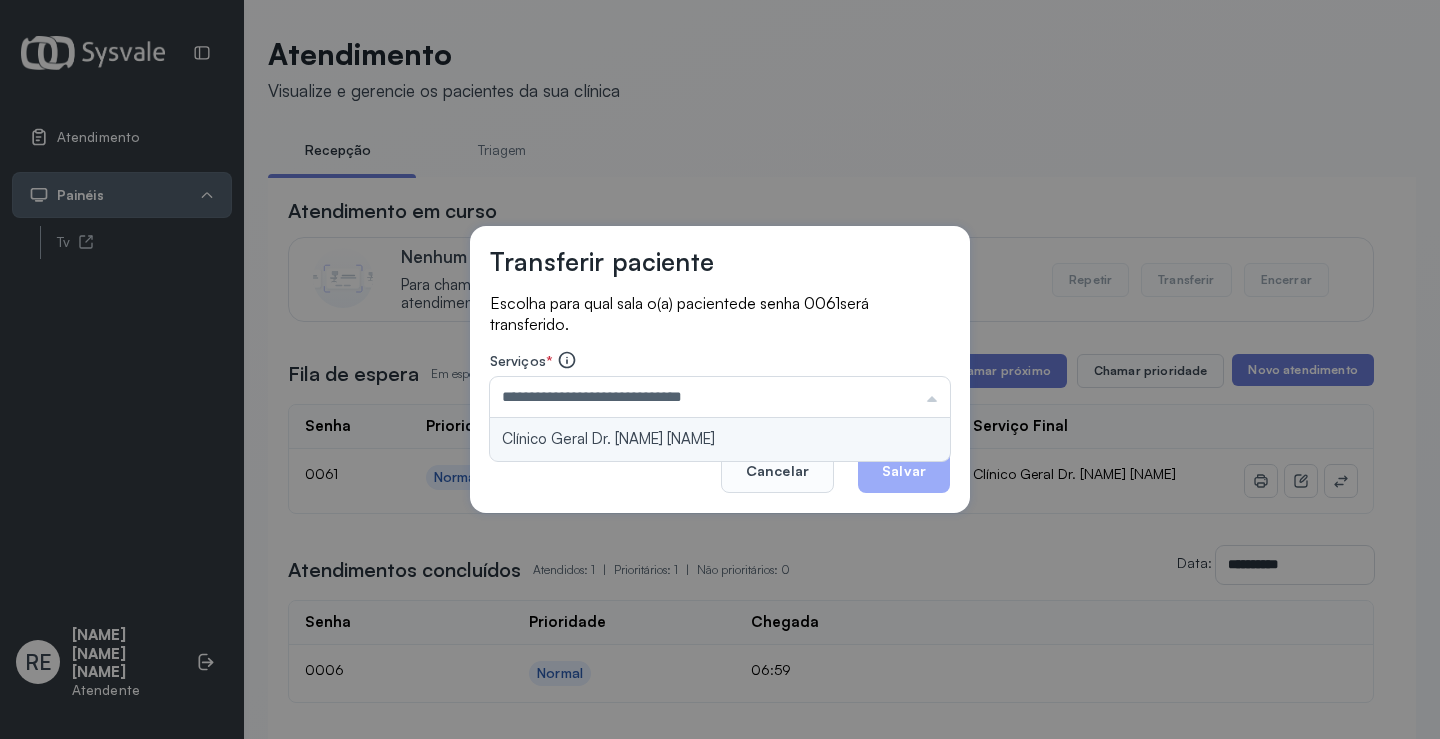click on "**********" at bounding box center [720, 370] 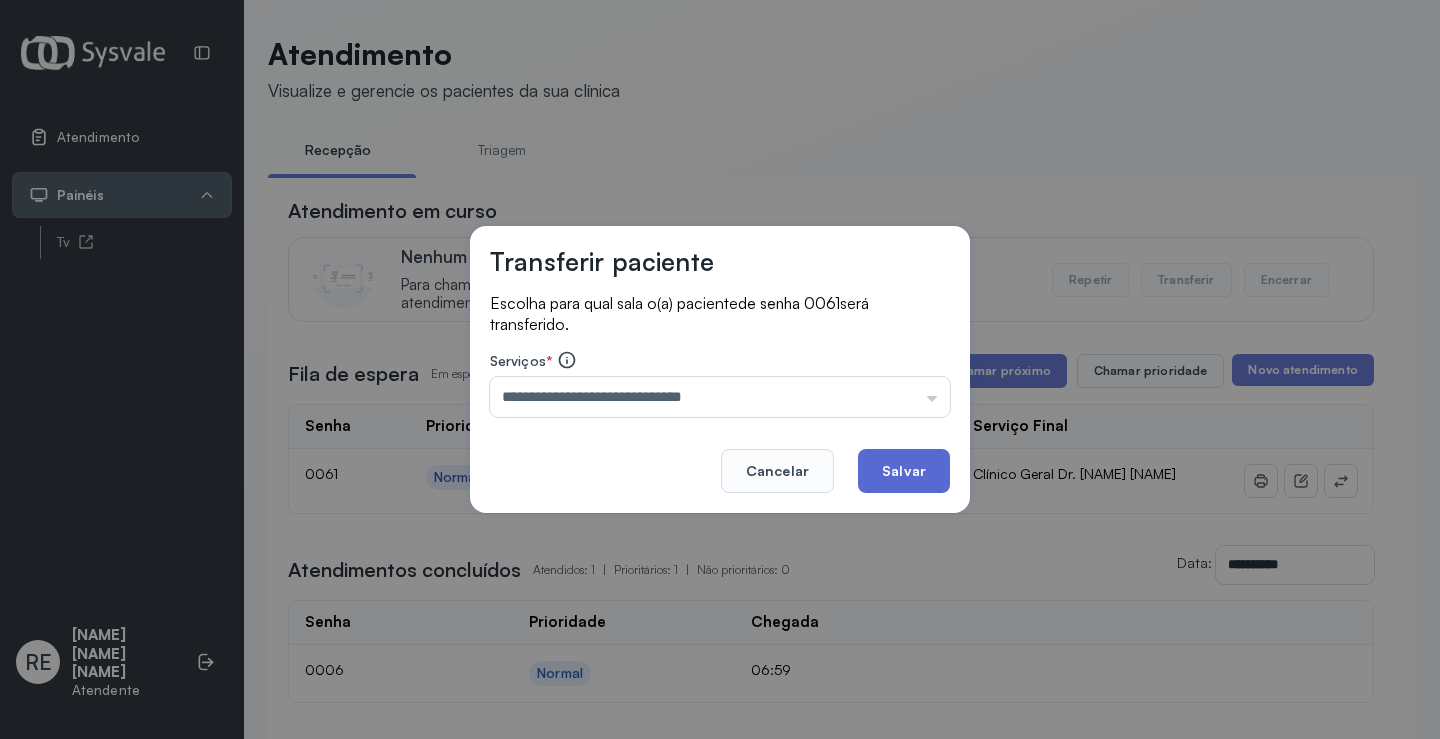 click on "Salvar" 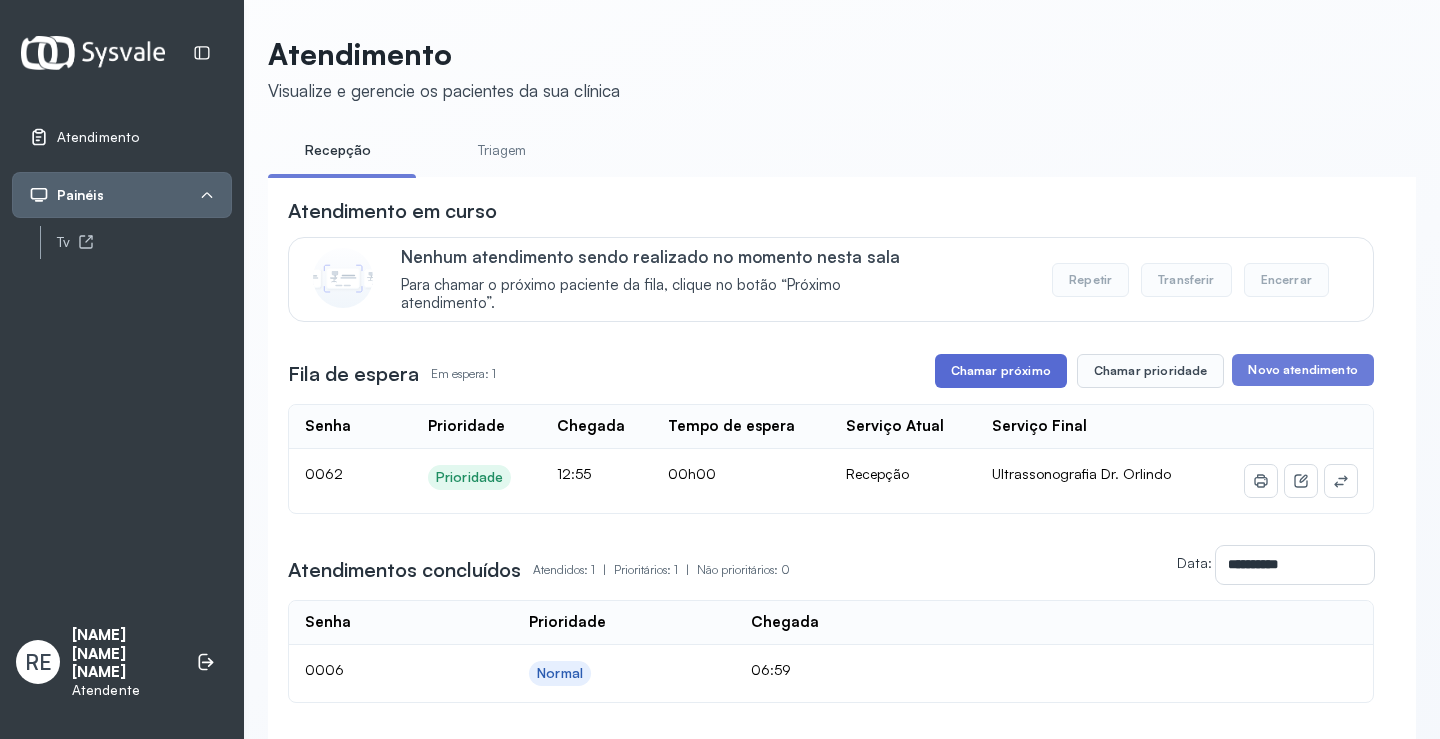 click on "Chamar próximo" at bounding box center (1001, 371) 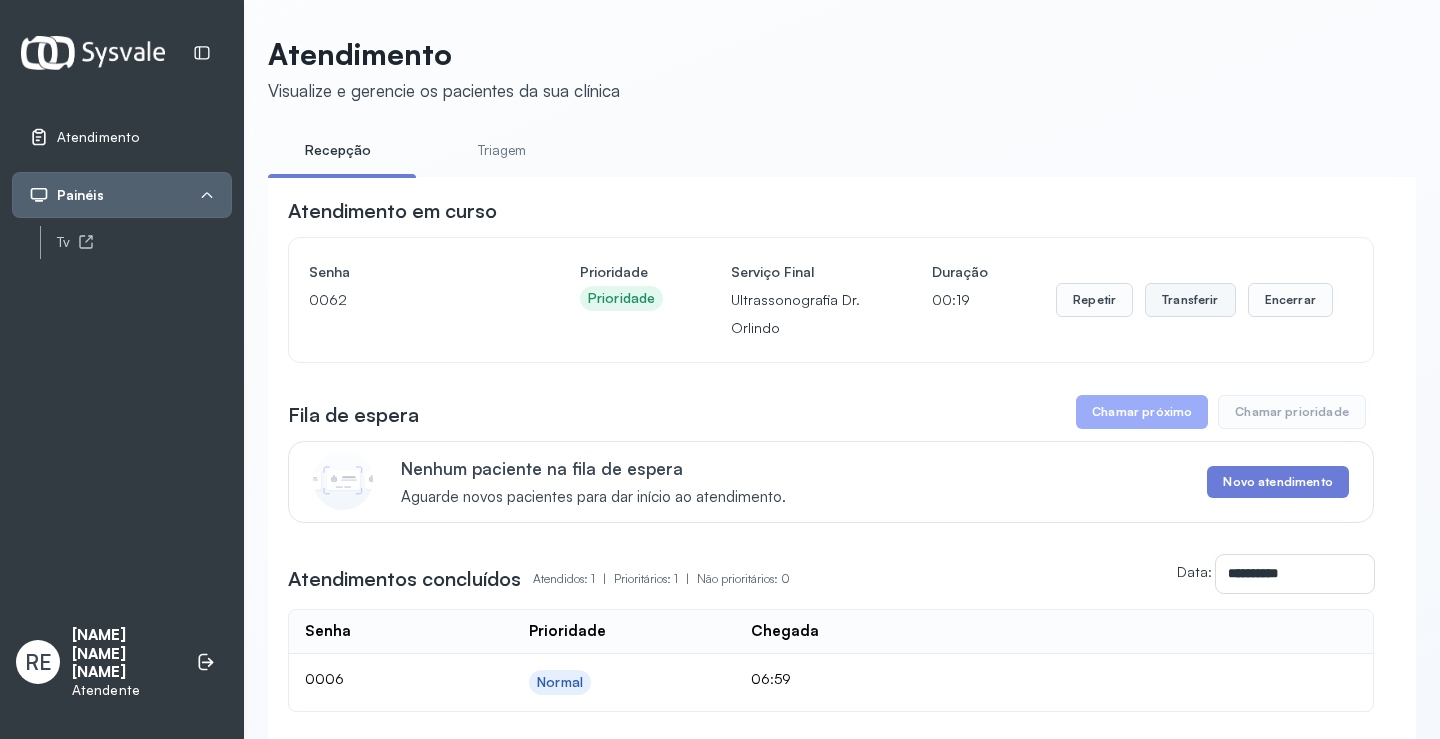 click on "Transferir" at bounding box center [1190, 300] 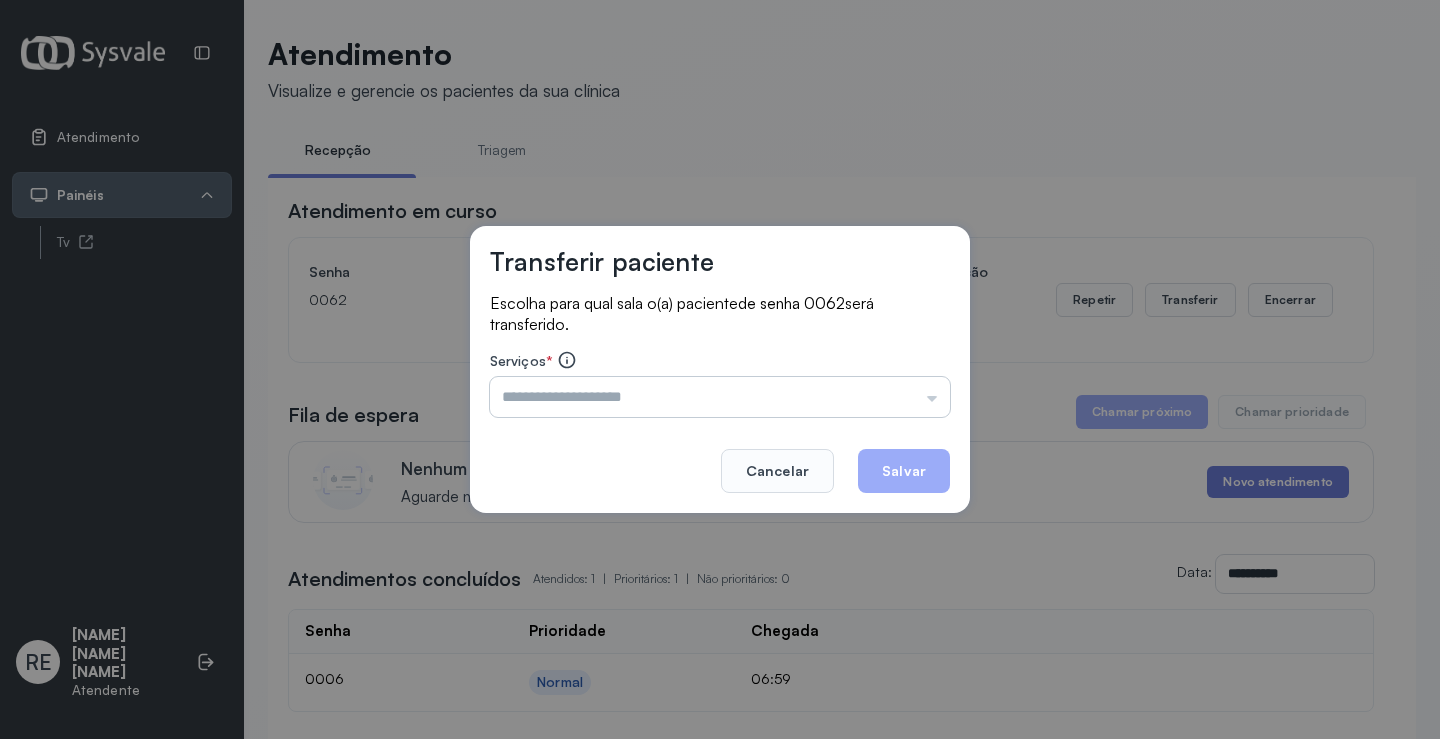 click at bounding box center [720, 397] 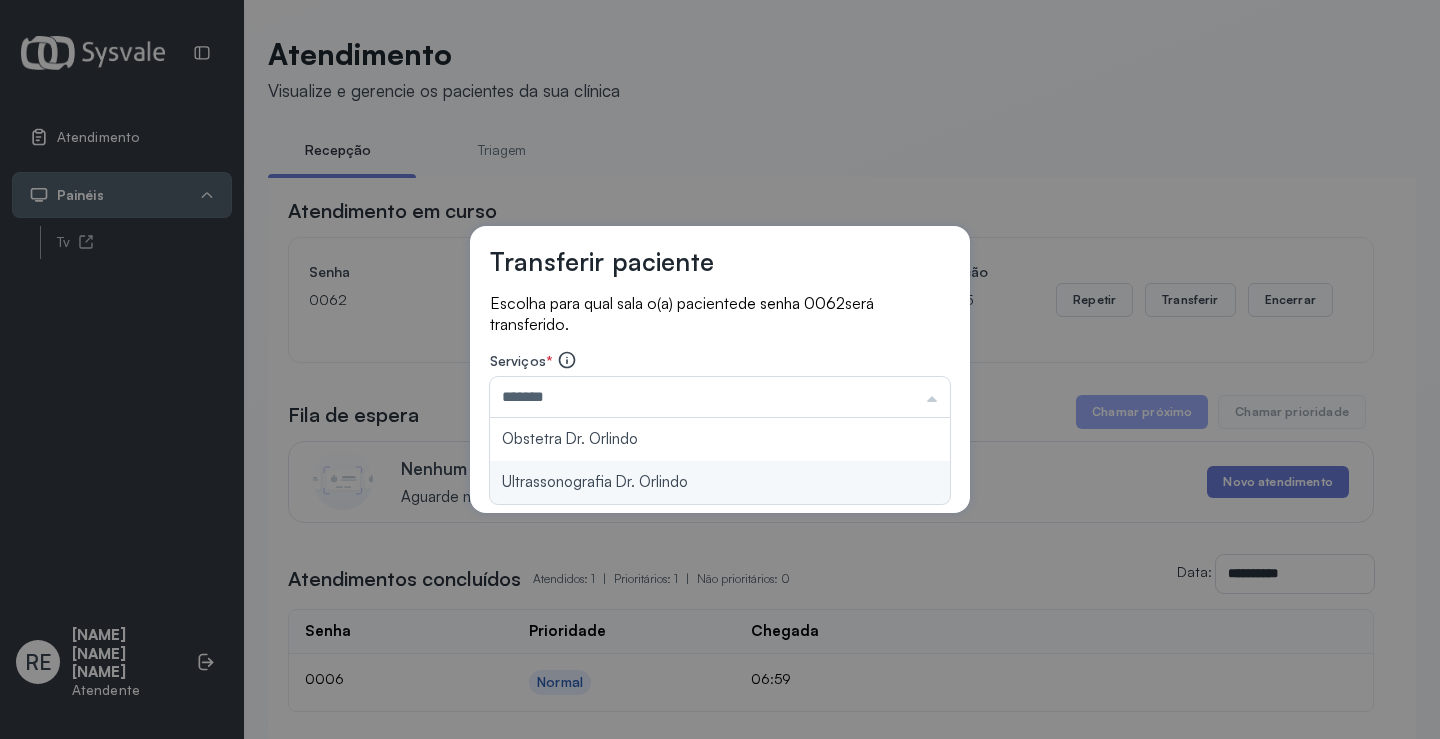 type on "**********" 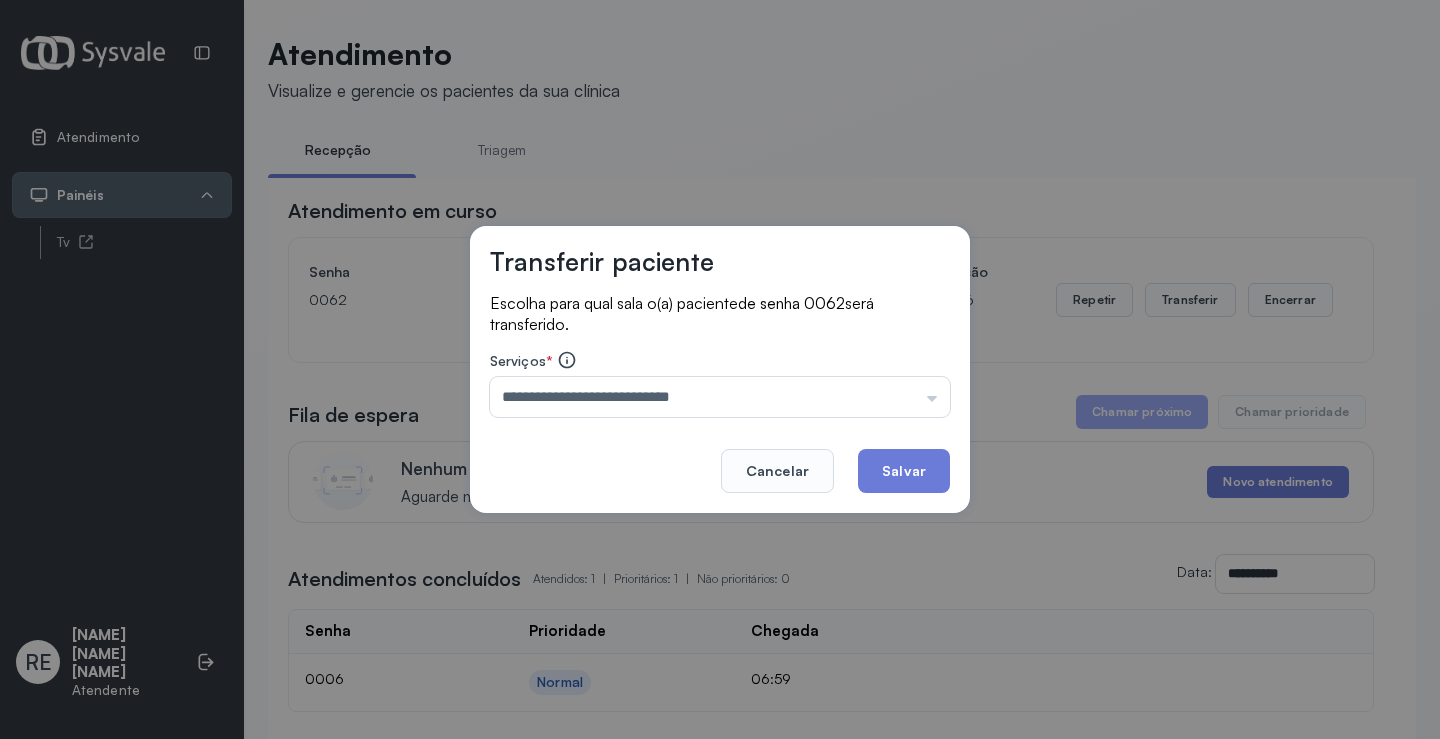 click on "**********" at bounding box center (720, 370) 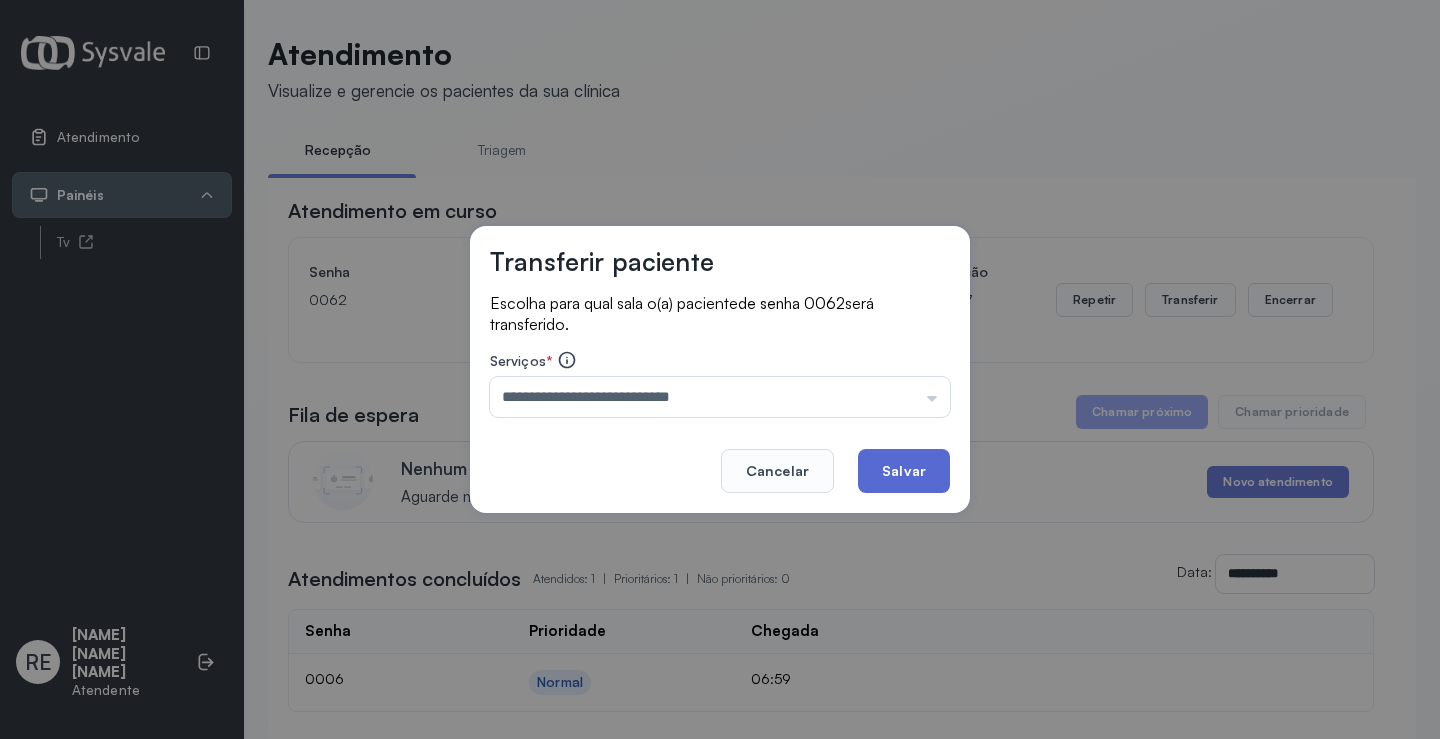 click on "Salvar" 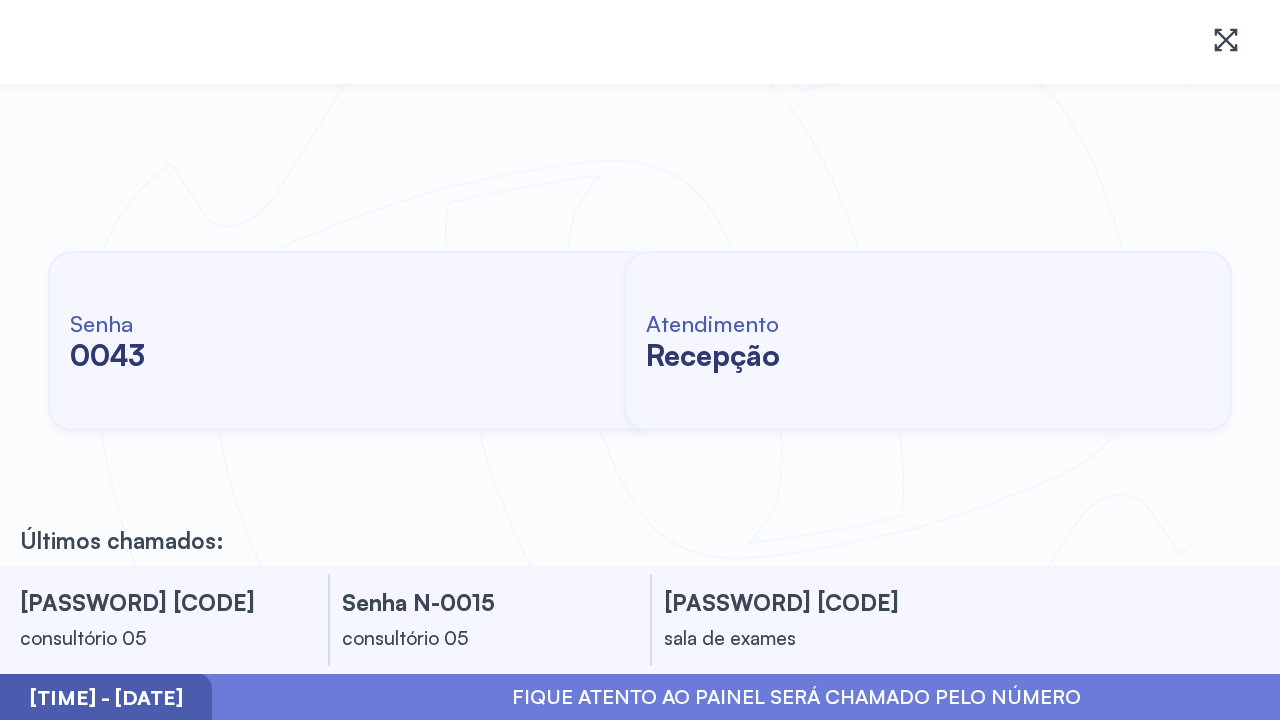 scroll, scrollTop: 0, scrollLeft: 0, axis: both 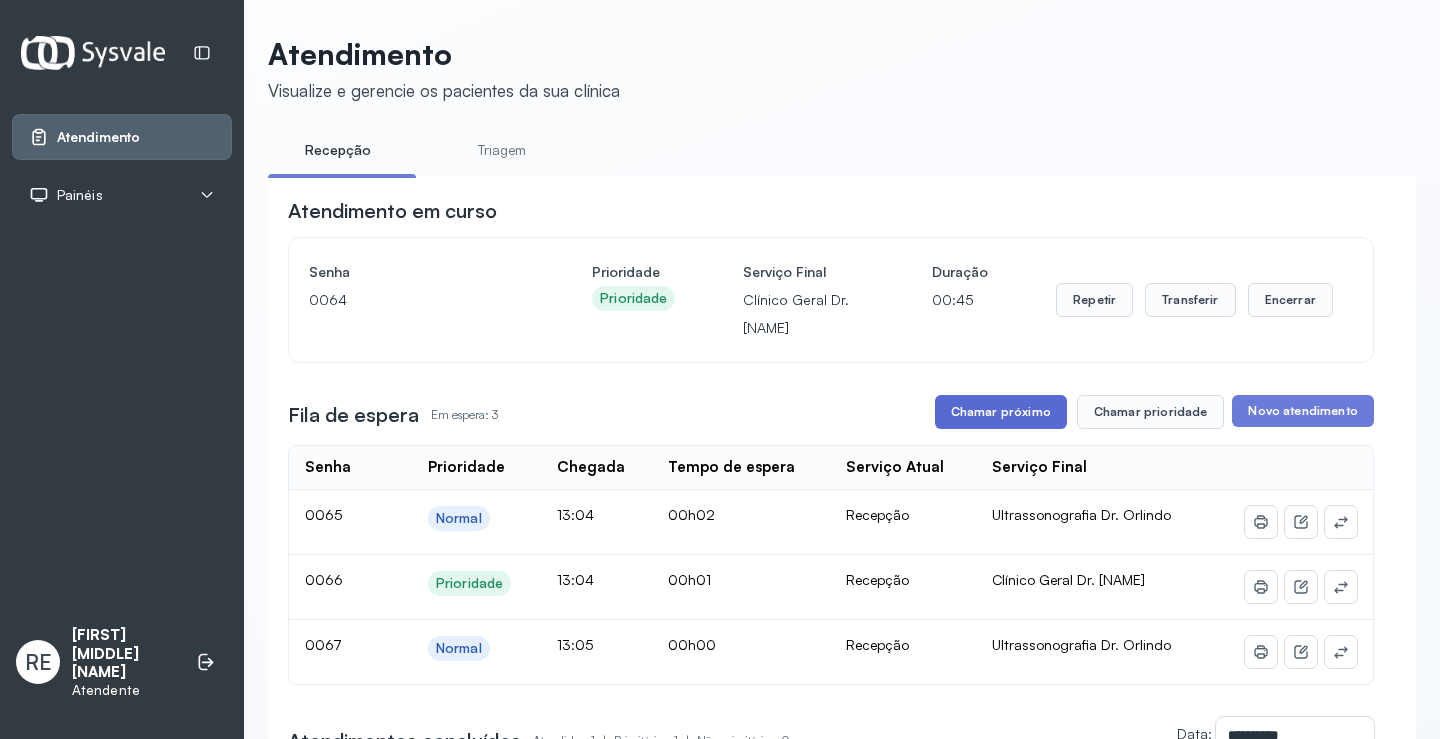 click on "Chamar próximo" at bounding box center (1001, 412) 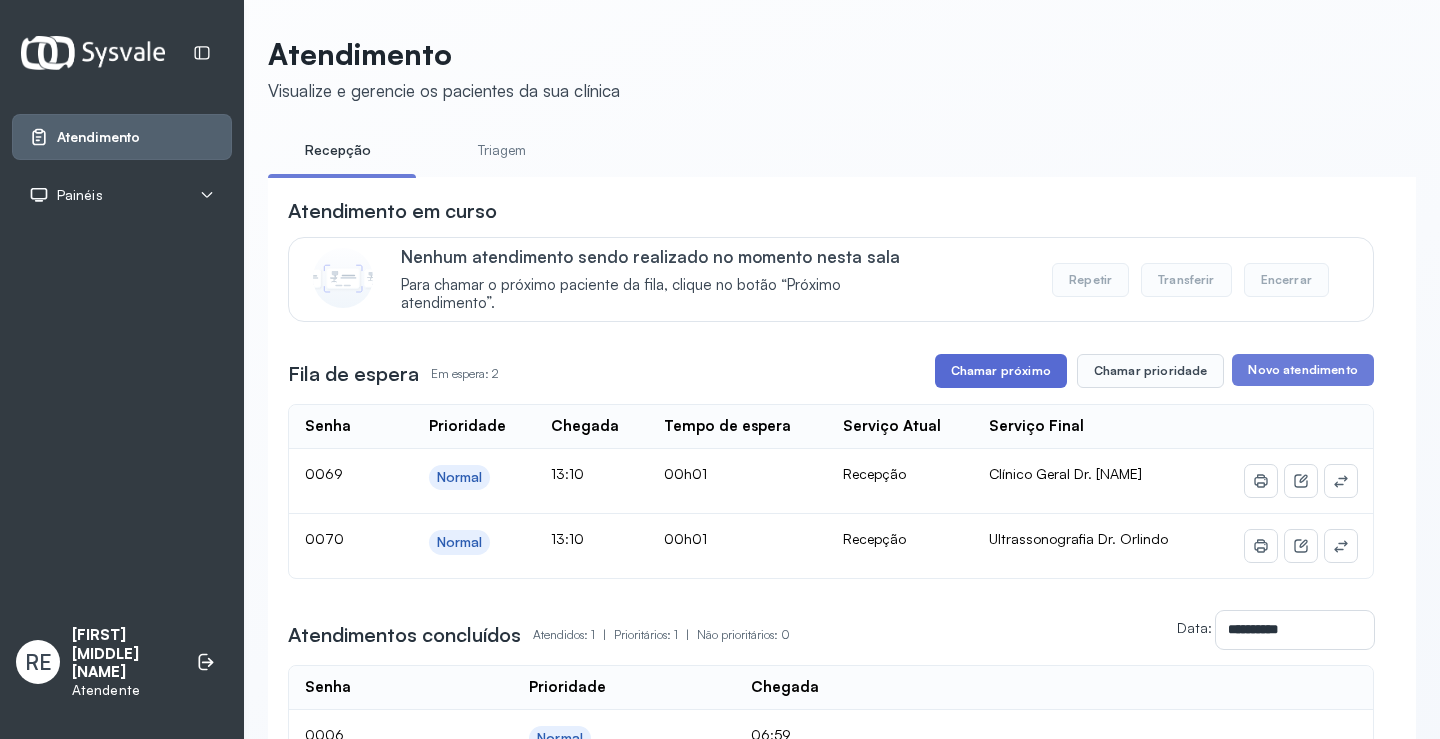 click on "Chamar próximo" at bounding box center [1001, 371] 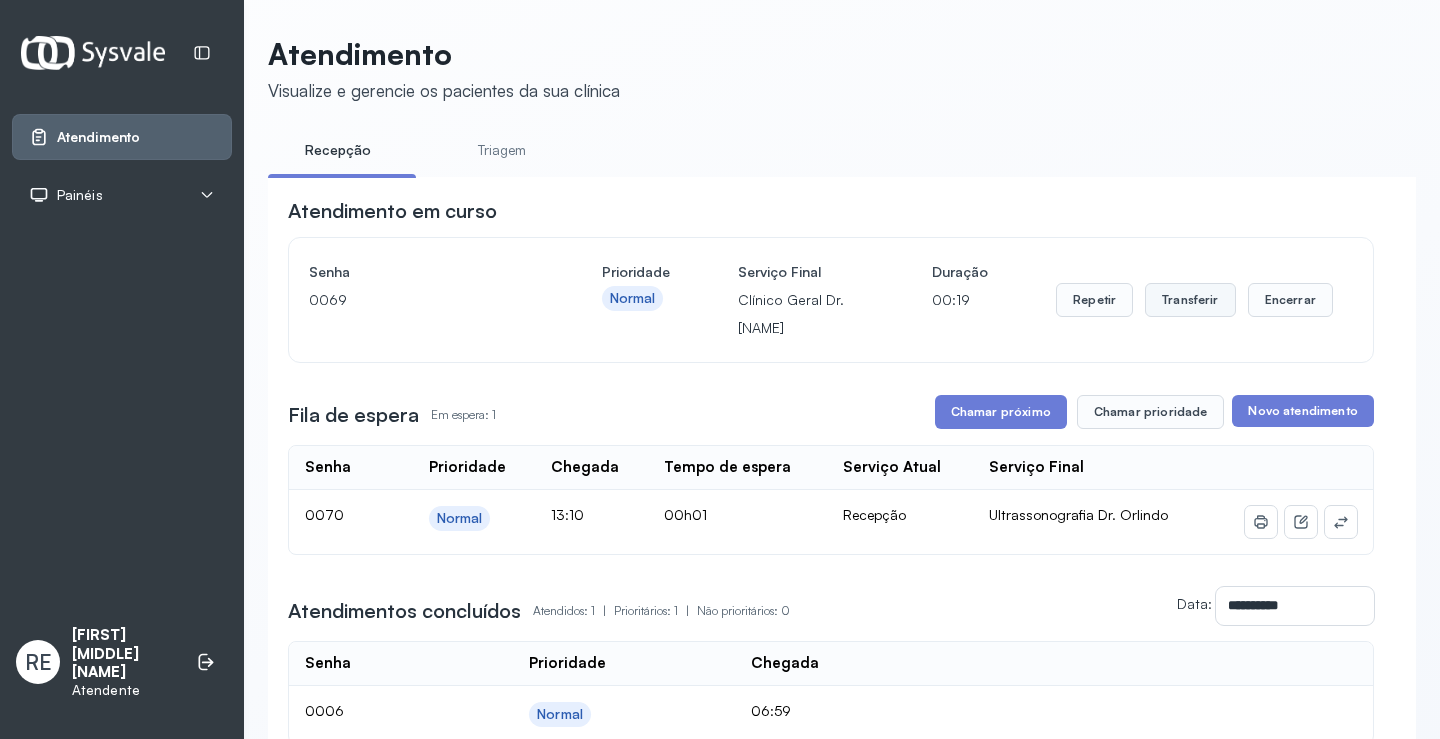 click on "Transferir" at bounding box center (1190, 300) 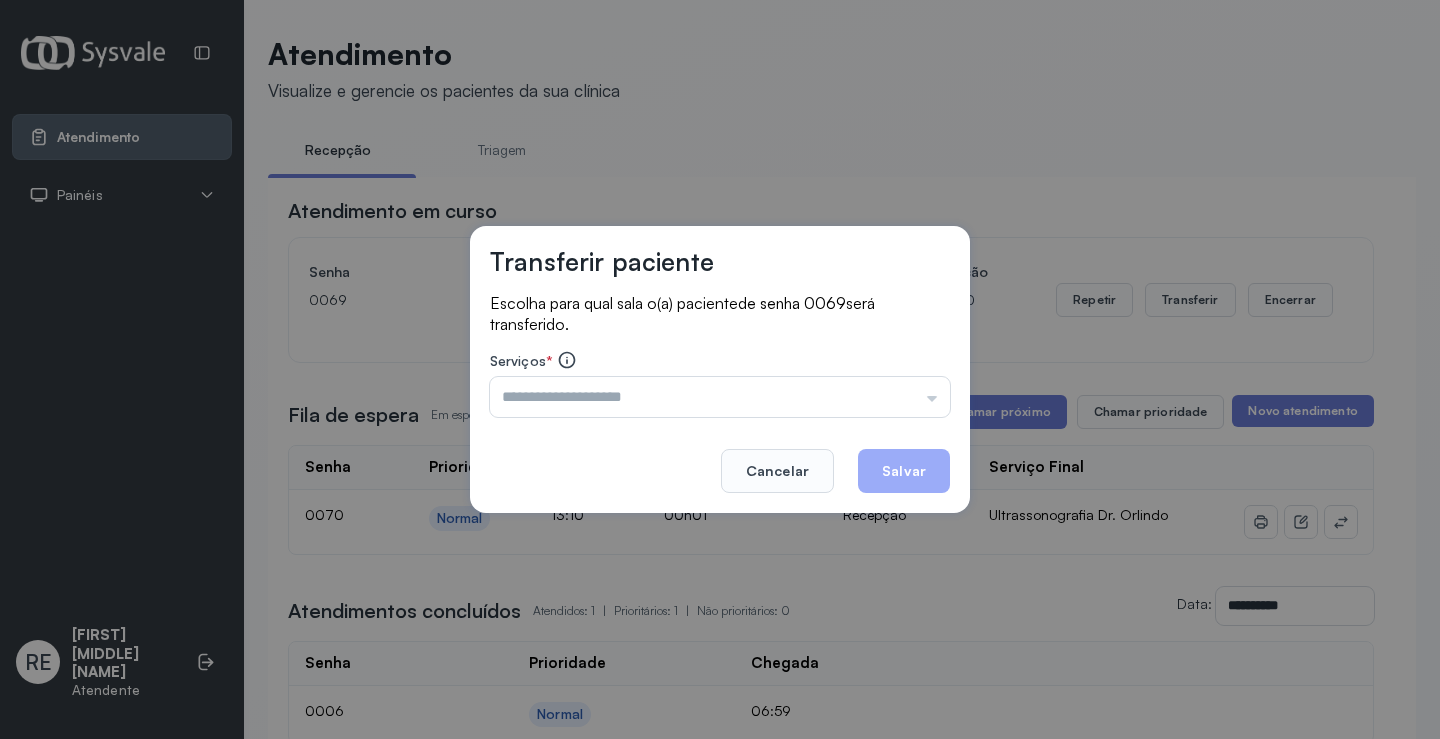click at bounding box center (720, 397) 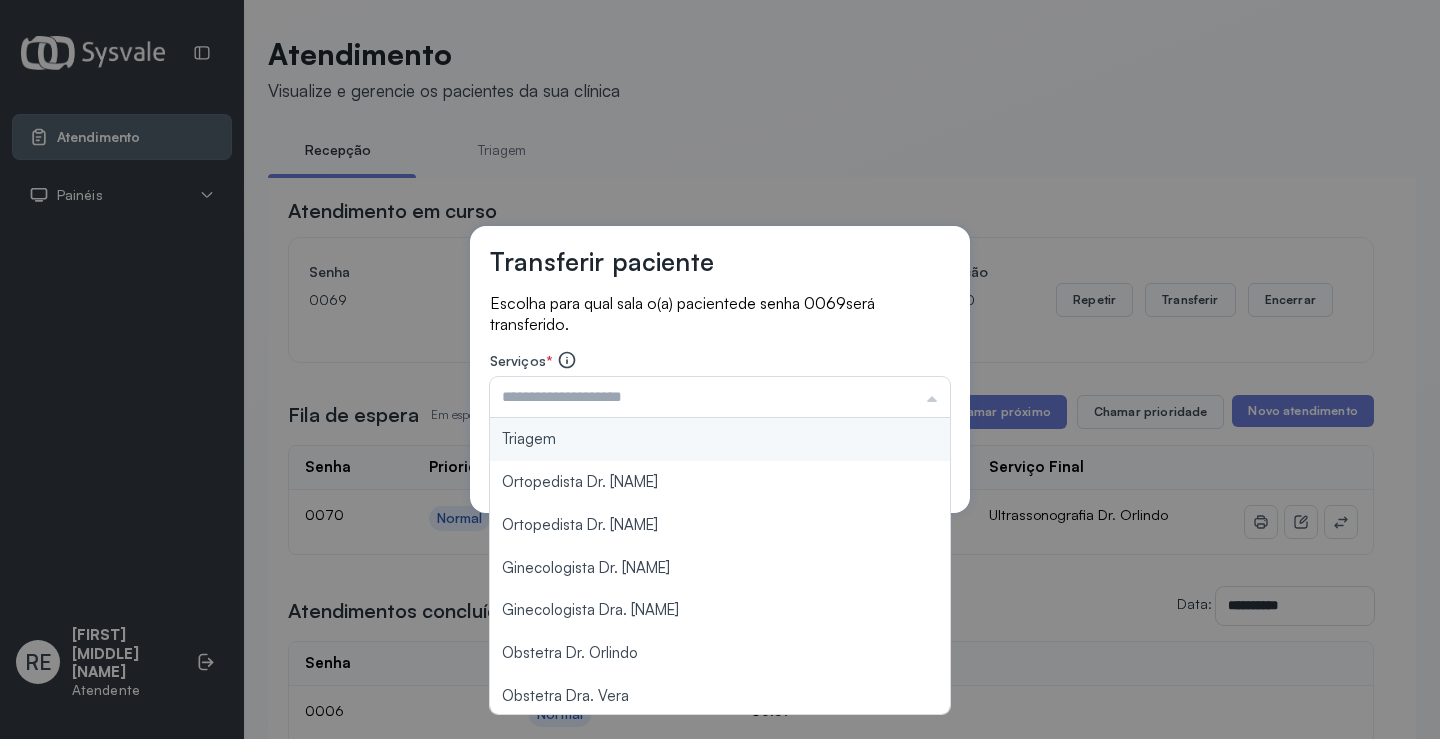 click at bounding box center [720, 397] 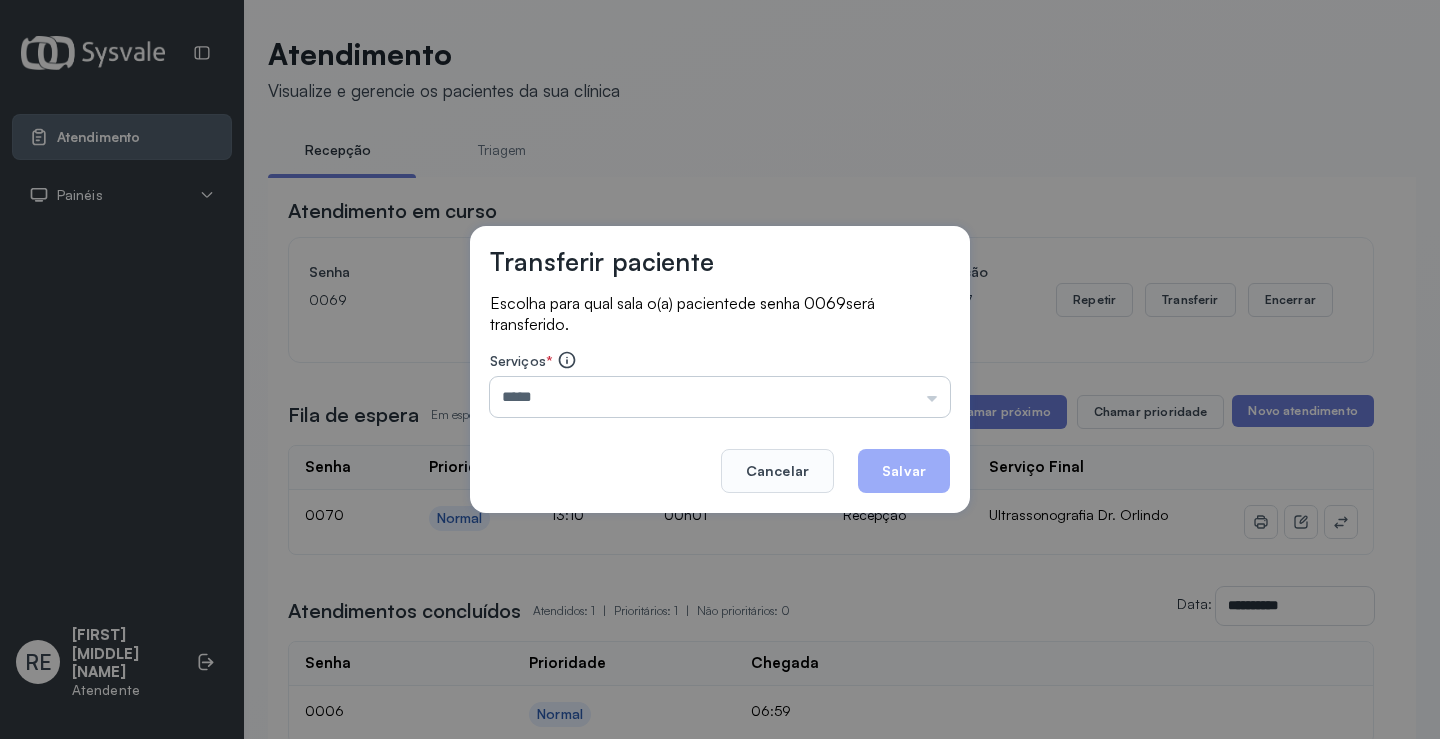 click on "*****" at bounding box center (720, 397) 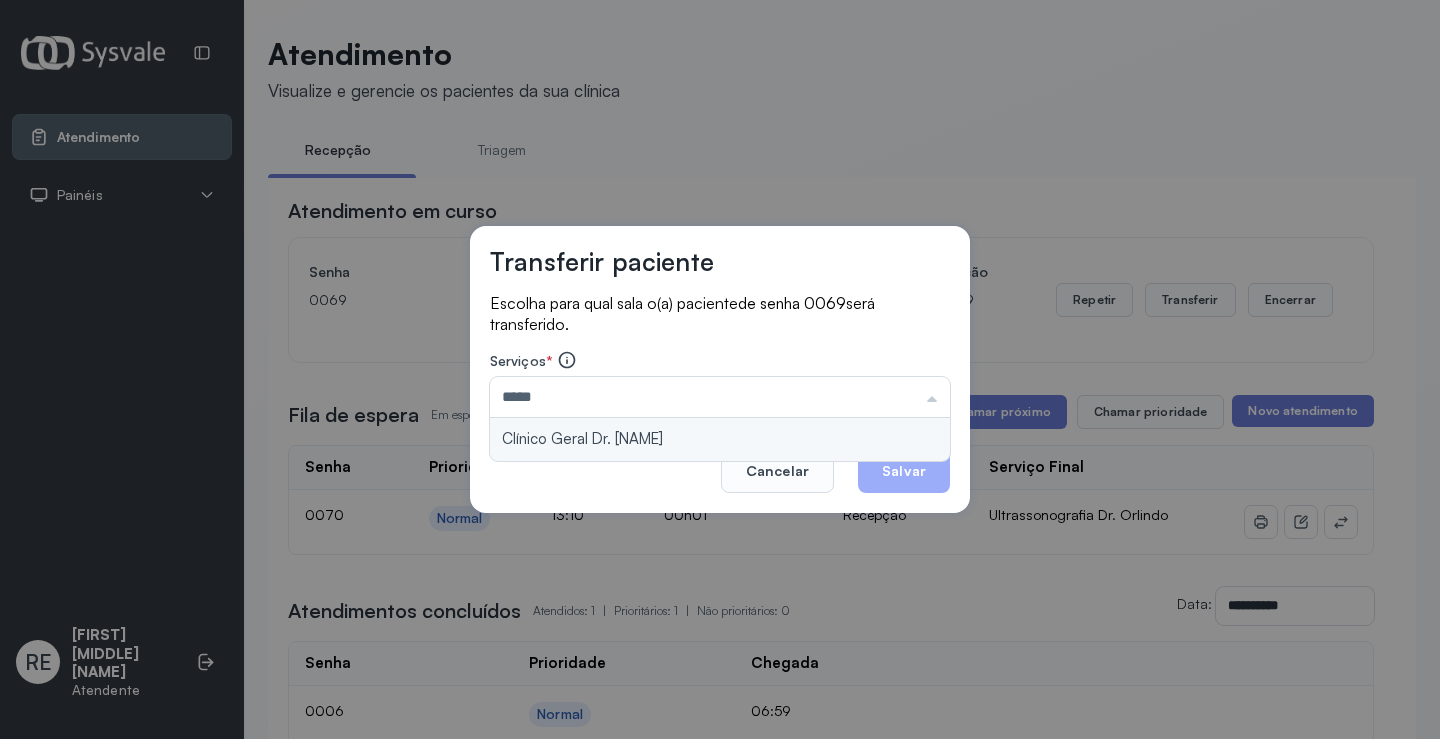 type on "**********" 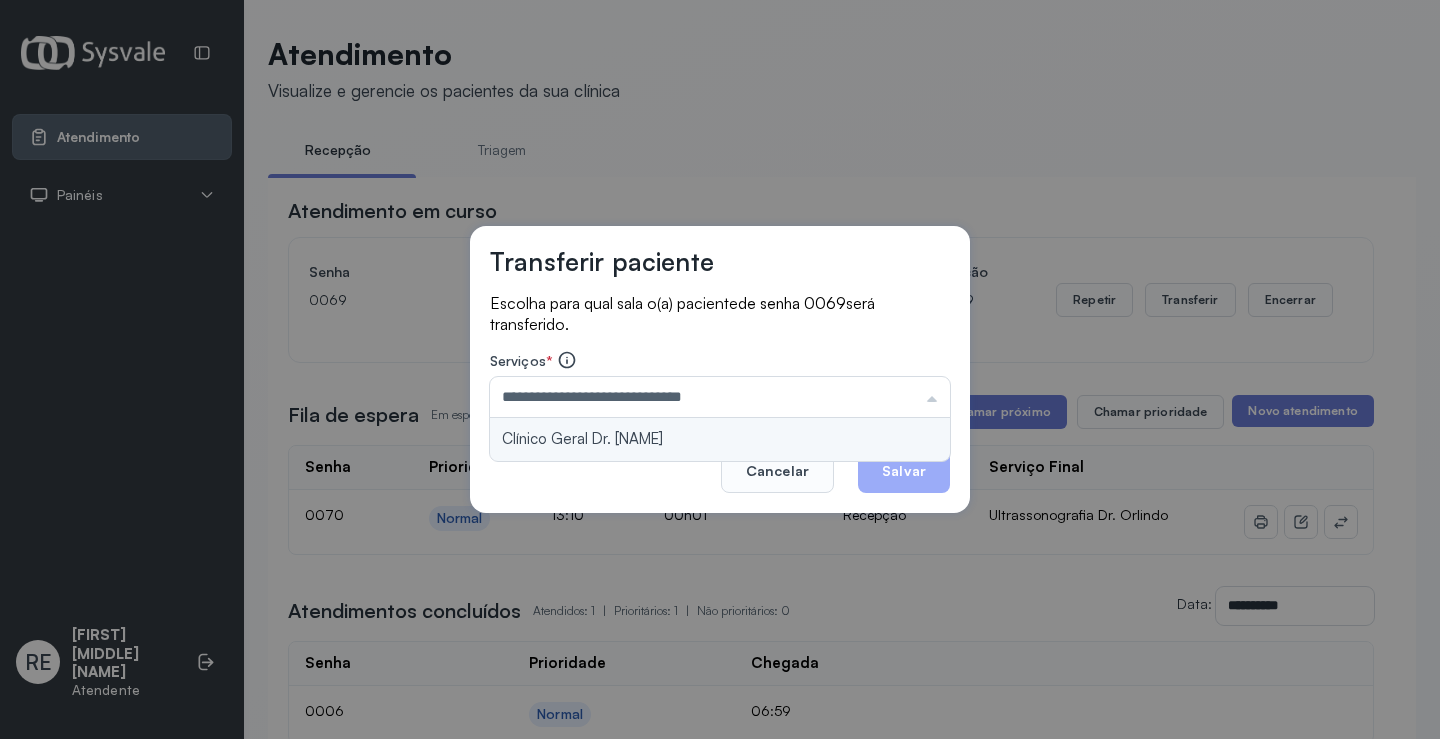 click on "**********" at bounding box center [720, 370] 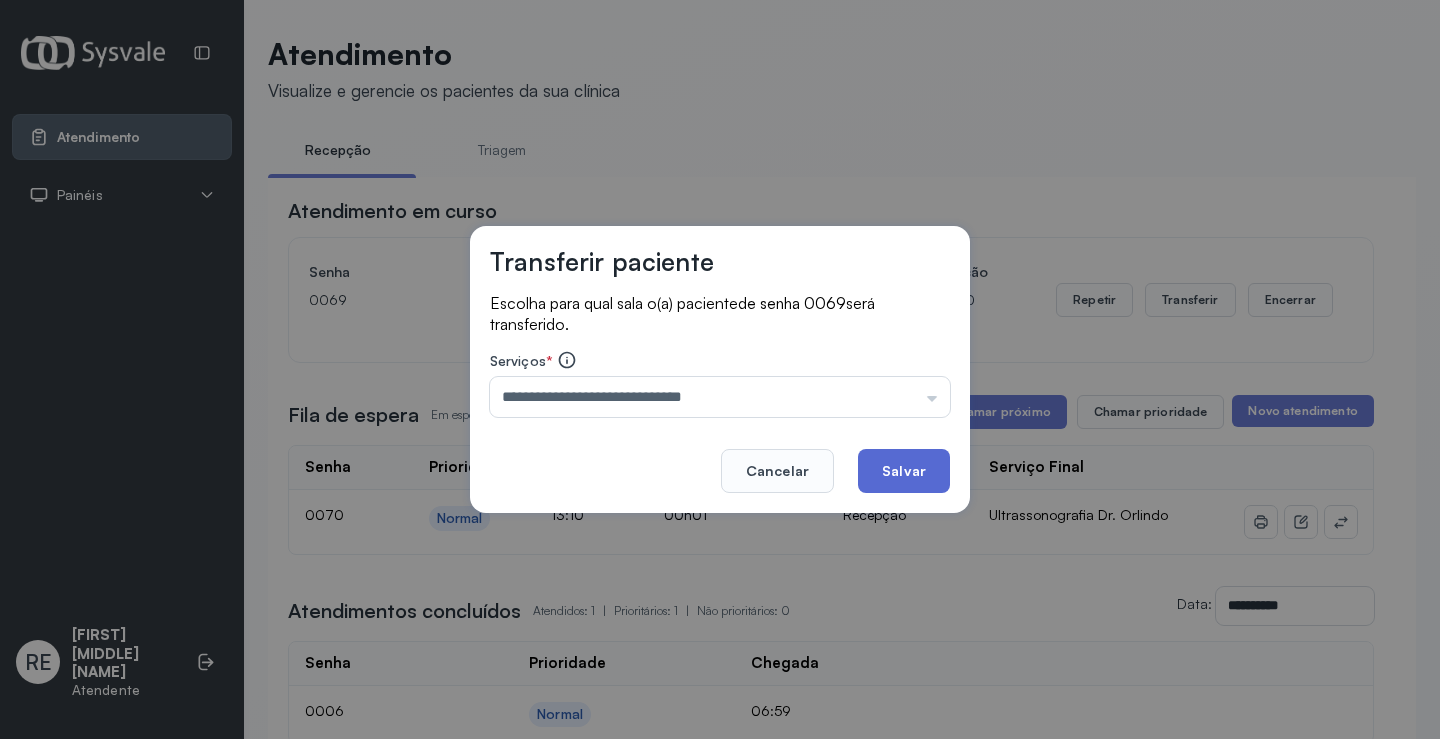 click on "Salvar" 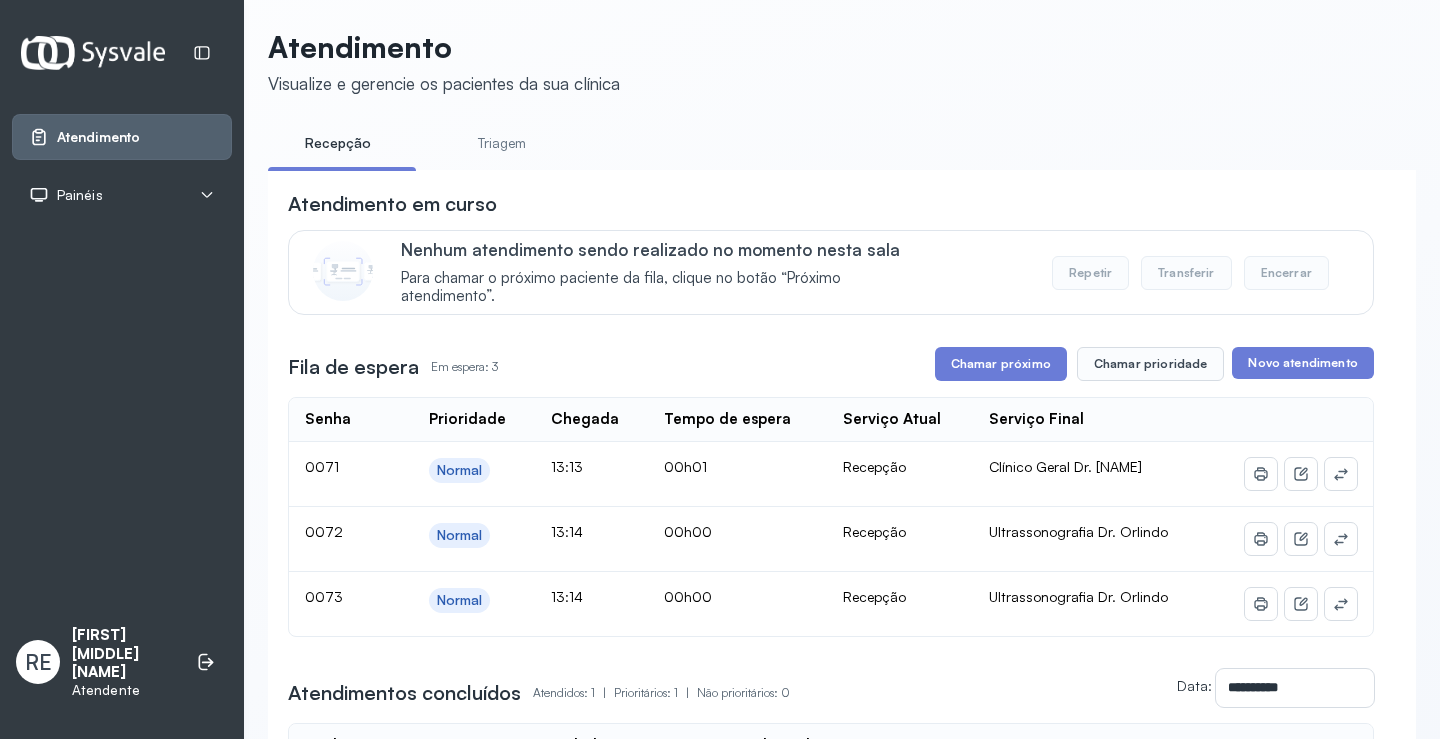 scroll, scrollTop: 0, scrollLeft: 0, axis: both 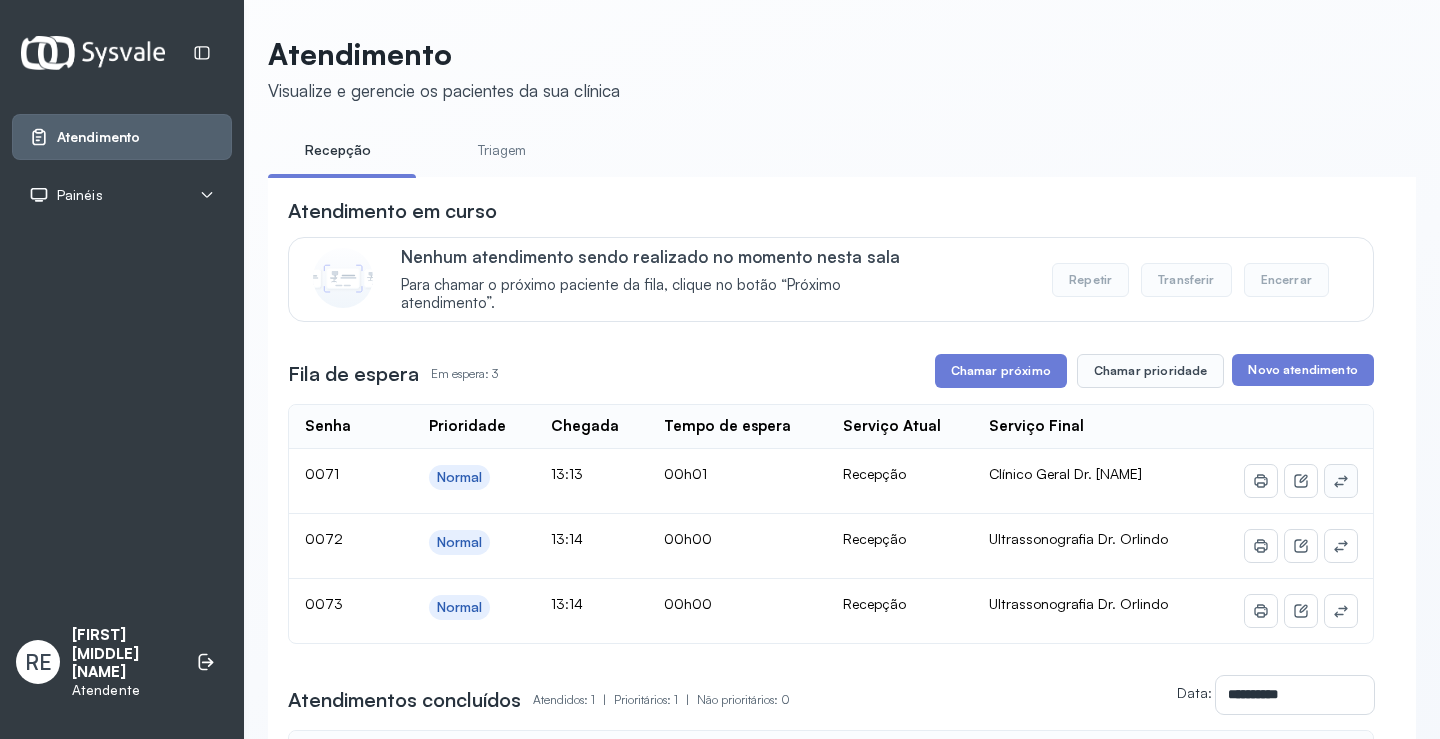 click 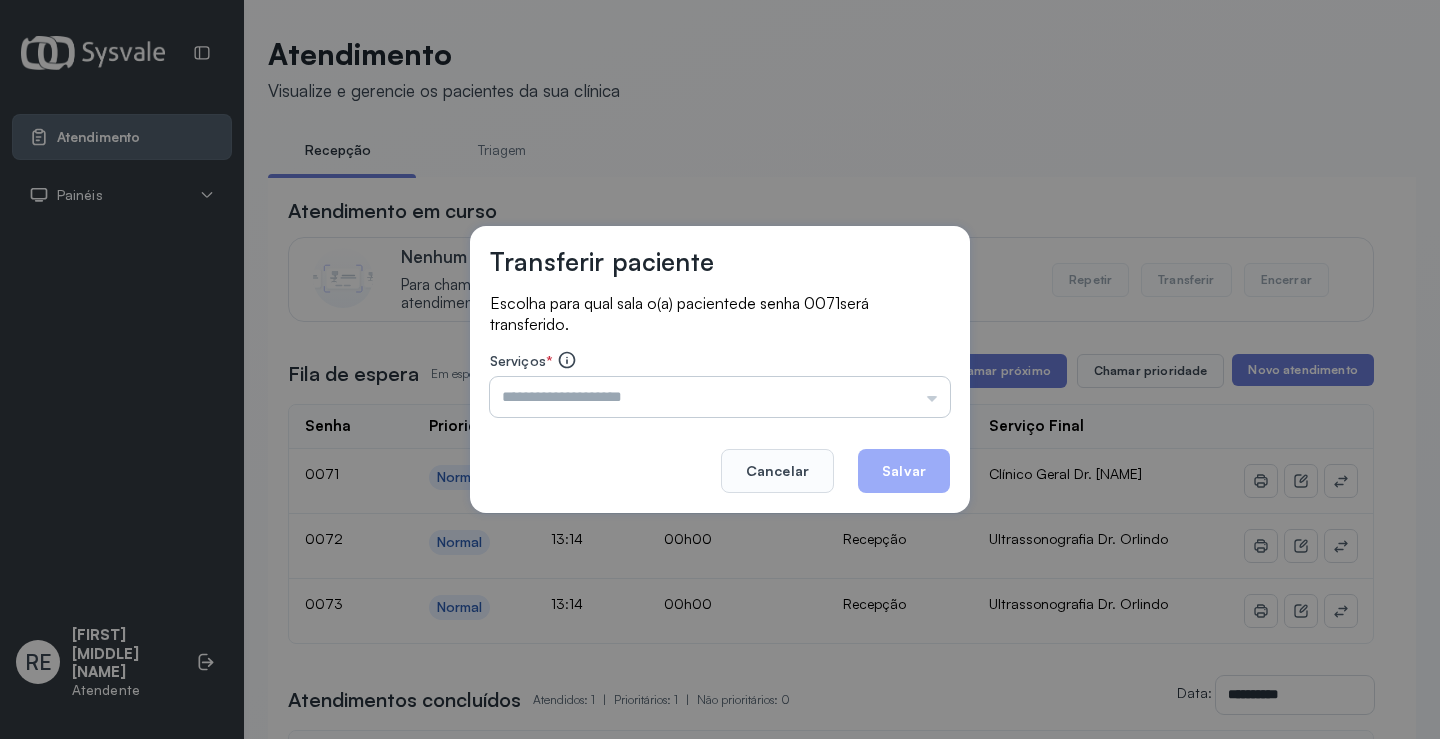 click at bounding box center (720, 397) 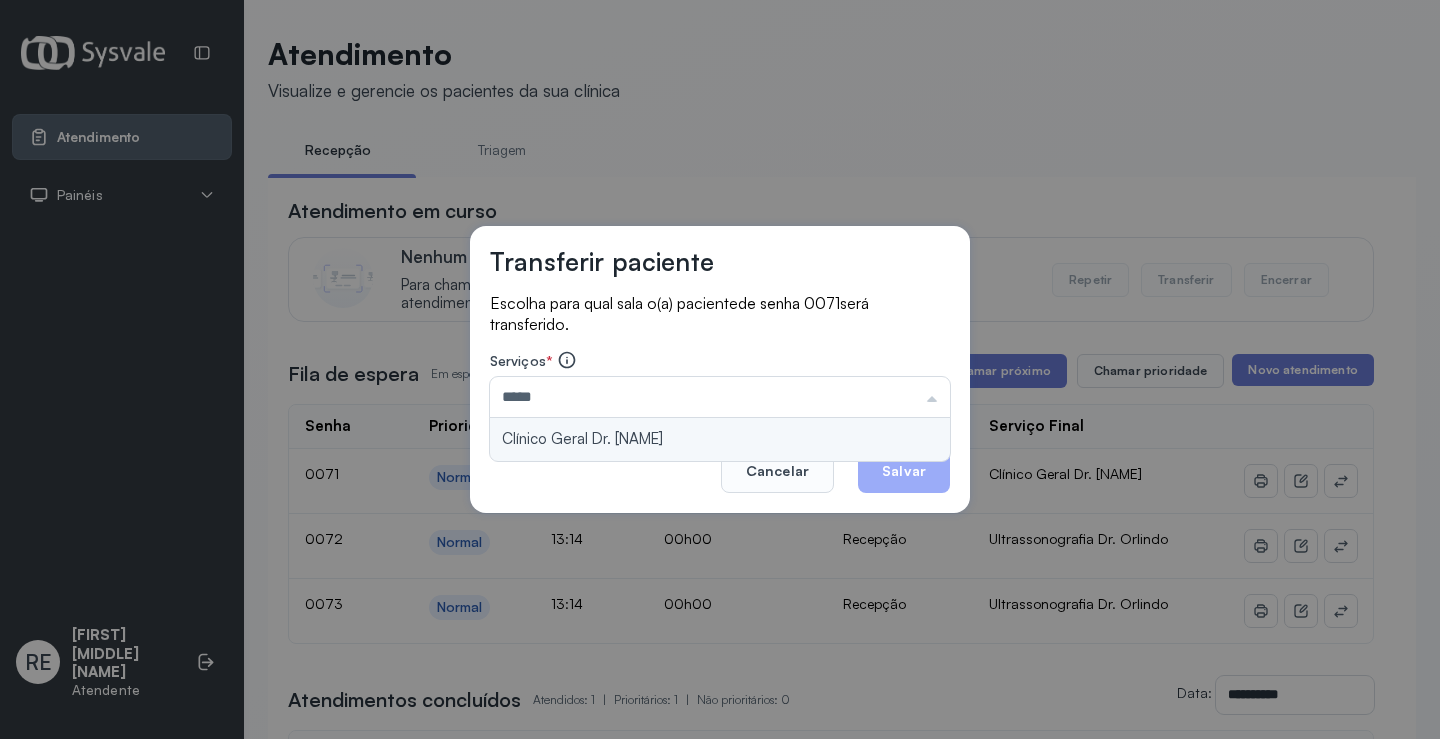 type on "**********" 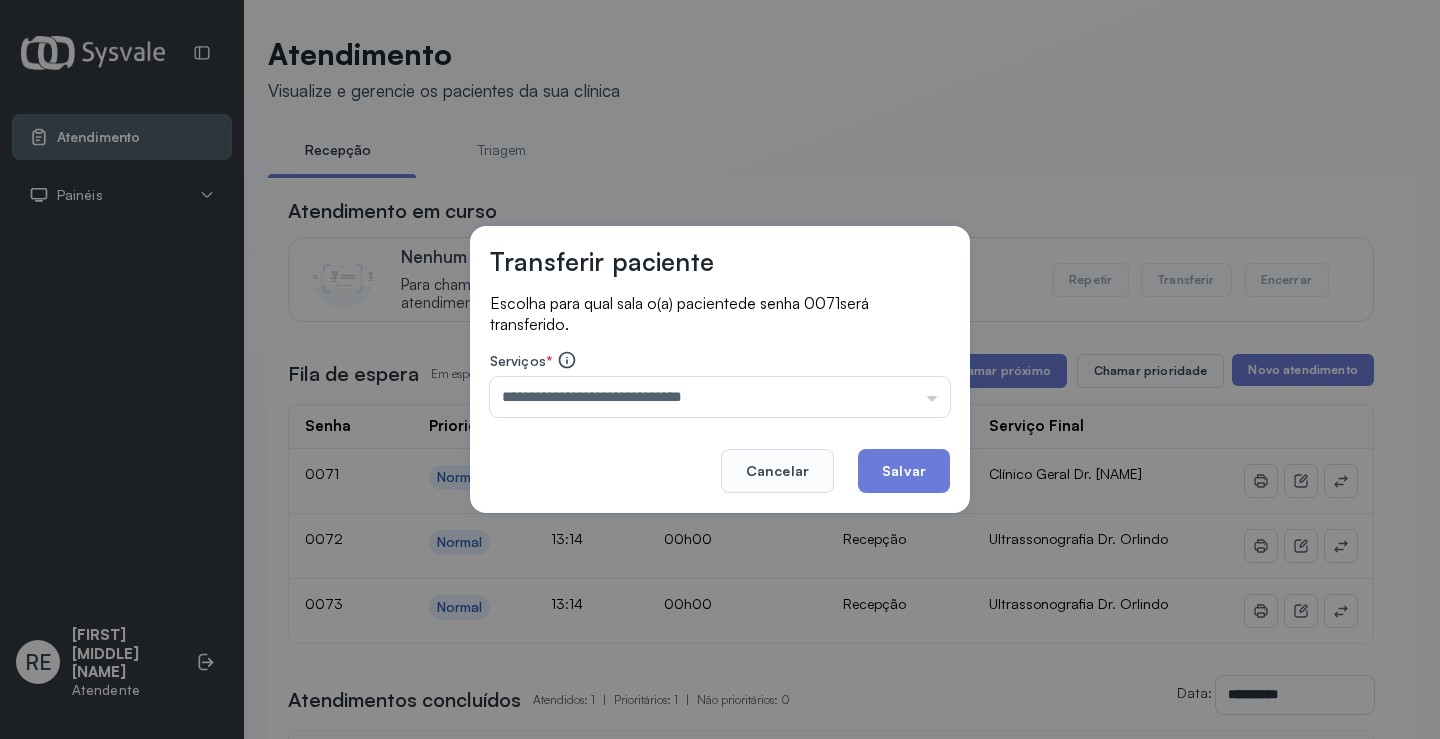 click on "**********" at bounding box center (720, 370) 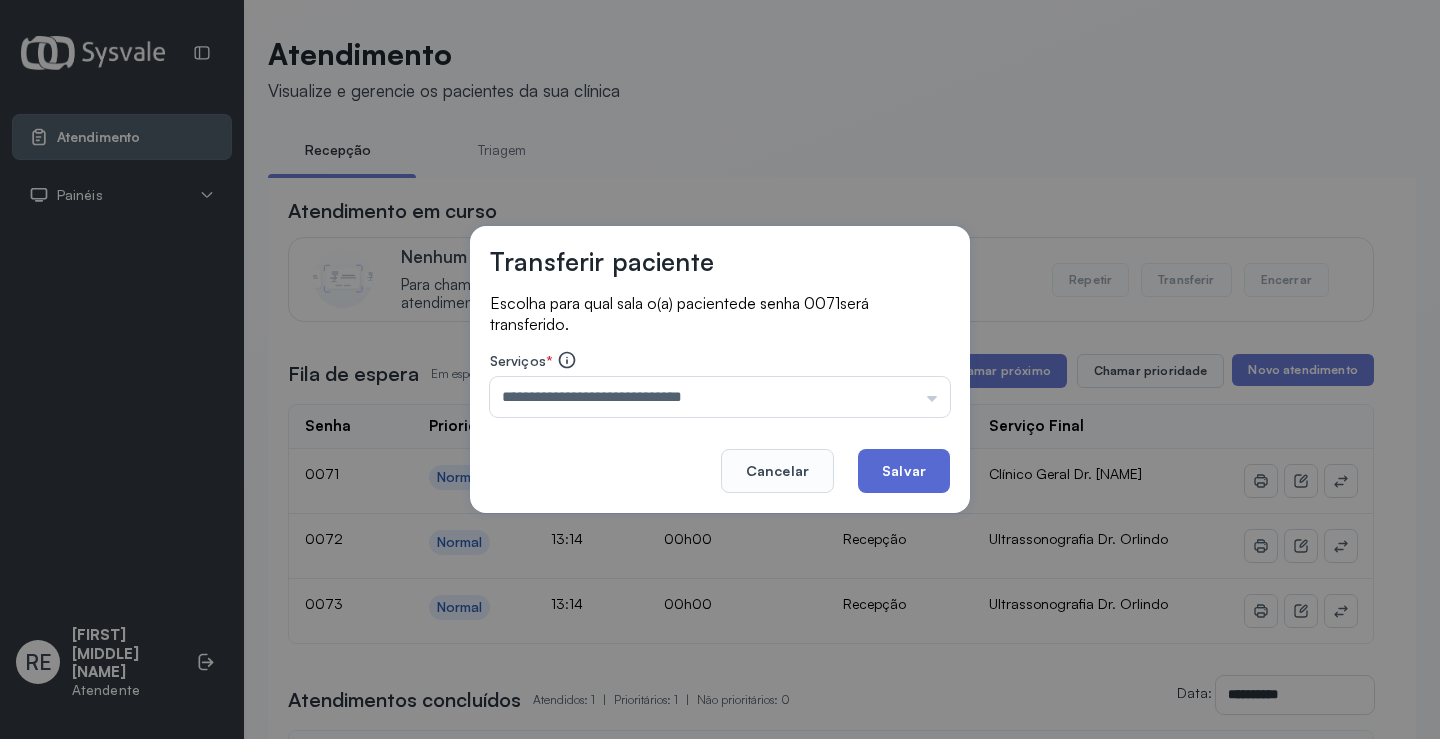 click on "Salvar" 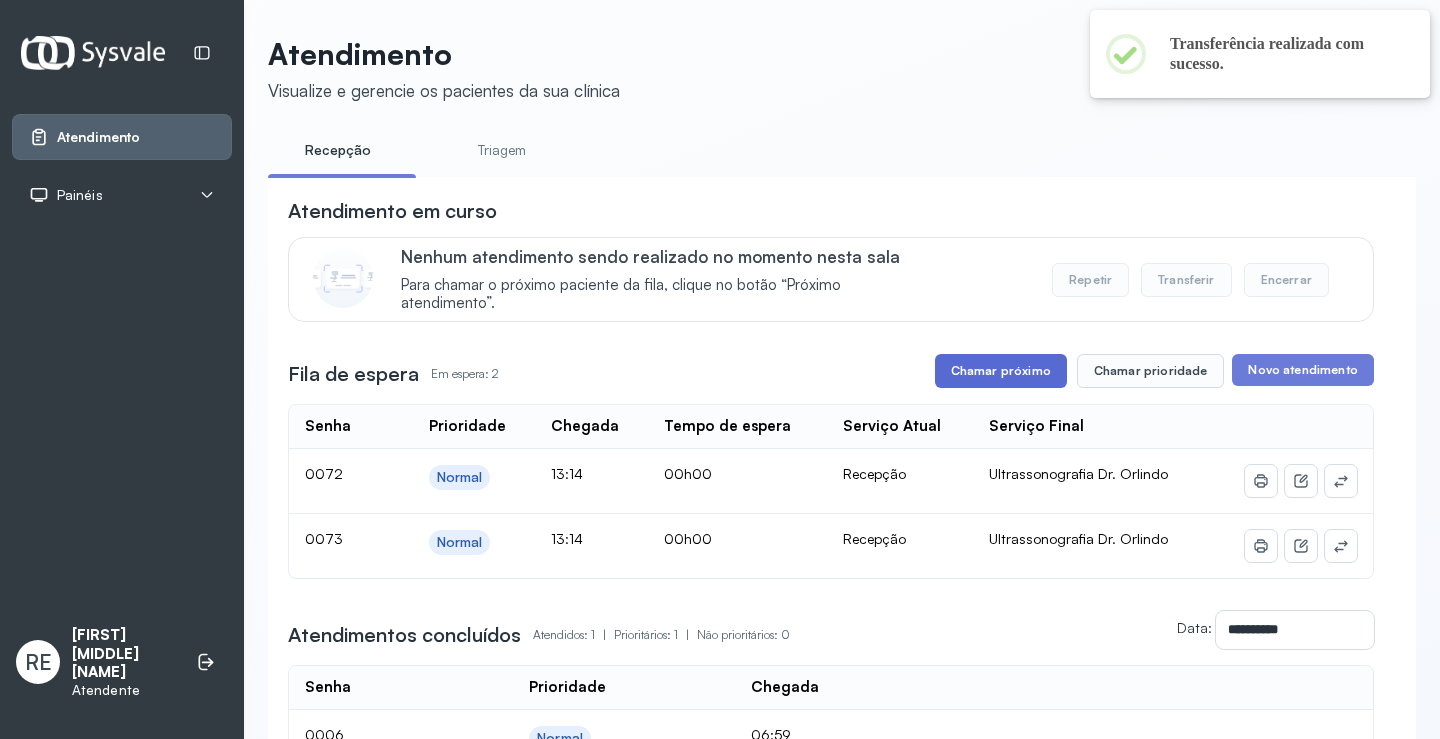 click on "Chamar próximo" at bounding box center [1001, 371] 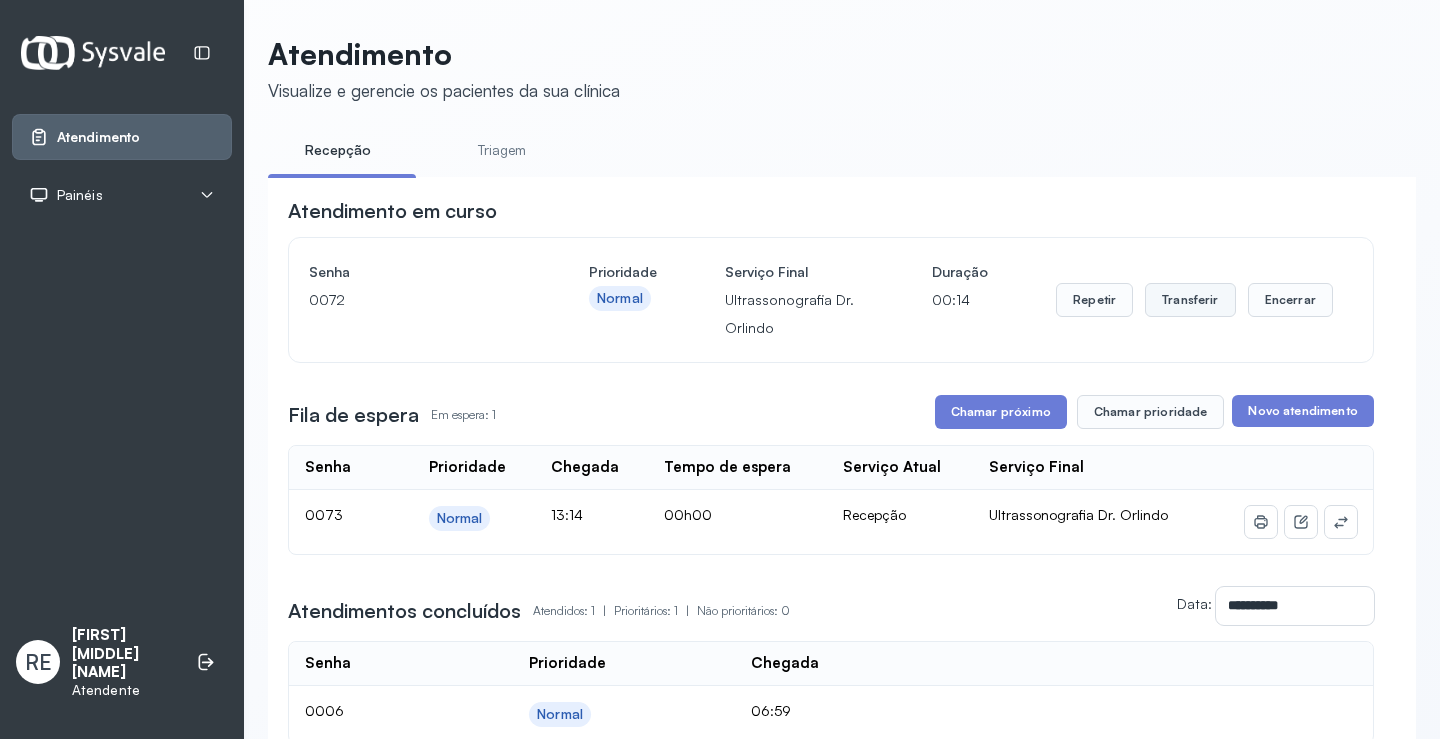 click on "Transferir" at bounding box center (1190, 300) 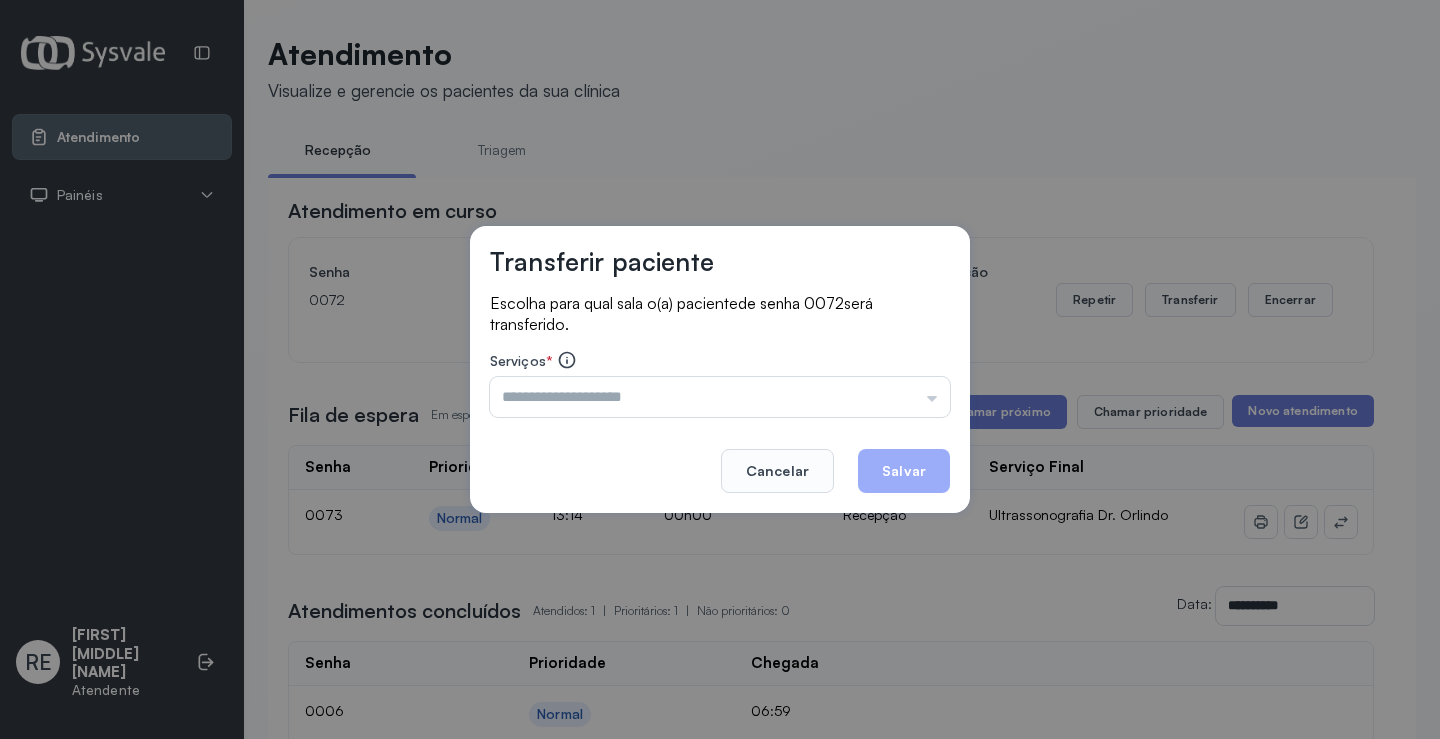 click at bounding box center [720, 397] 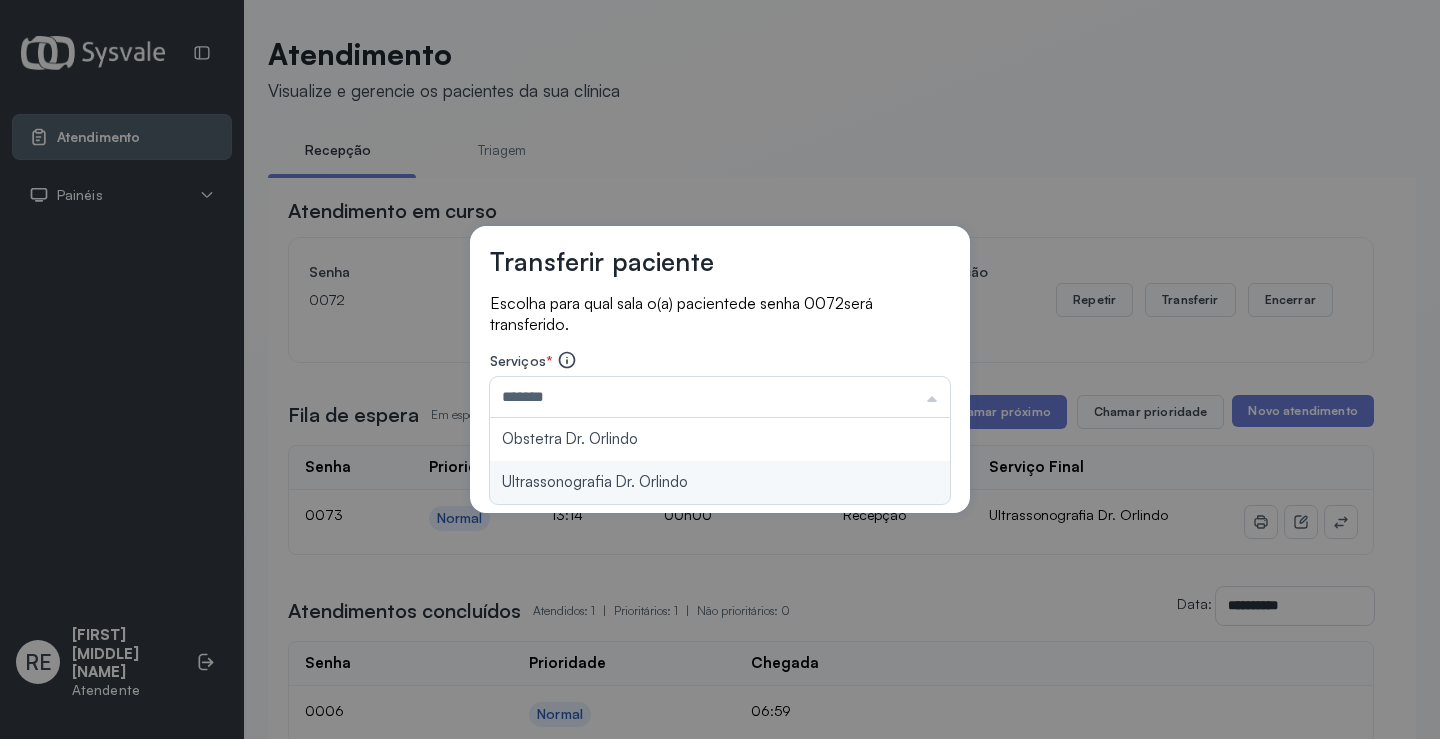 type on "**********" 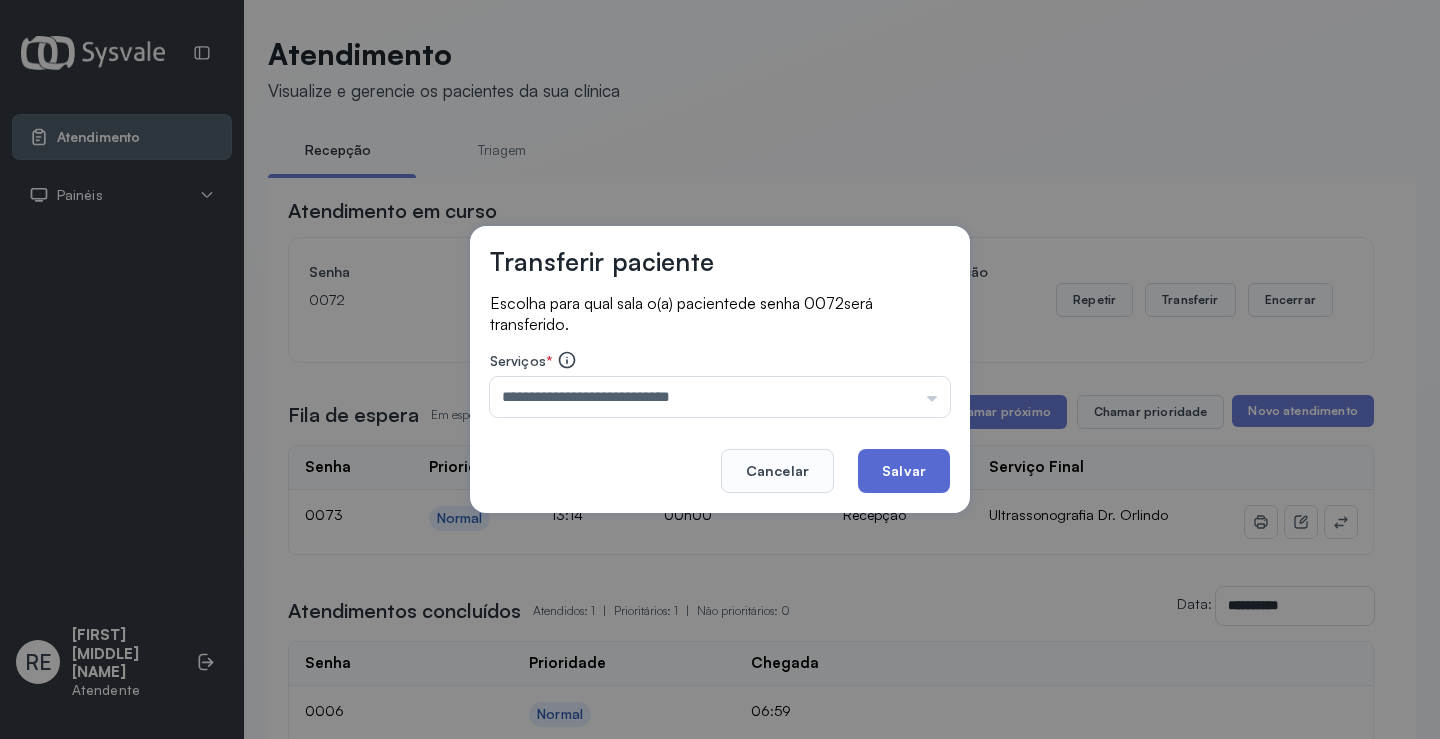 drag, startPoint x: 763, startPoint y: 475, endPoint x: 899, endPoint y: 463, distance: 136.52838 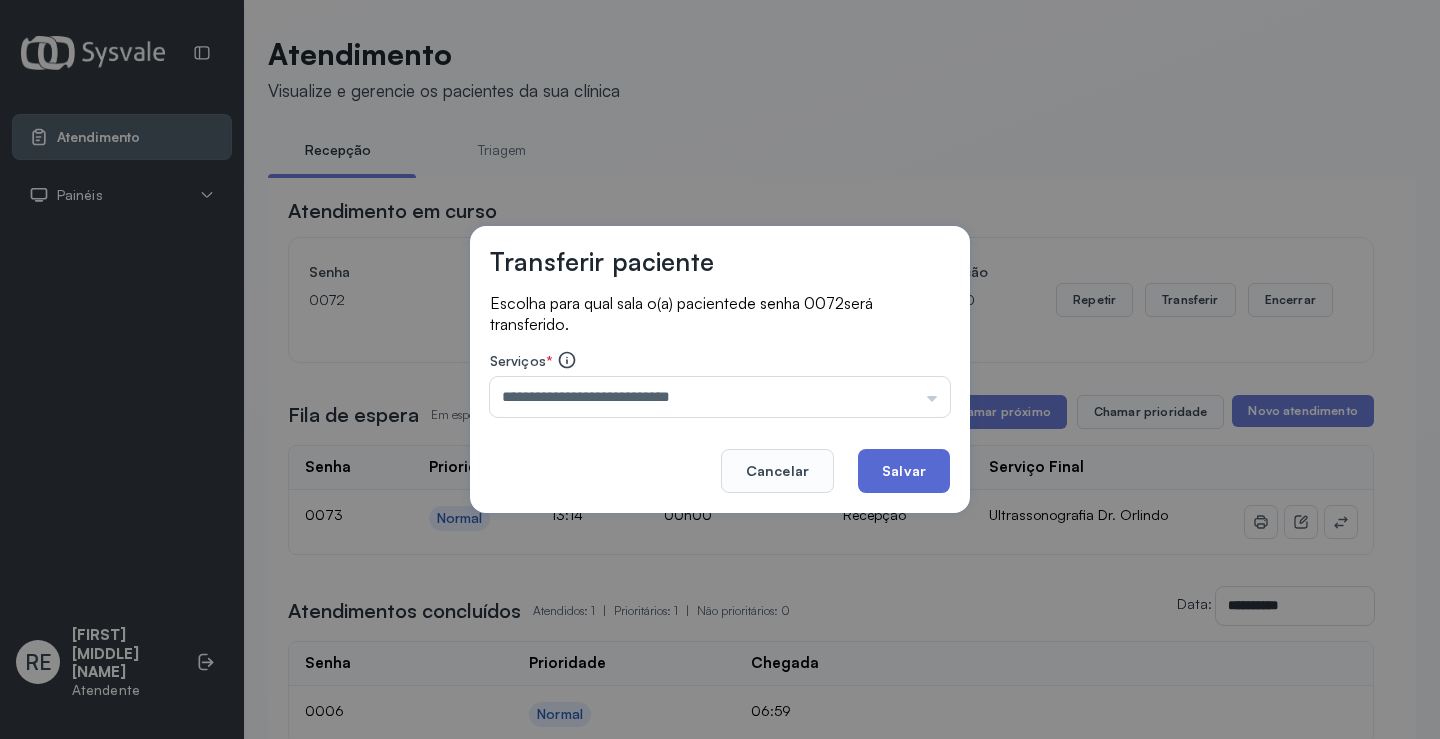 click on "Salvar" 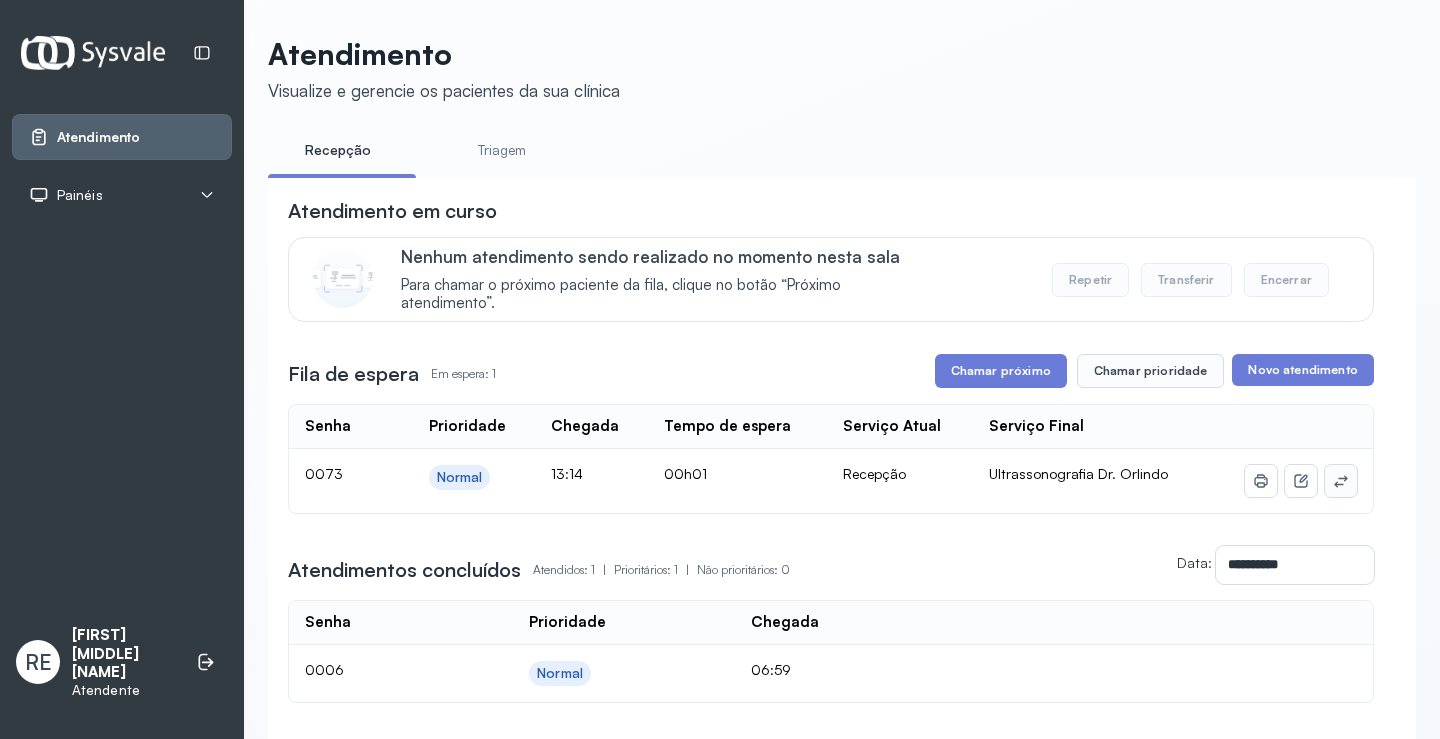 click 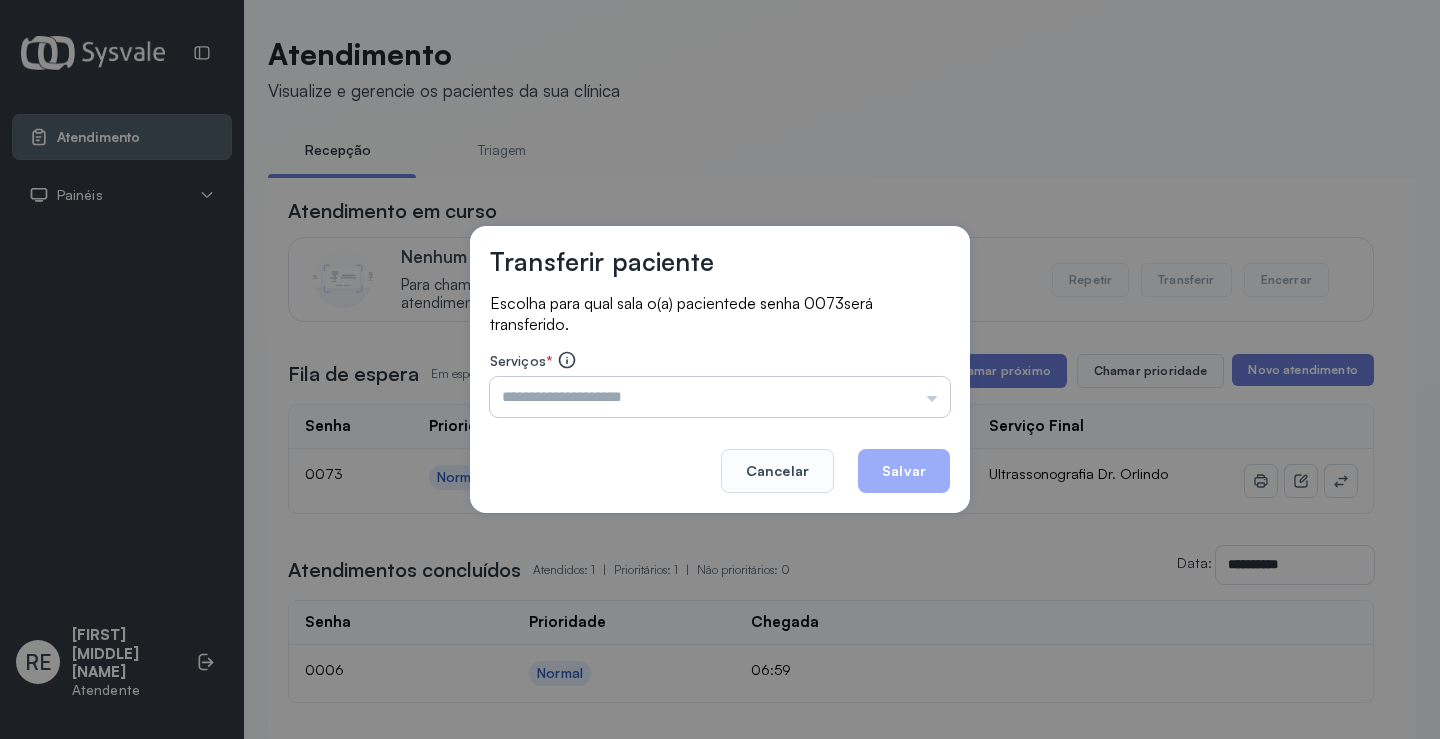 click at bounding box center [720, 397] 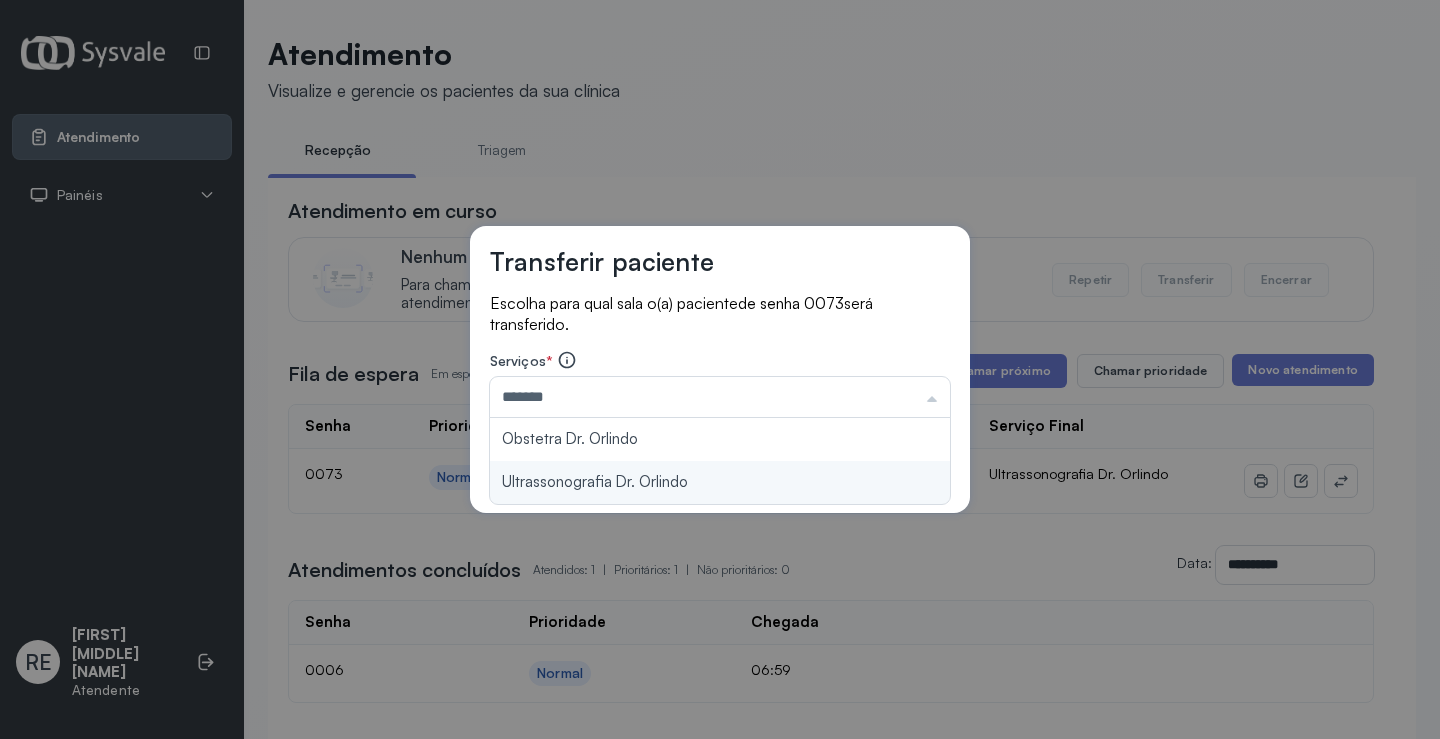 type on "**********" 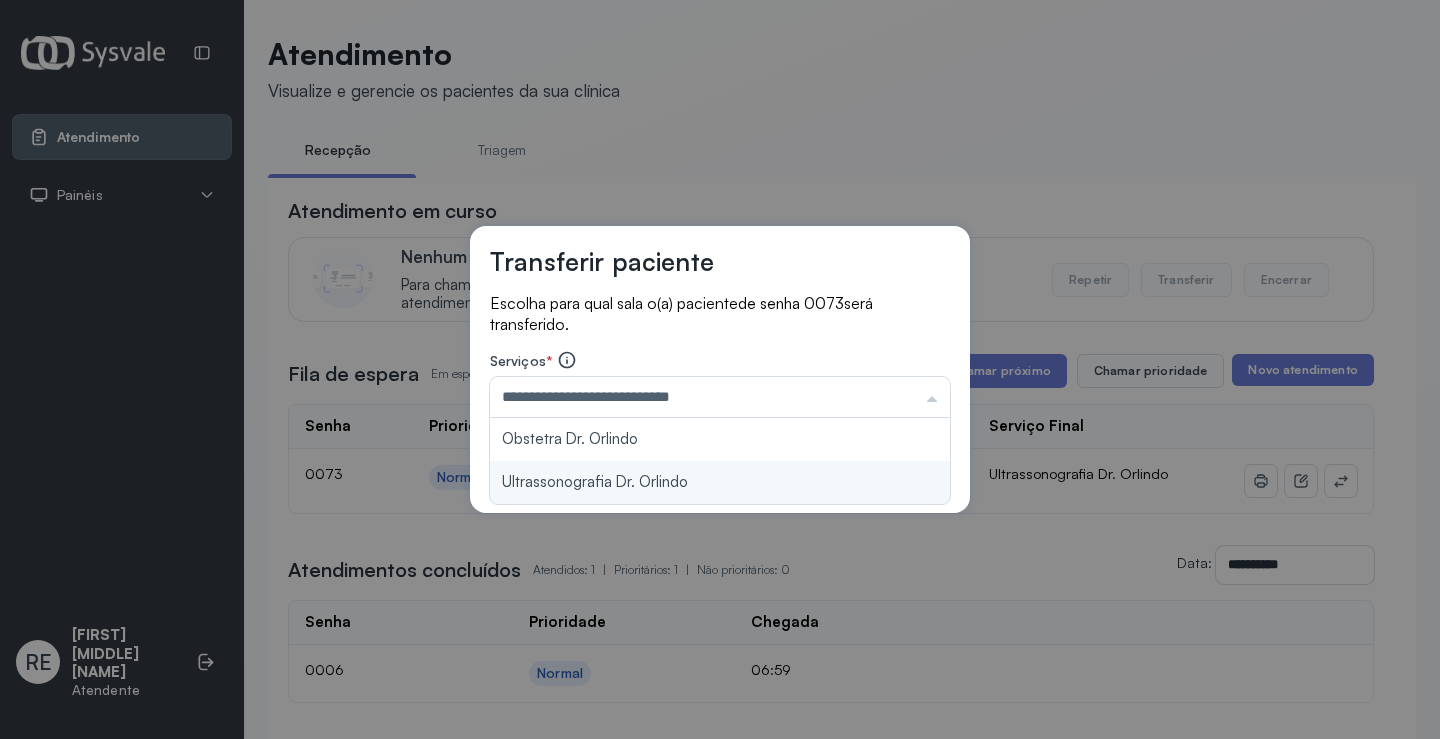 click on "**********" at bounding box center (720, 370) 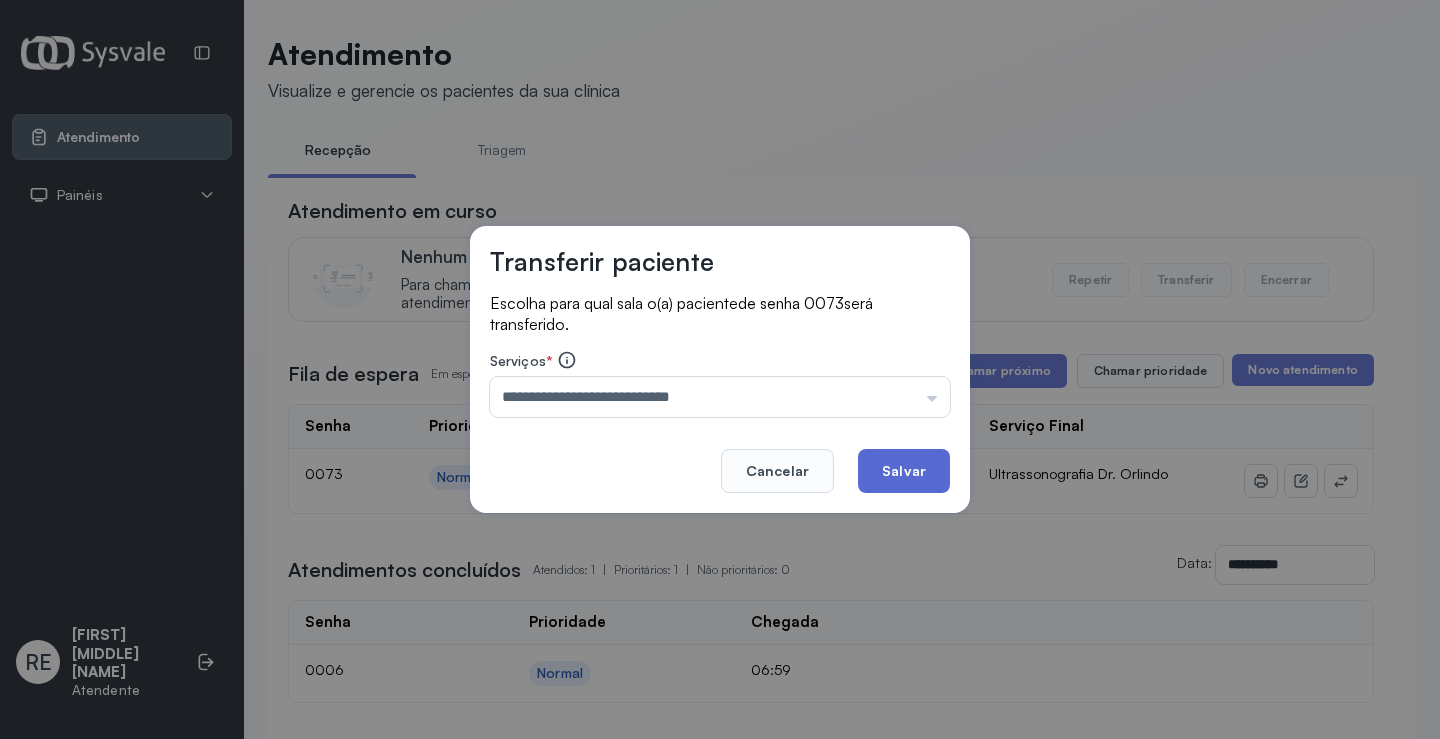 click on "Salvar" 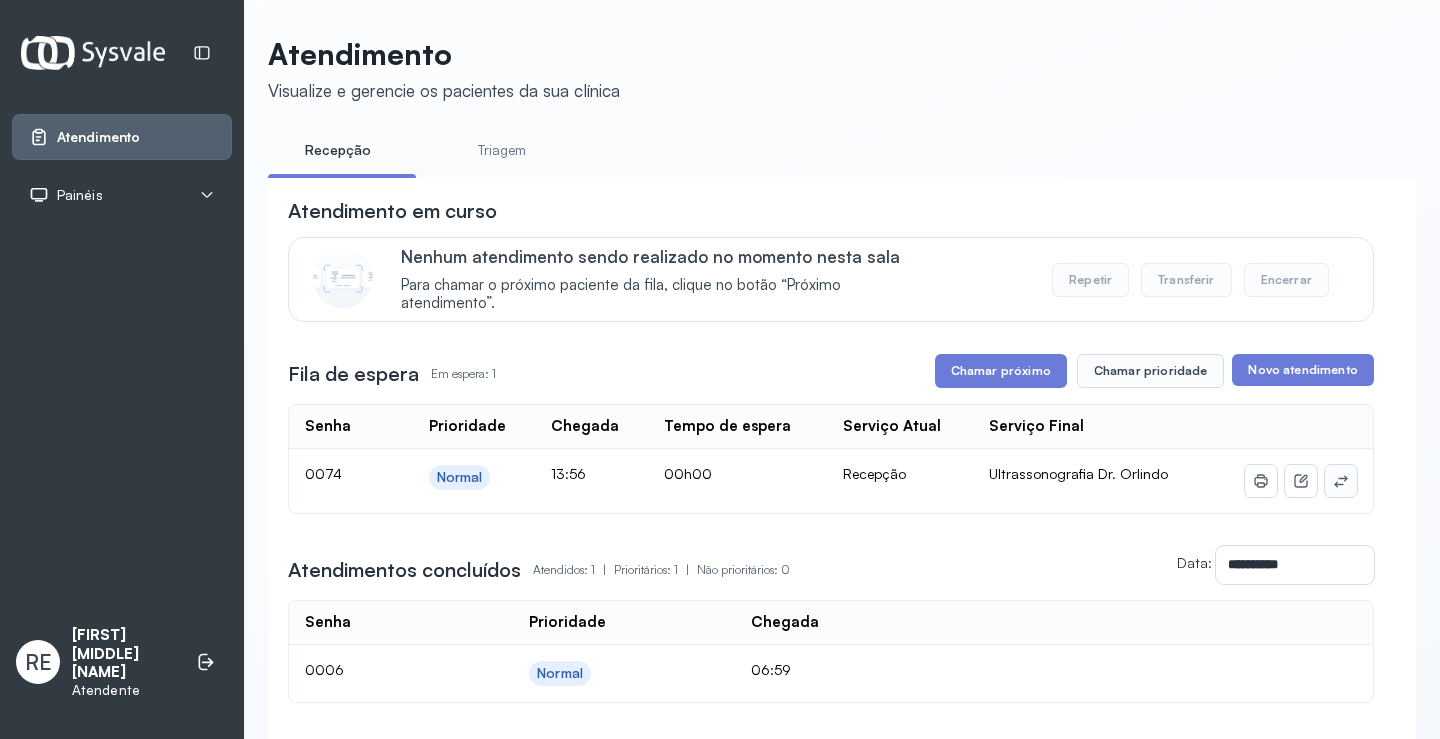 click 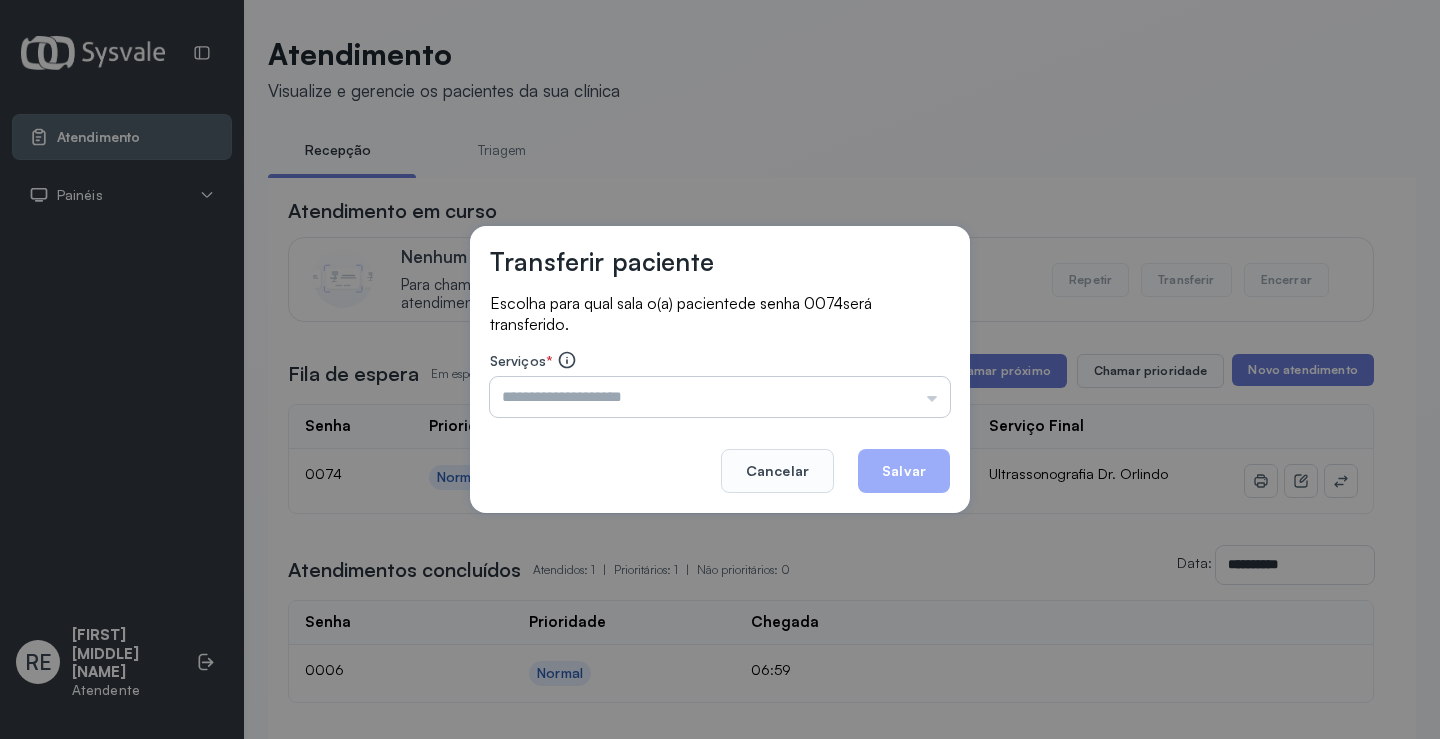 click at bounding box center [720, 397] 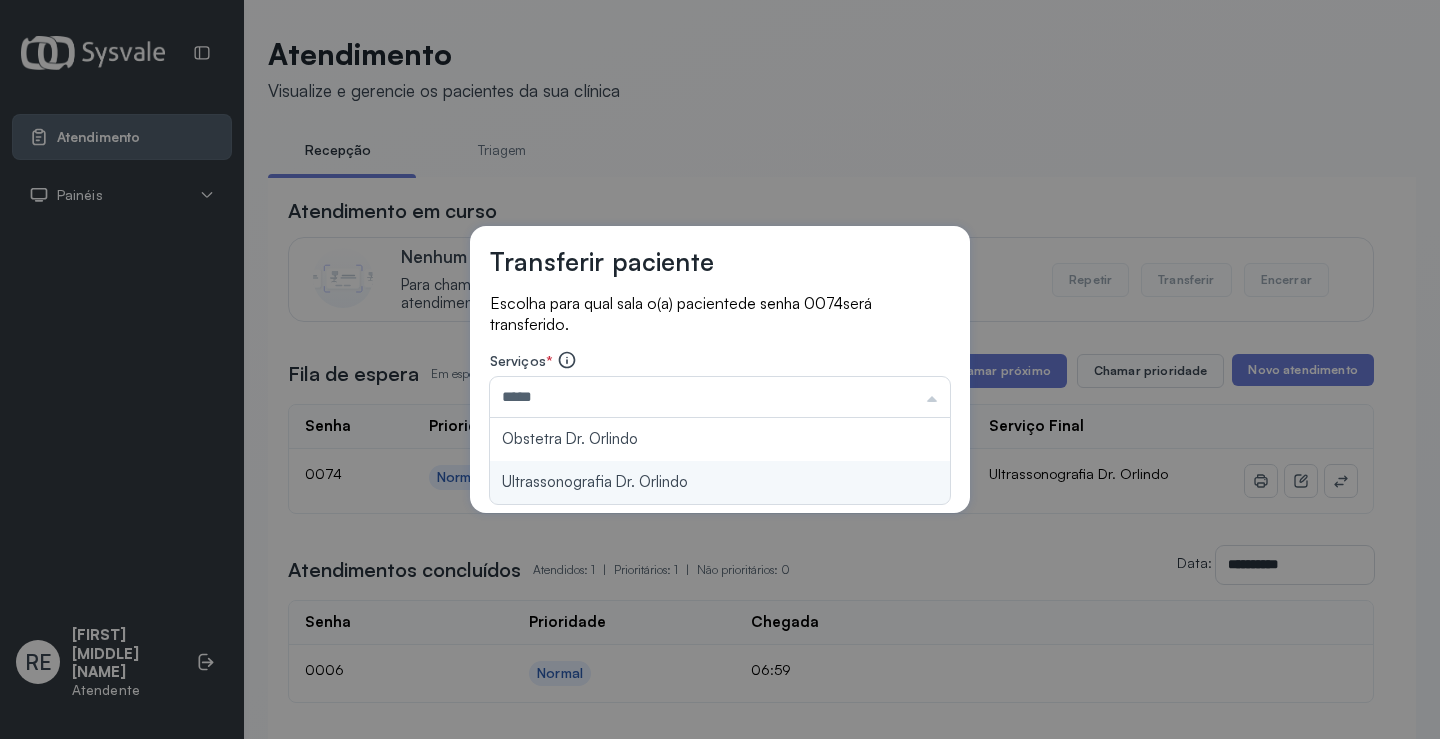 type on "**********" 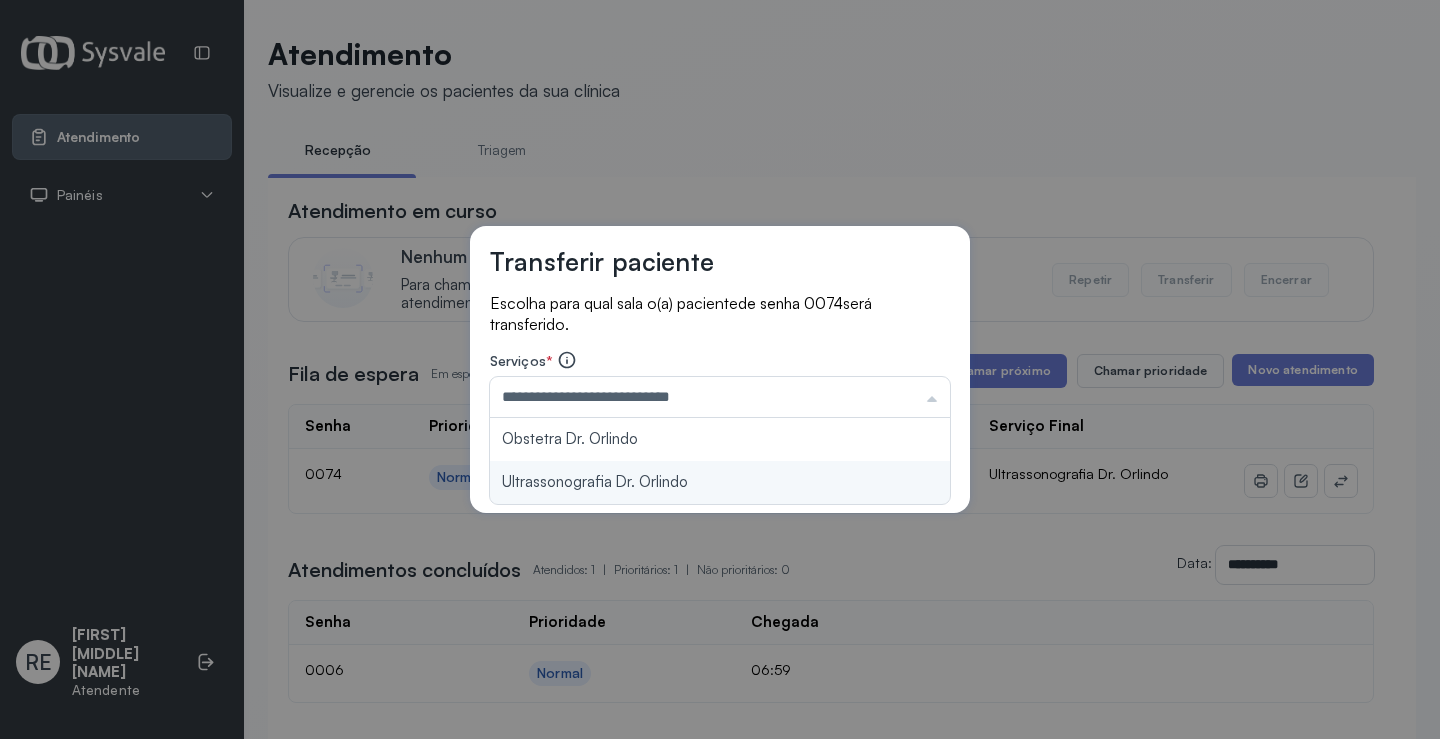 click on "**********" at bounding box center [720, 370] 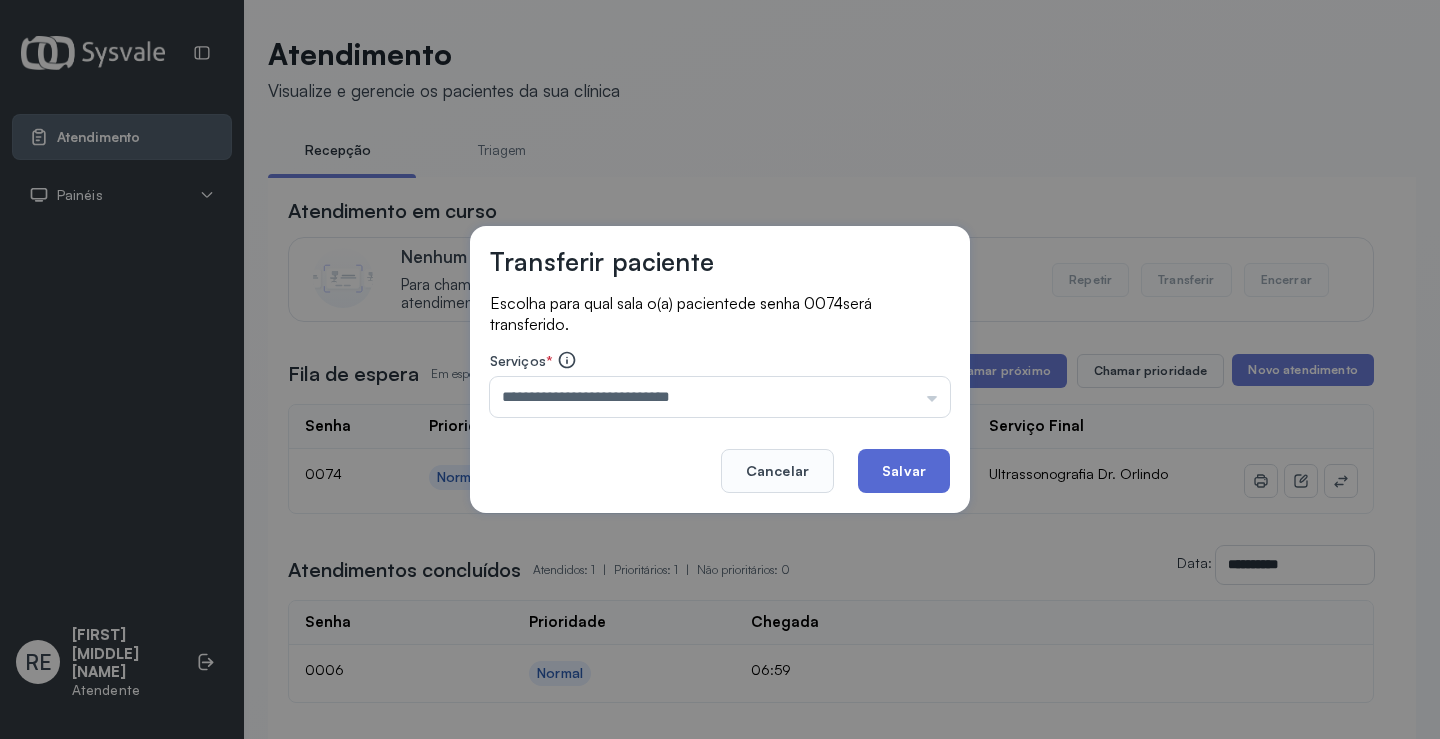 click on "Salvar" 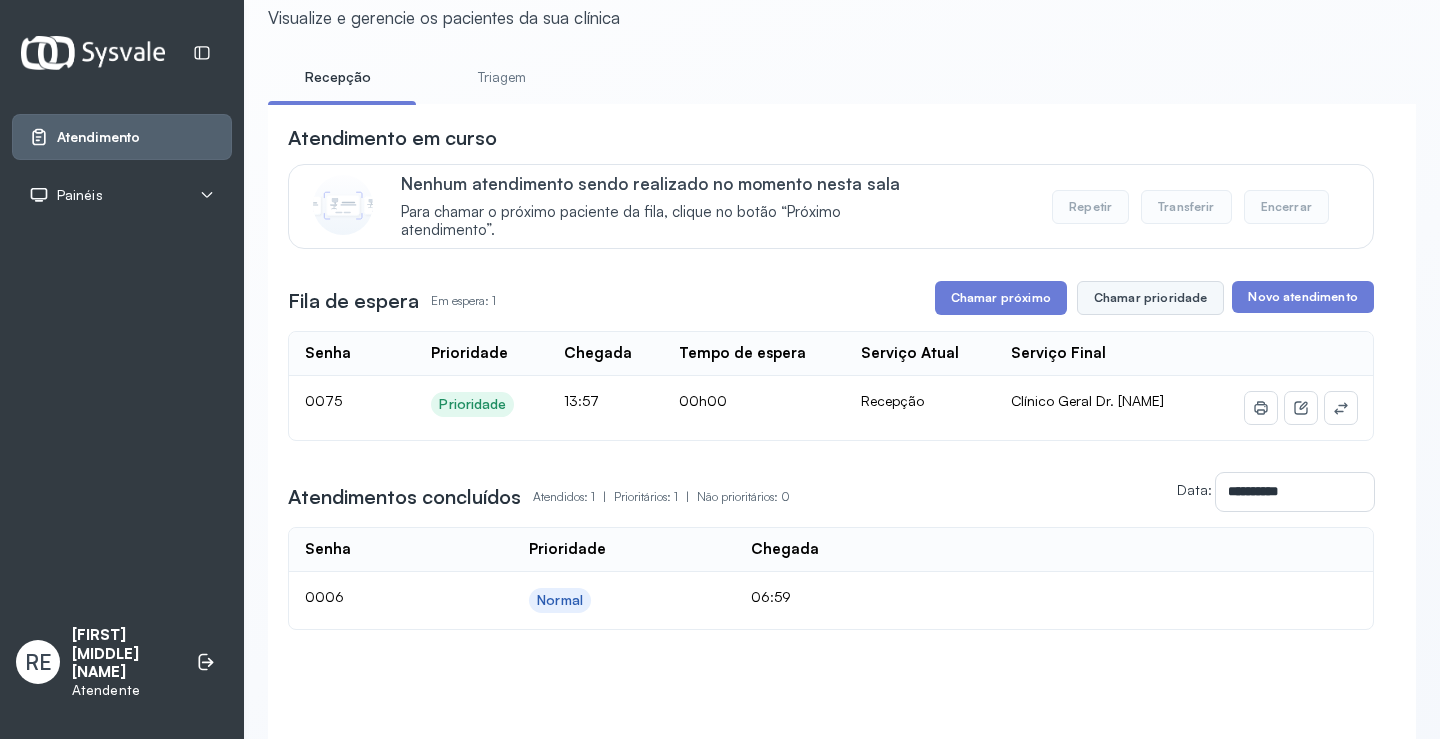 scroll, scrollTop: 0, scrollLeft: 0, axis: both 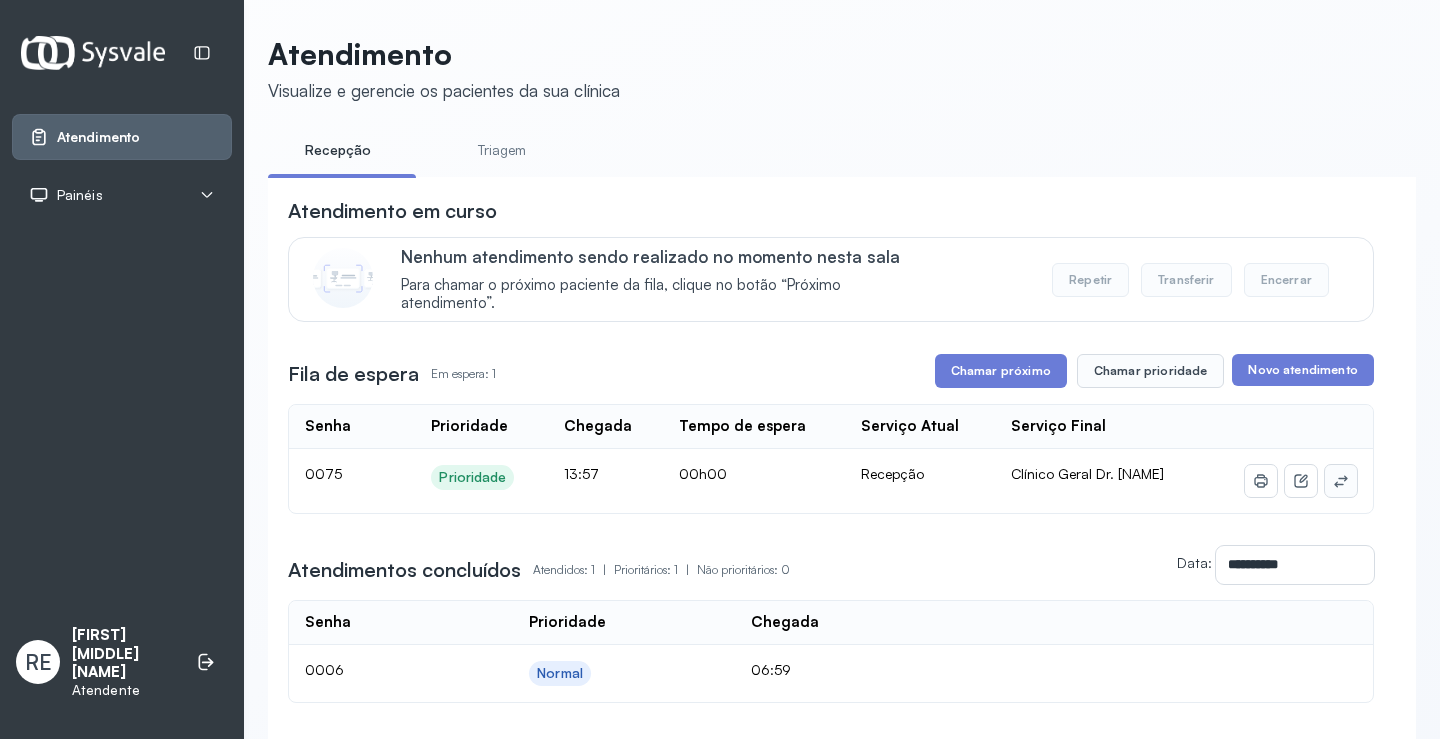 click 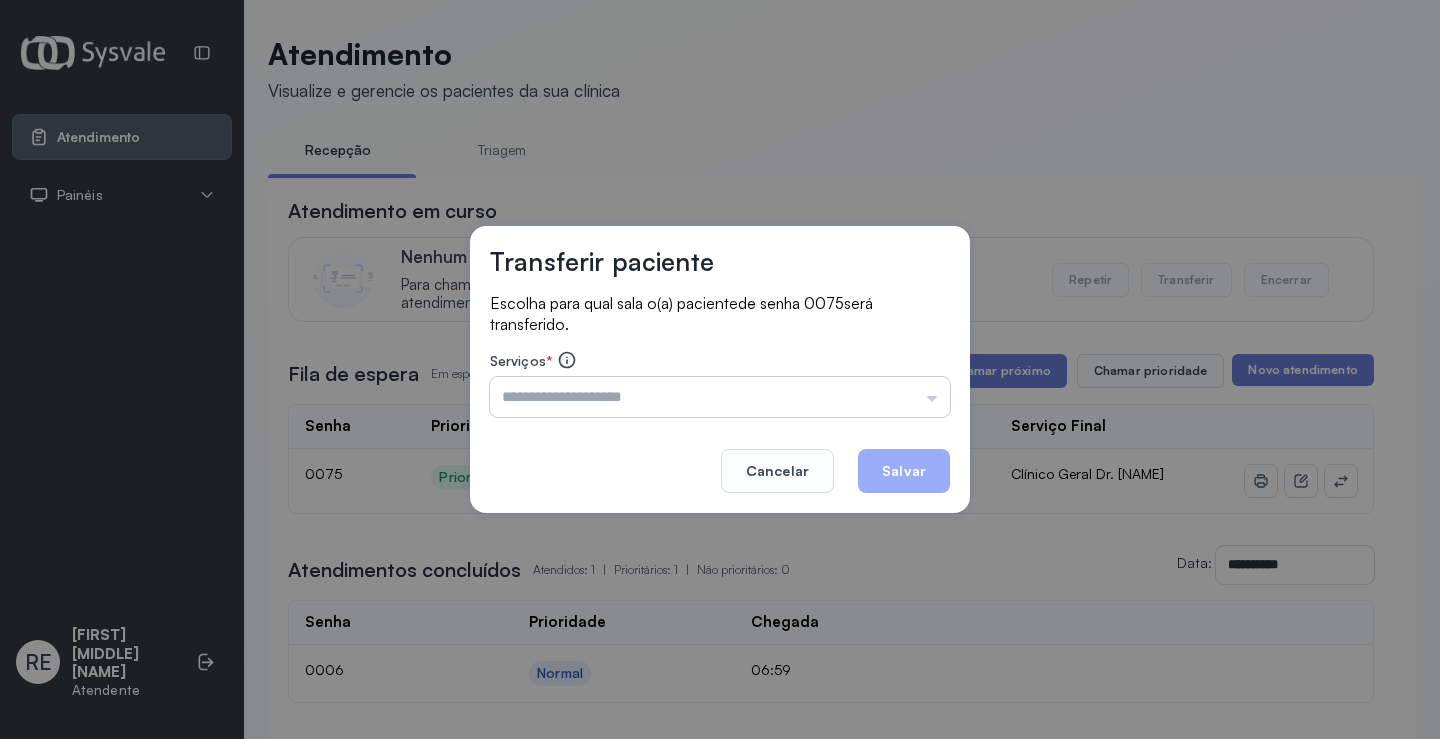 click at bounding box center (720, 397) 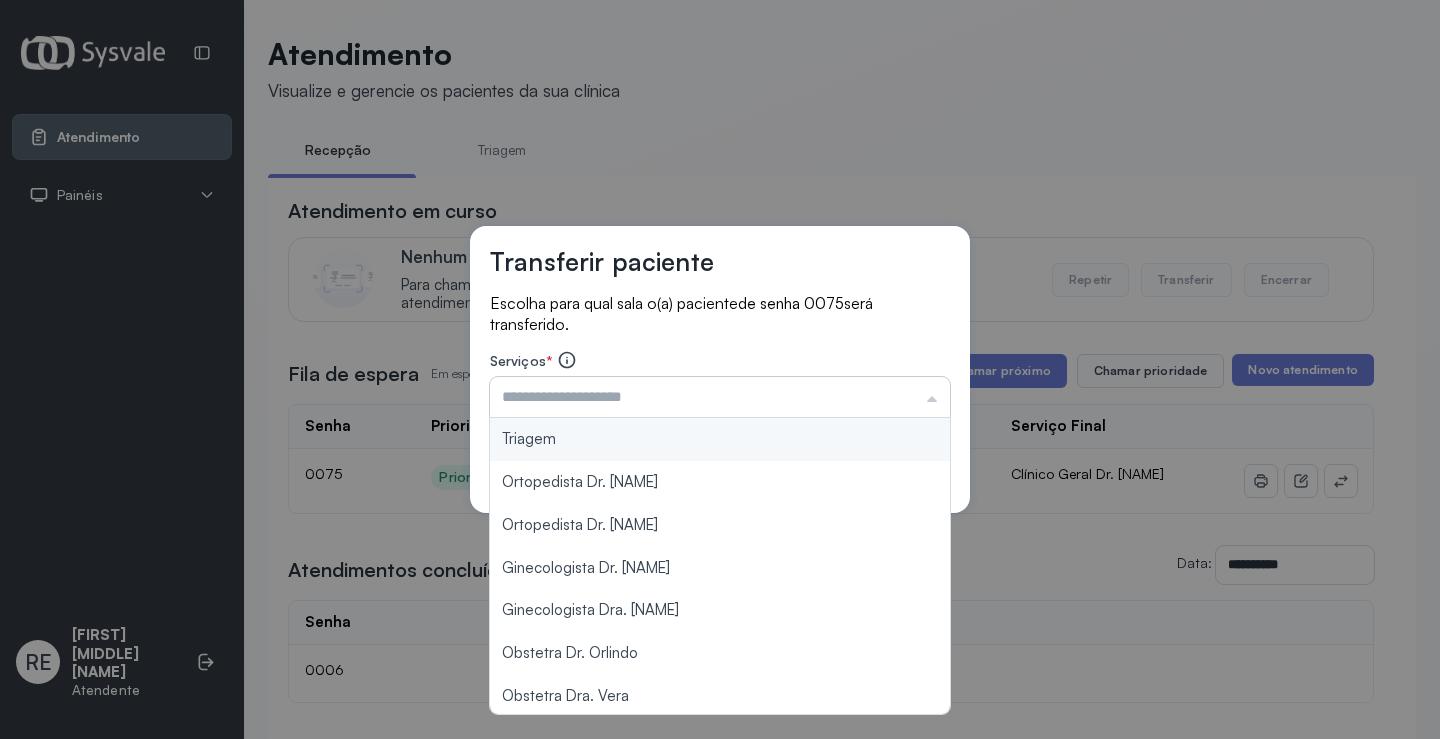 click at bounding box center (720, 397) 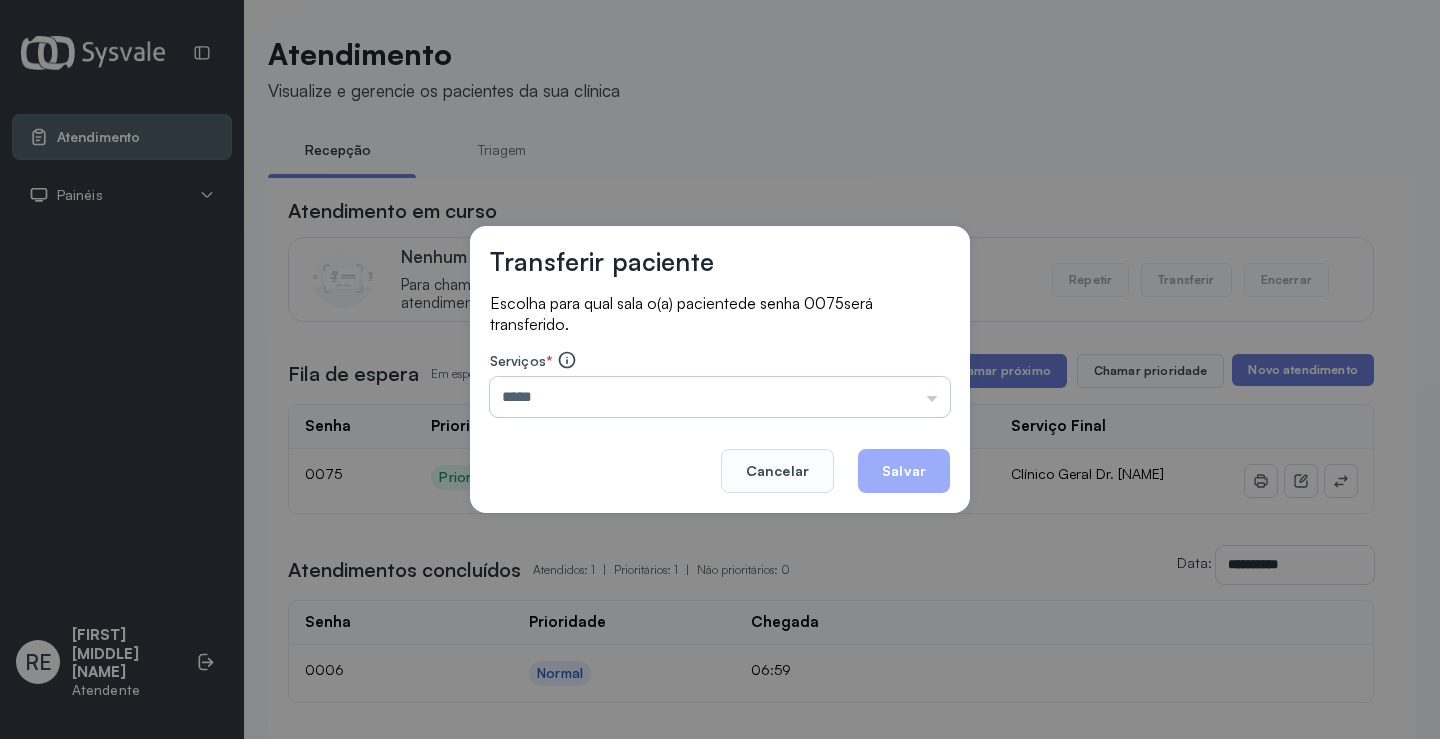 click on "*****" at bounding box center [720, 397] 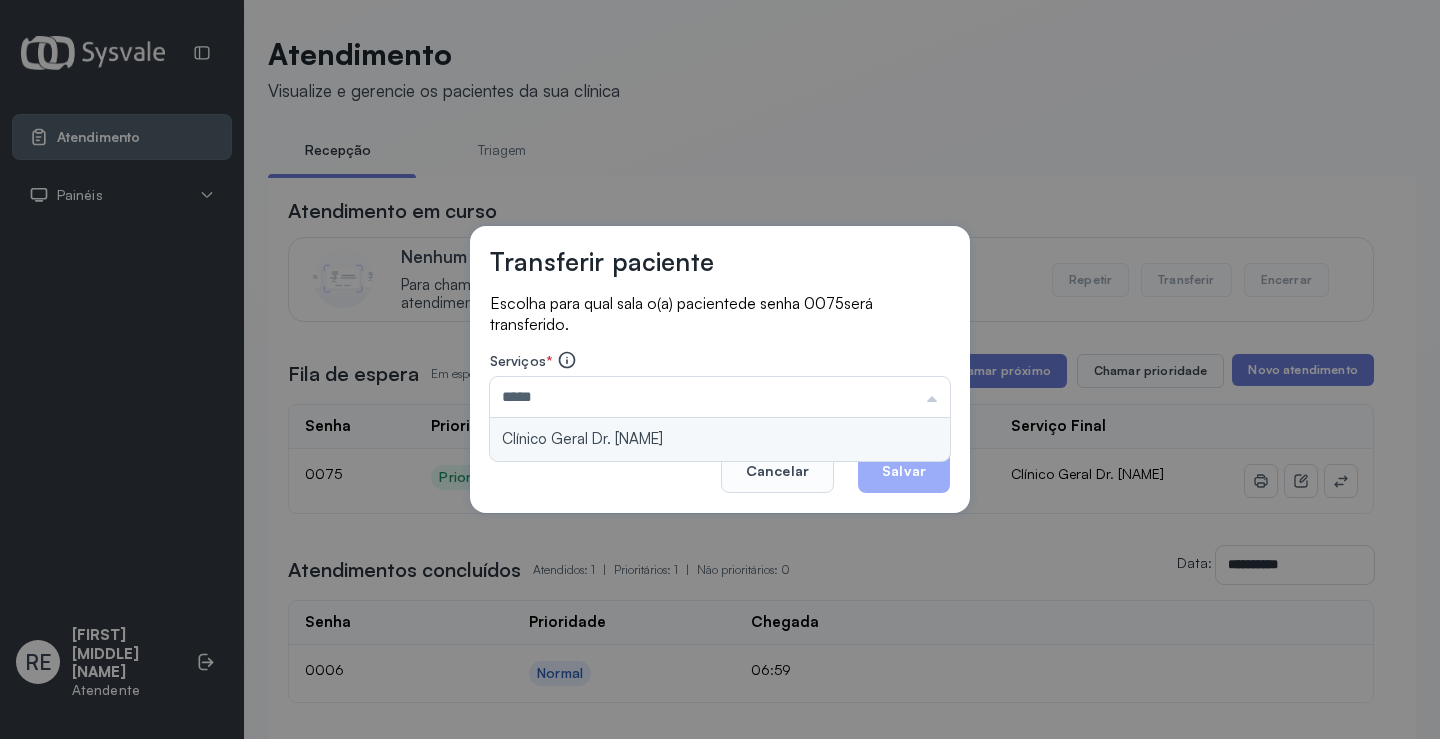 type on "**********" 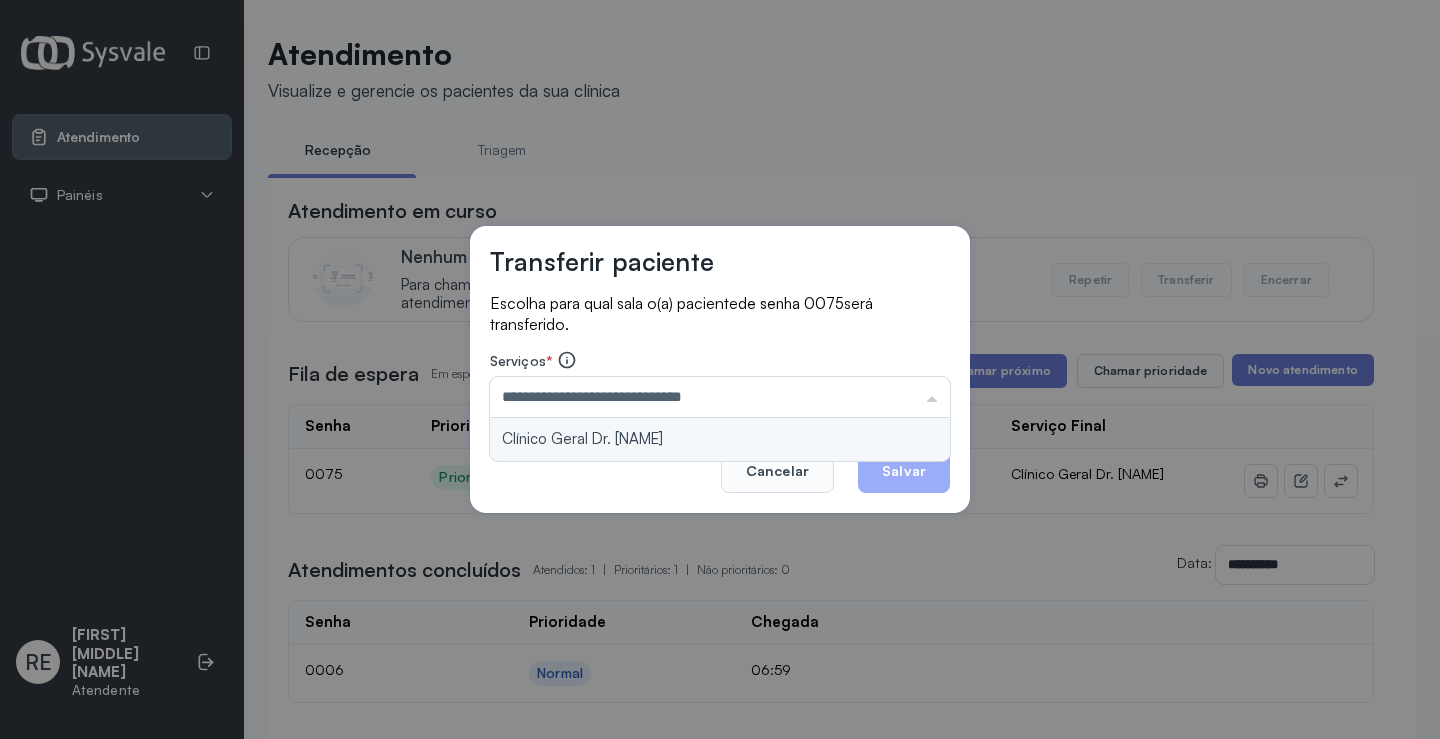 click on "**********" at bounding box center (720, 370) 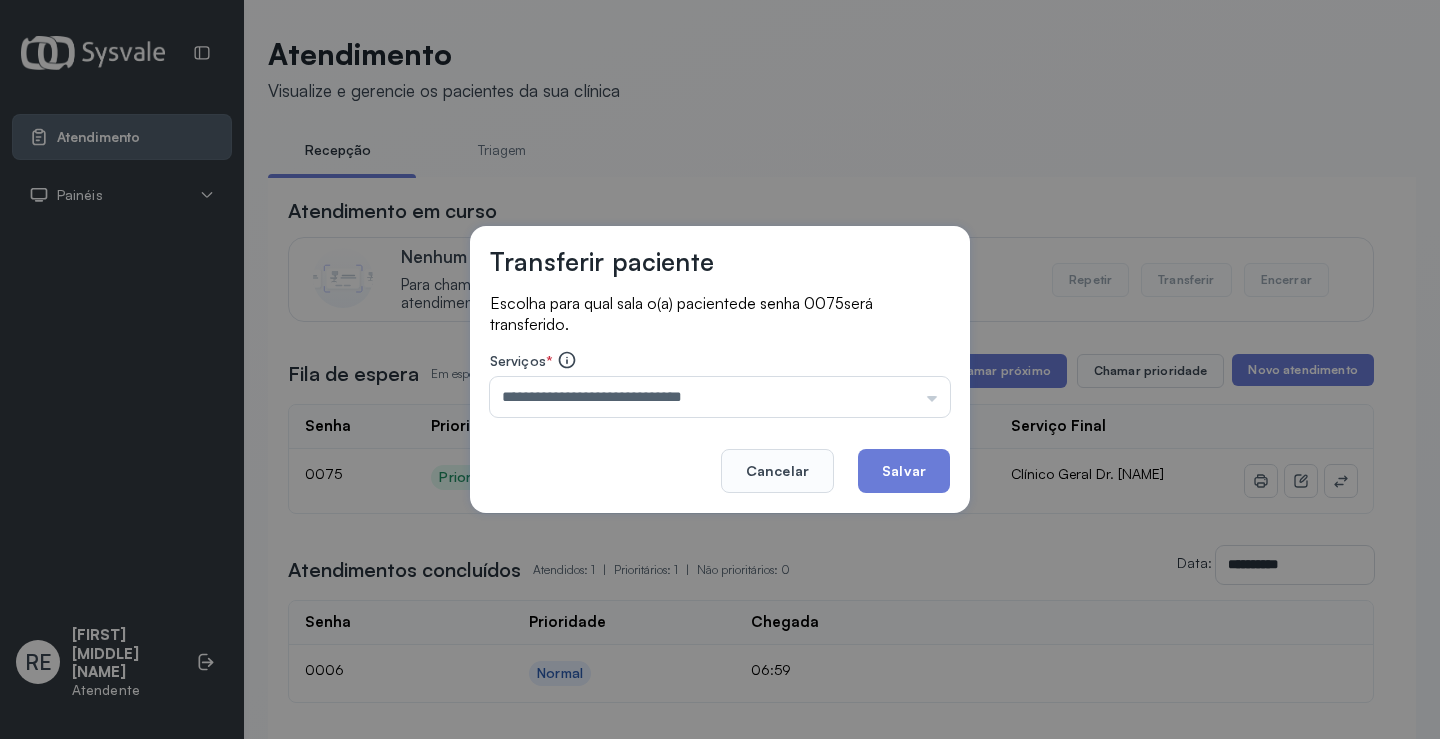 drag, startPoint x: 871, startPoint y: 465, endPoint x: 882, endPoint y: 461, distance: 11.7046995 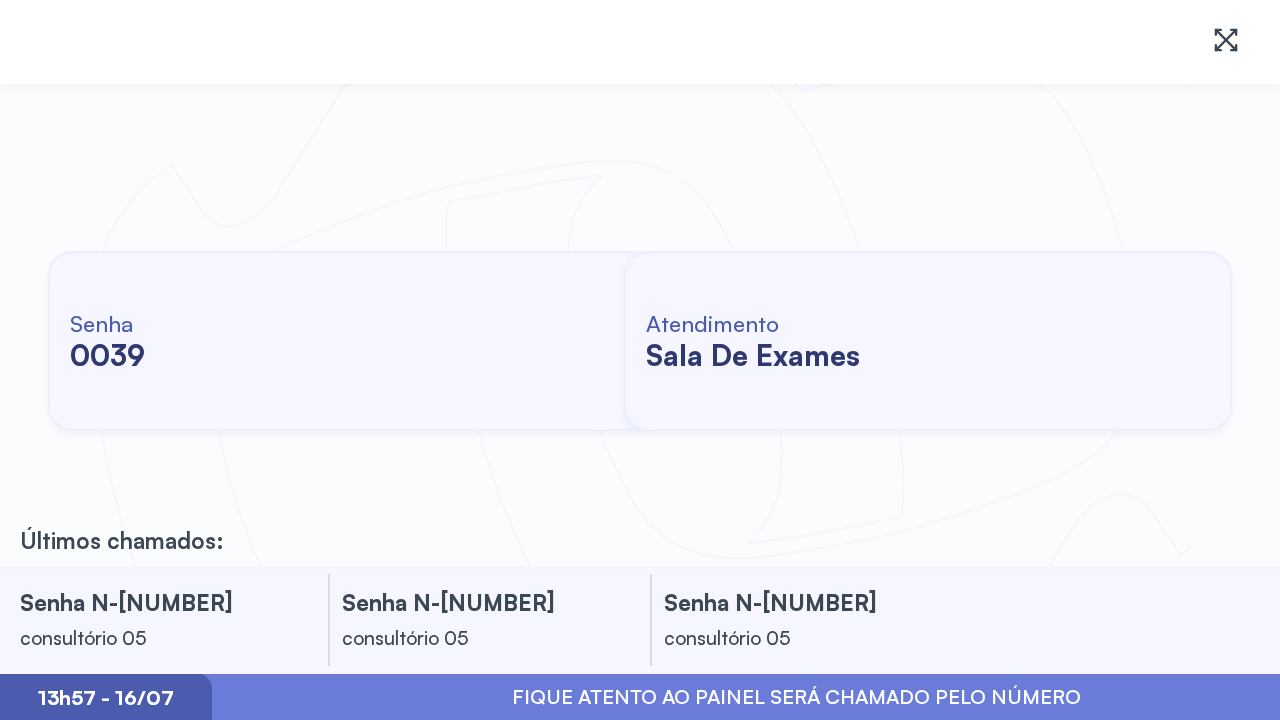 scroll, scrollTop: 0, scrollLeft: 0, axis: both 